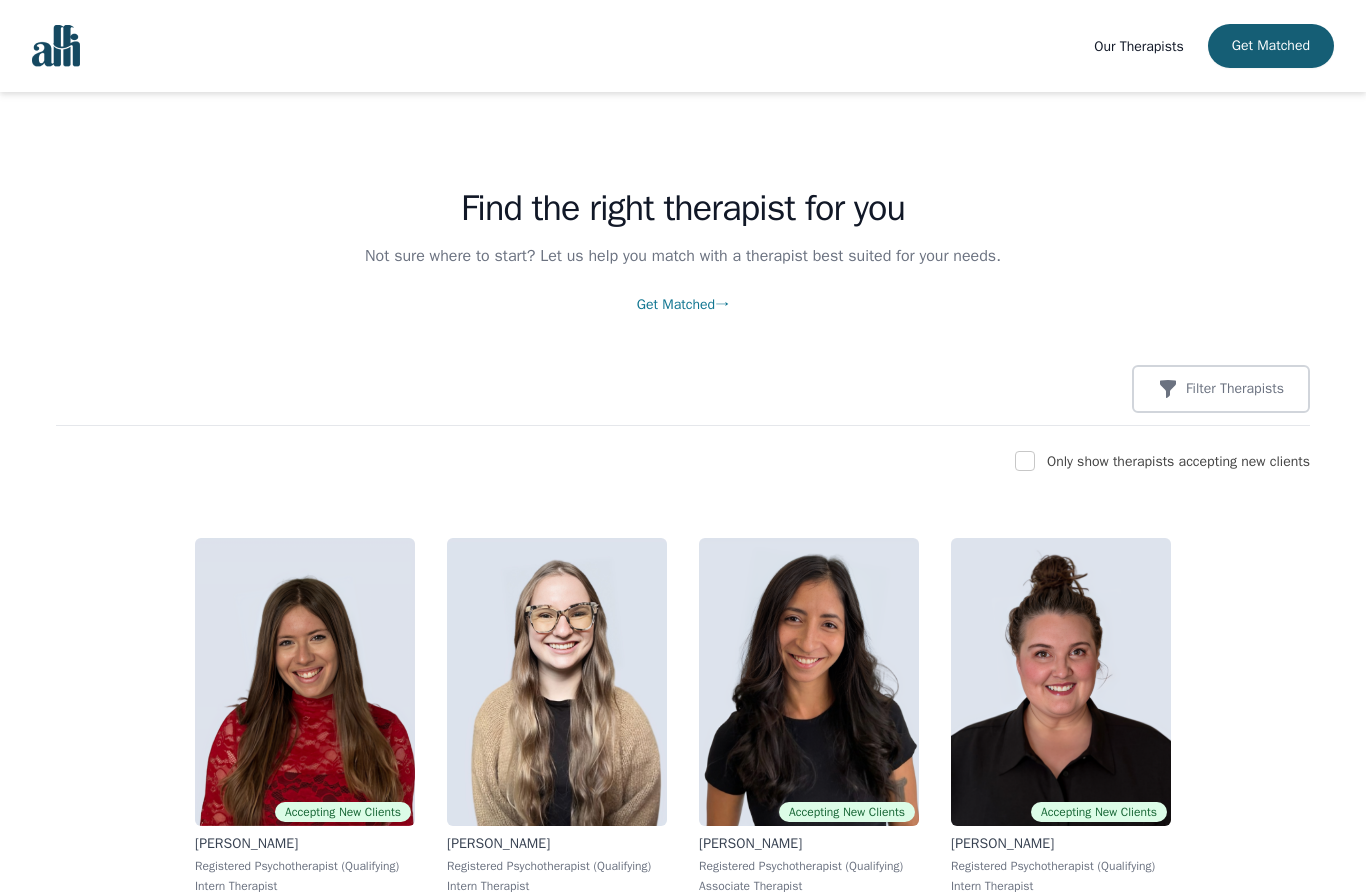 scroll, scrollTop: 0, scrollLeft: 0, axis: both 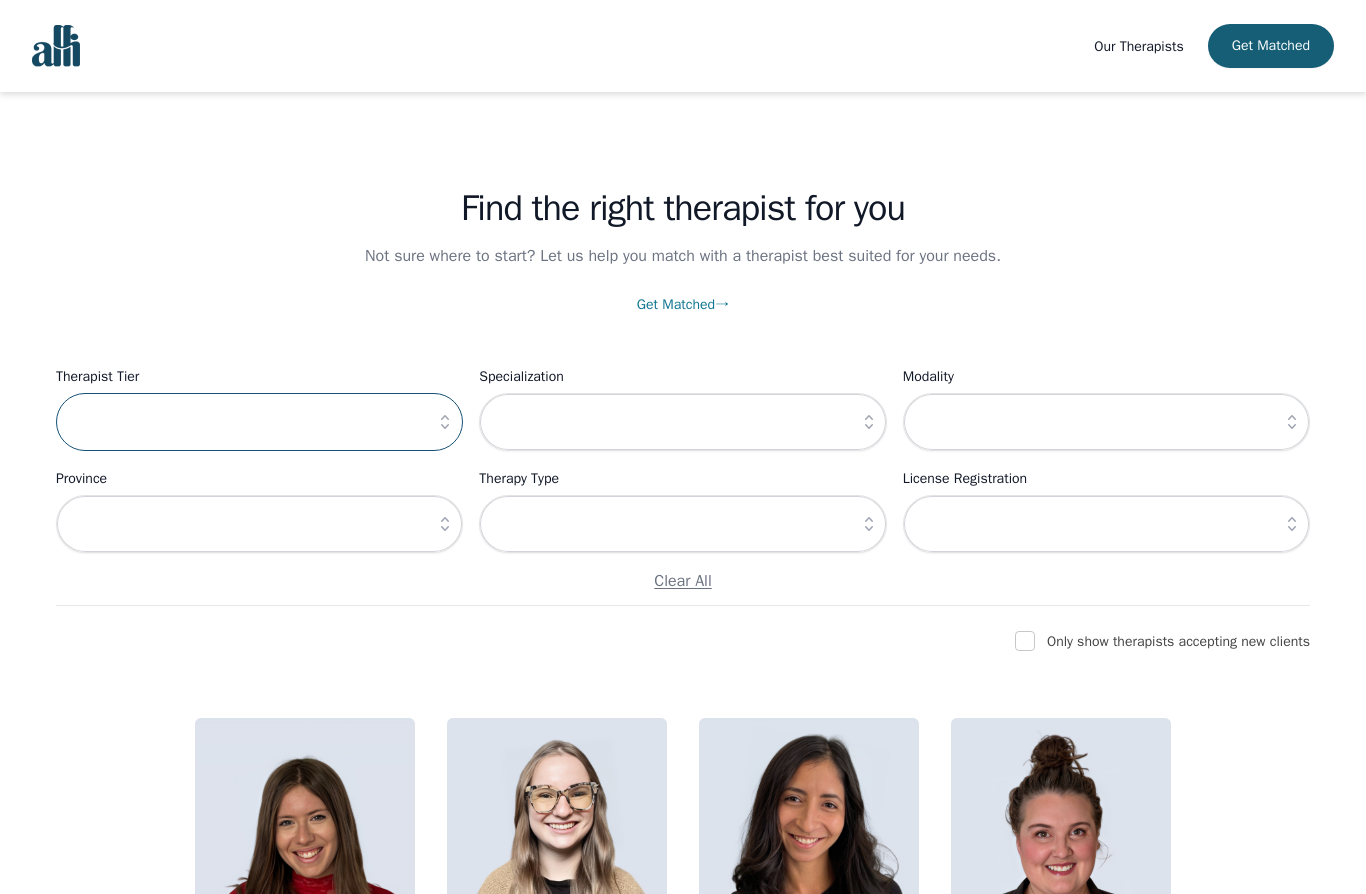click at bounding box center [259, 422] 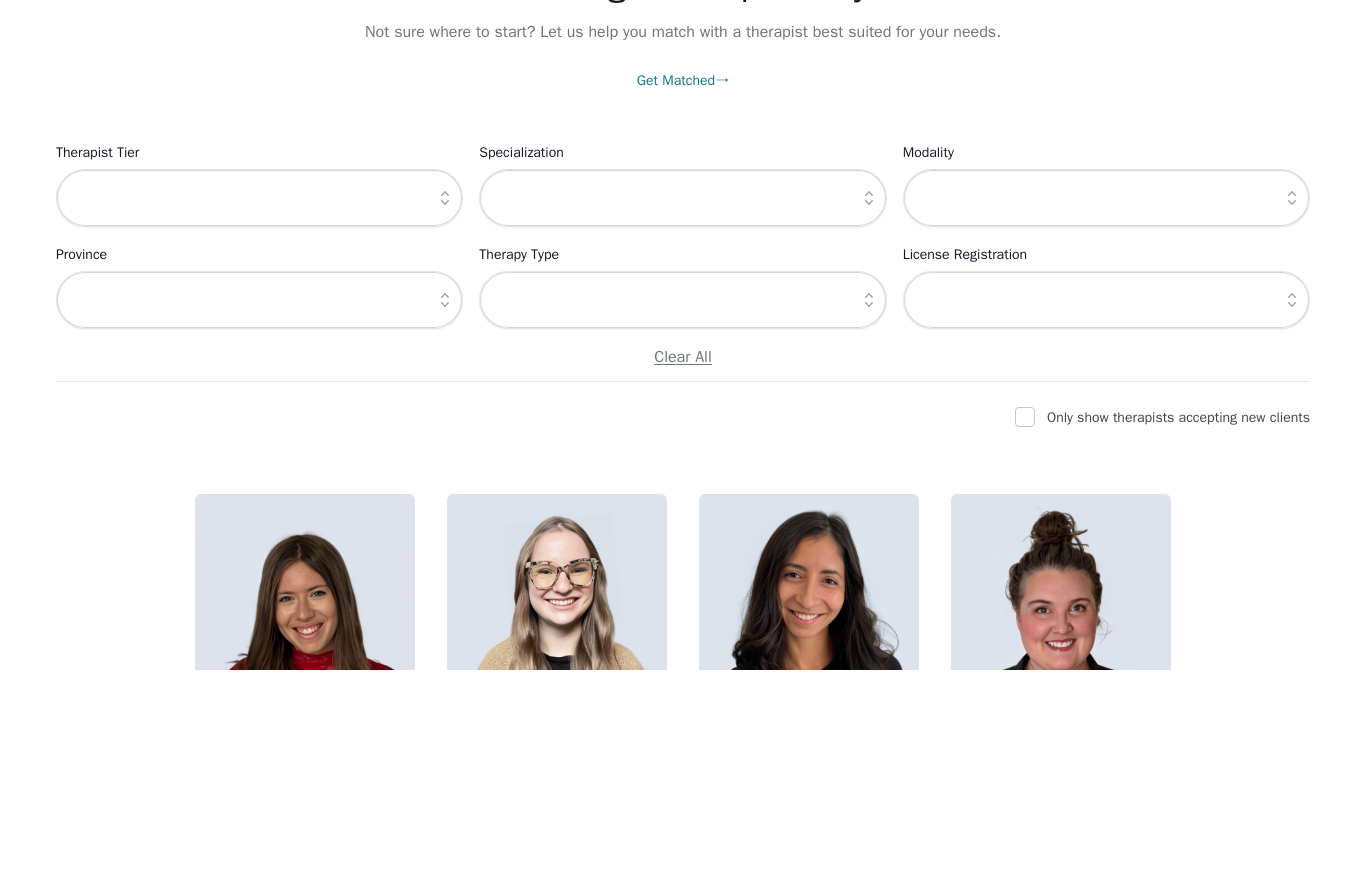 click at bounding box center [445, 422] 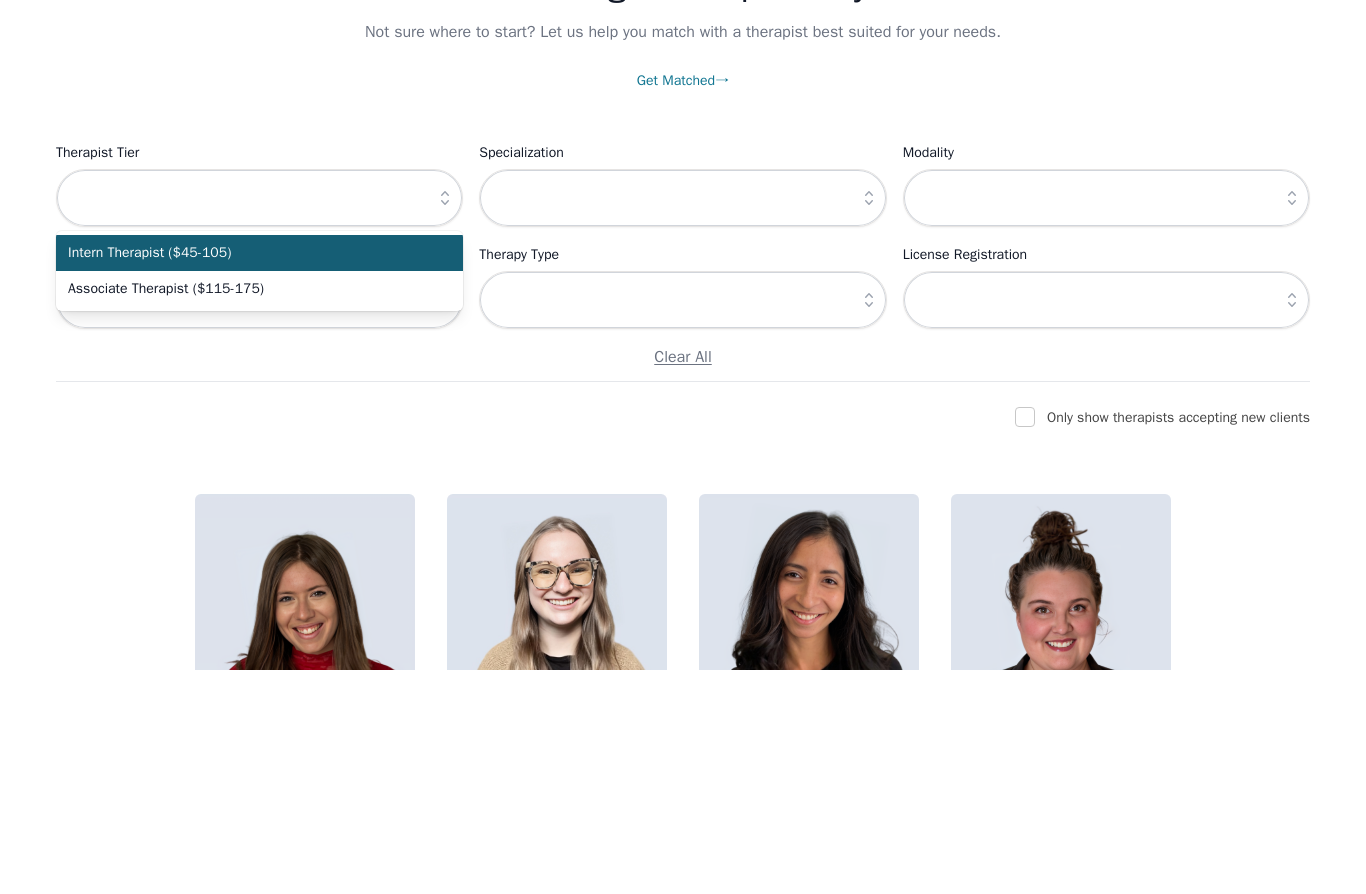 click on "Intern Therapist ($45-105)" at bounding box center (247, 477) 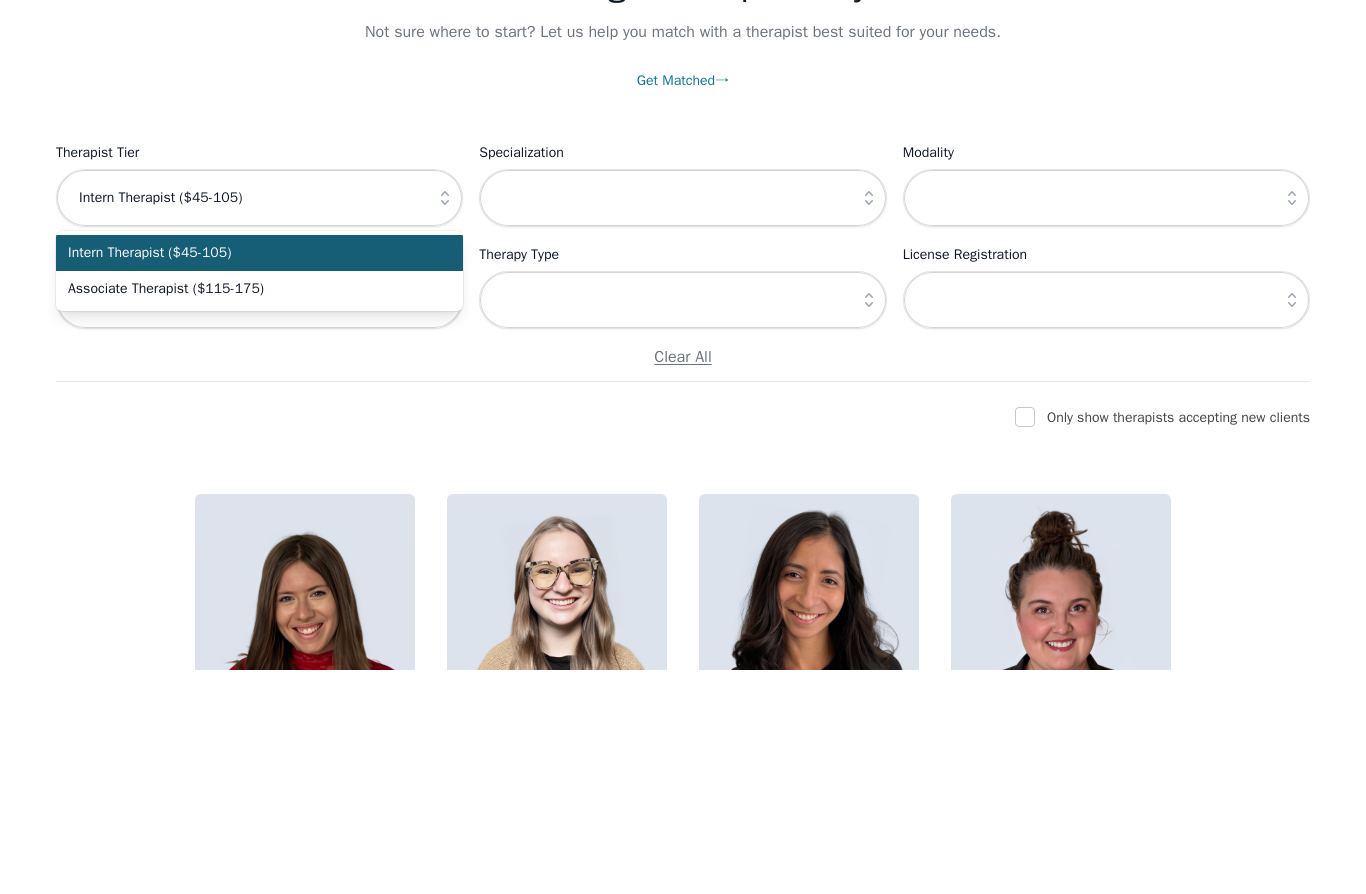 scroll, scrollTop: 224, scrollLeft: 0, axis: vertical 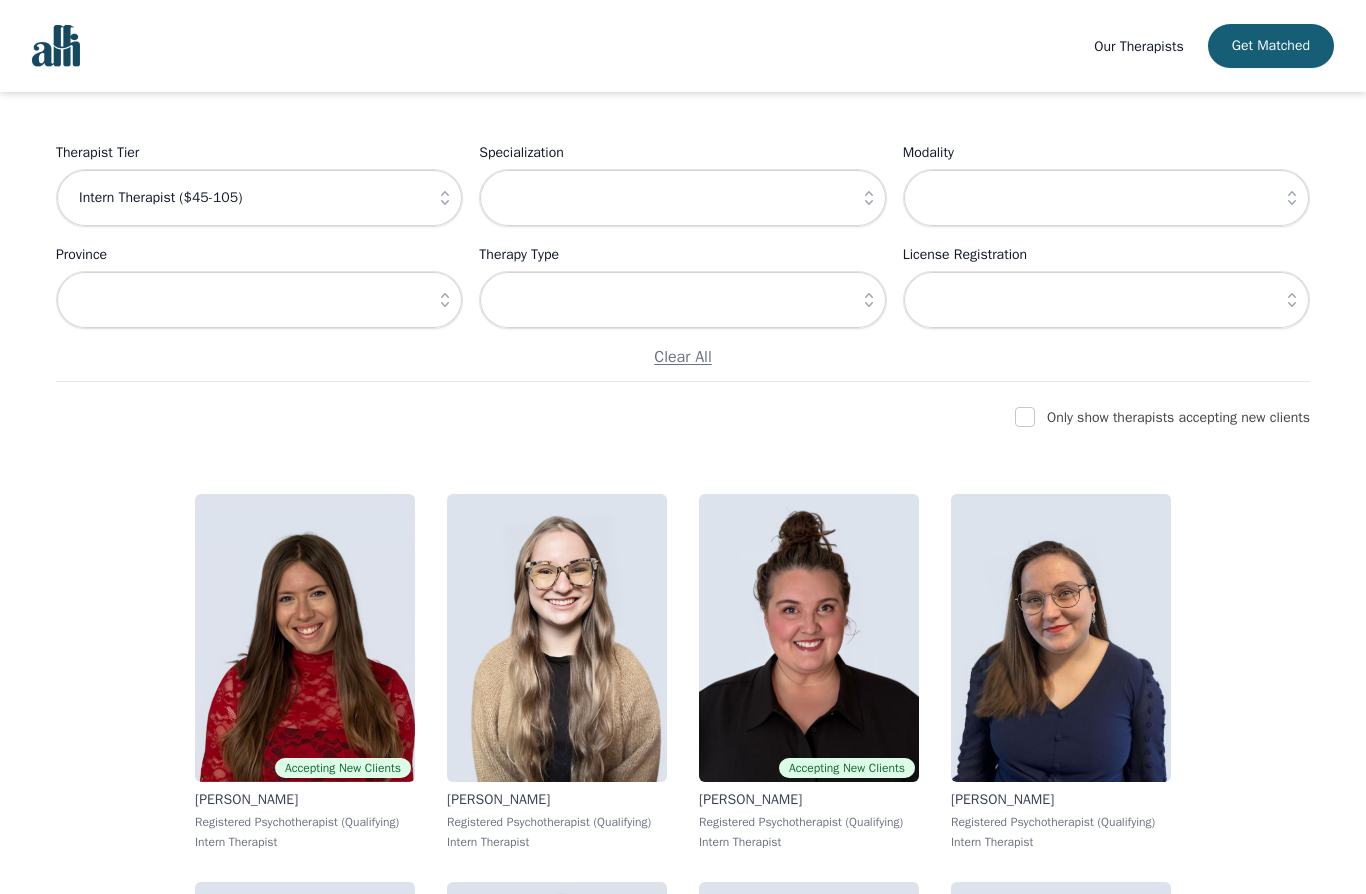 click at bounding box center [445, 300] 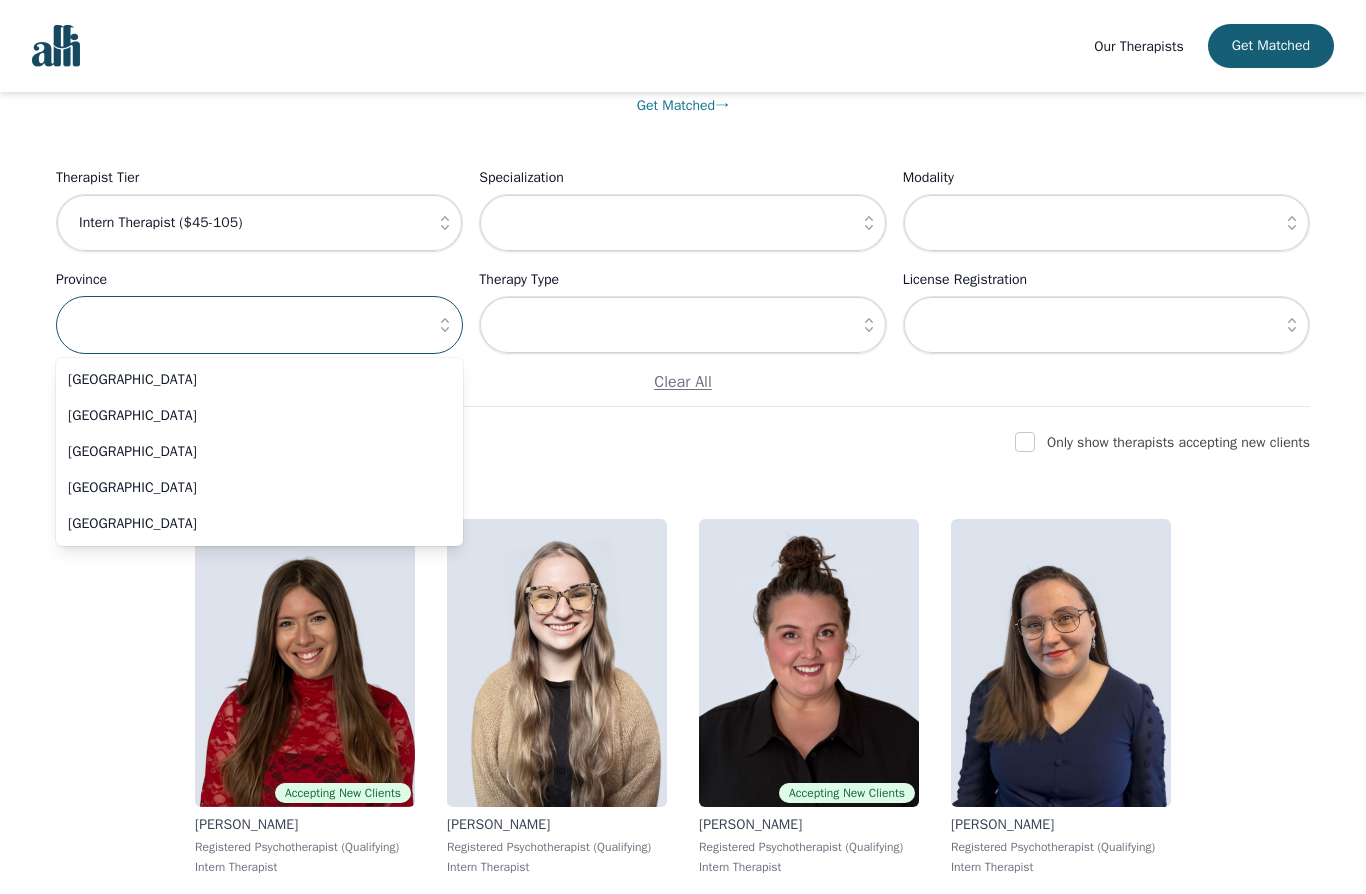 scroll, scrollTop: 195, scrollLeft: 0, axis: vertical 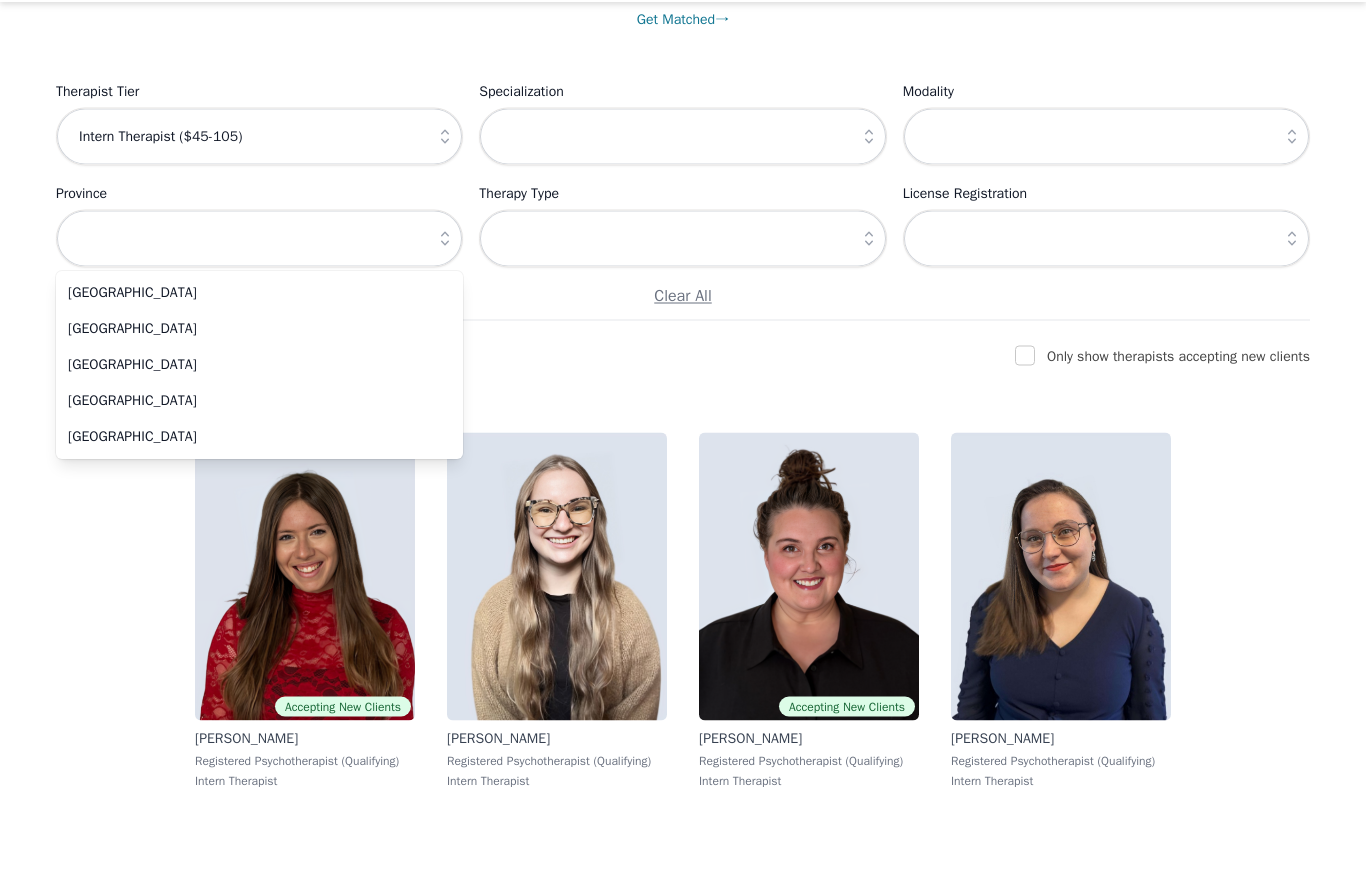 click on "[GEOGRAPHIC_DATA]" at bounding box center (259, 492) 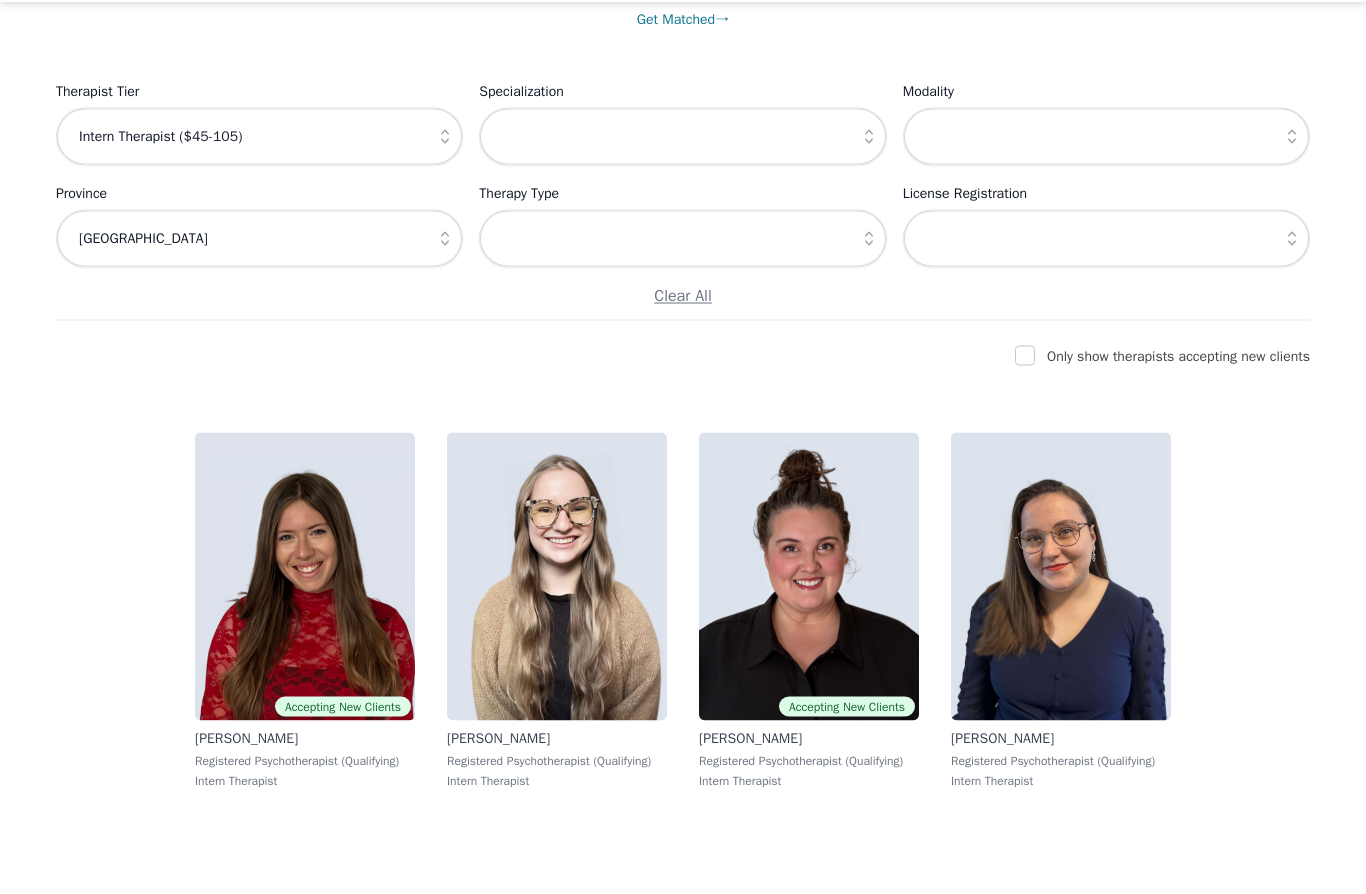 scroll, scrollTop: 286, scrollLeft: 0, axis: vertical 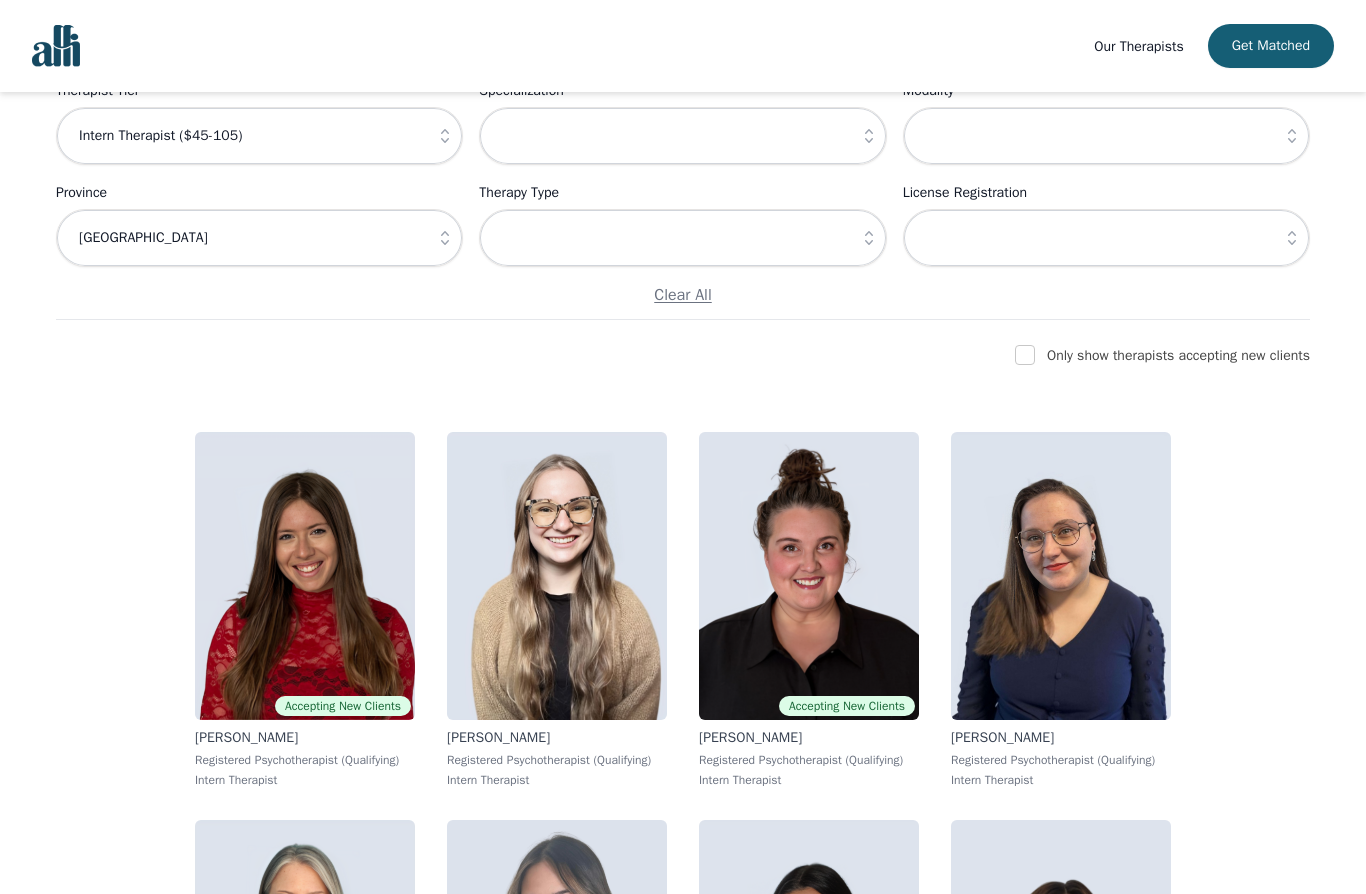 click at bounding box center [869, 238] 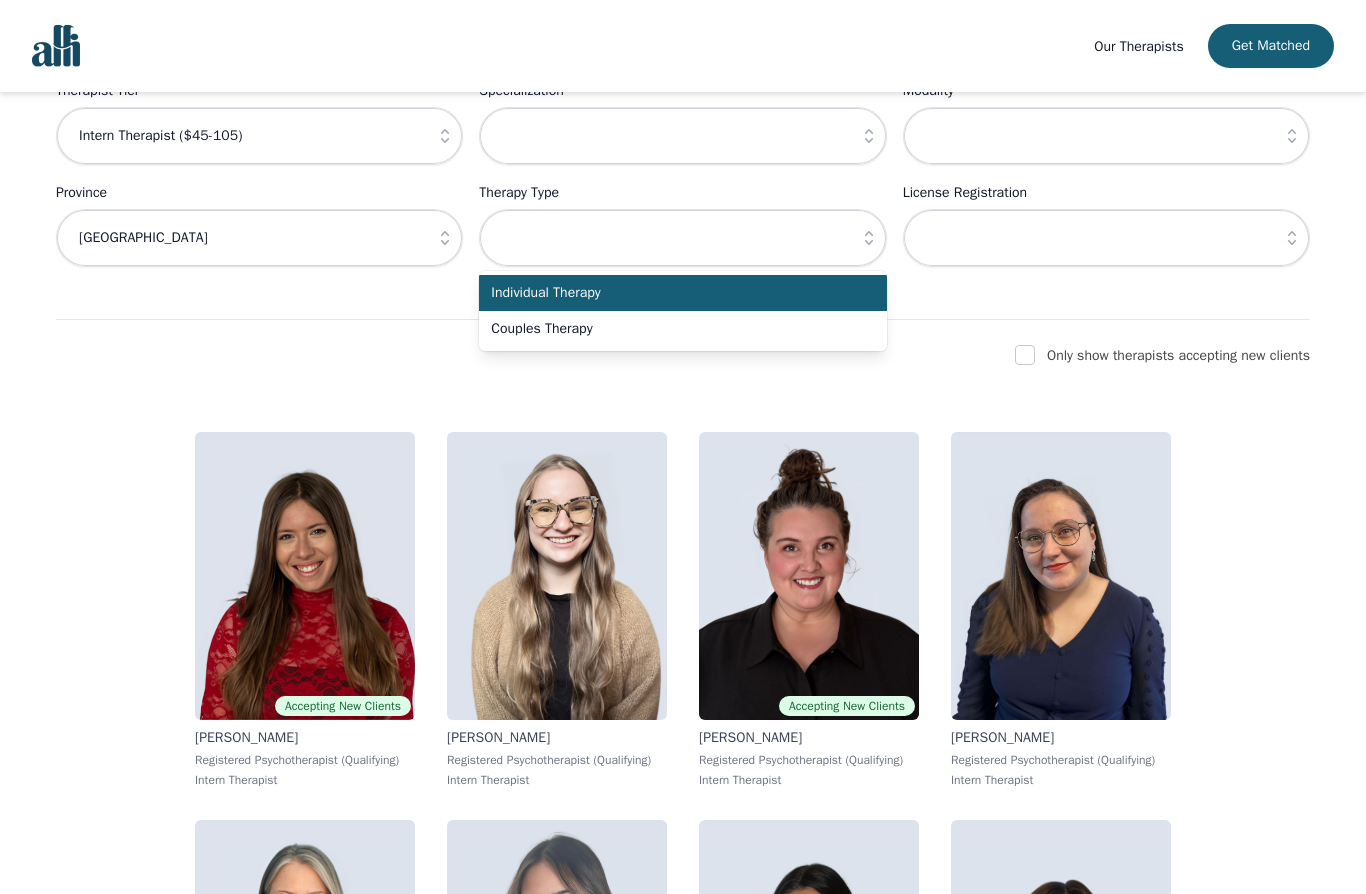 click on "Couples Therapy" at bounding box center [682, 329] 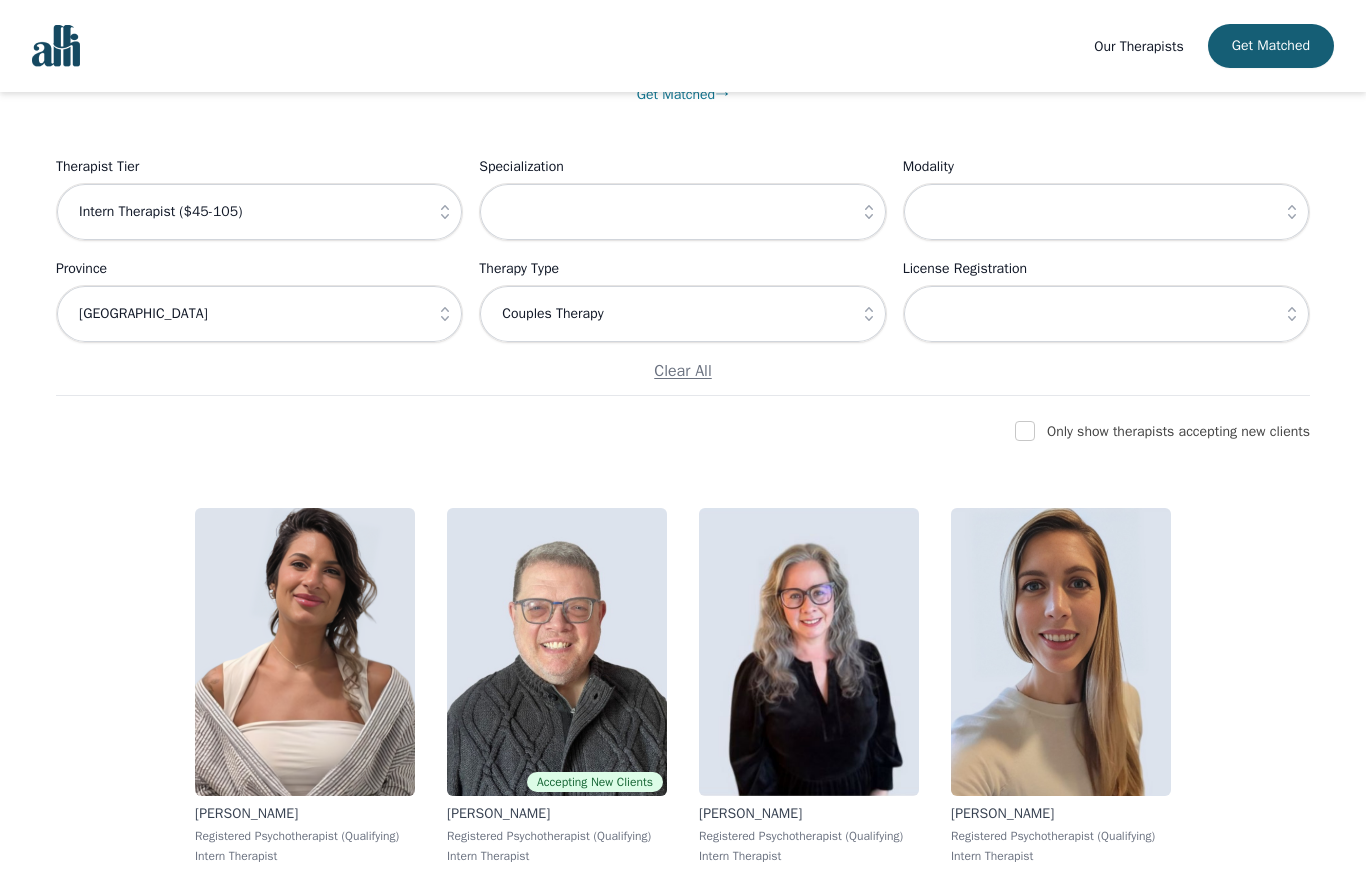 scroll, scrollTop: 209, scrollLeft: 0, axis: vertical 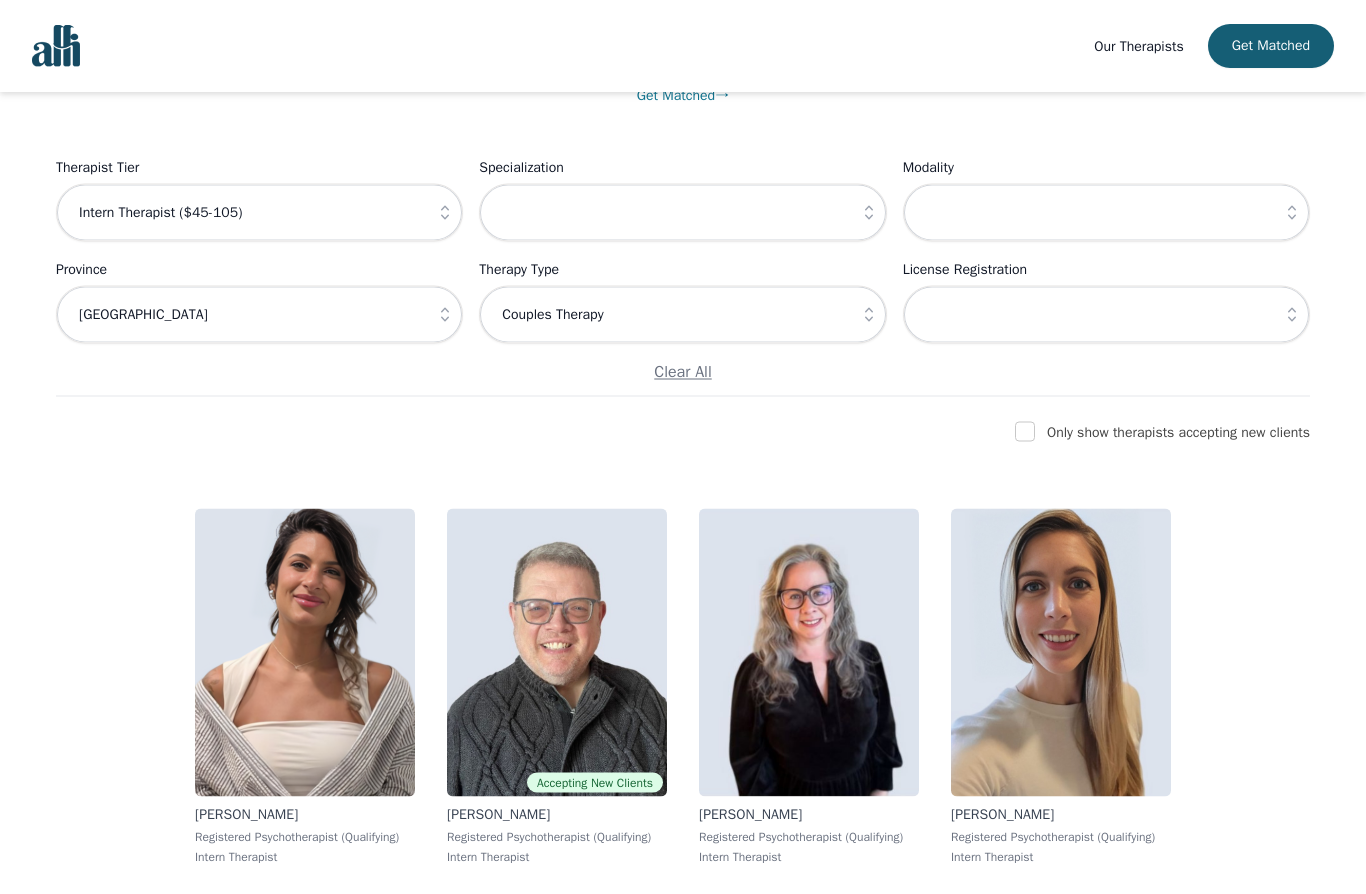 click at bounding box center [1025, 432] 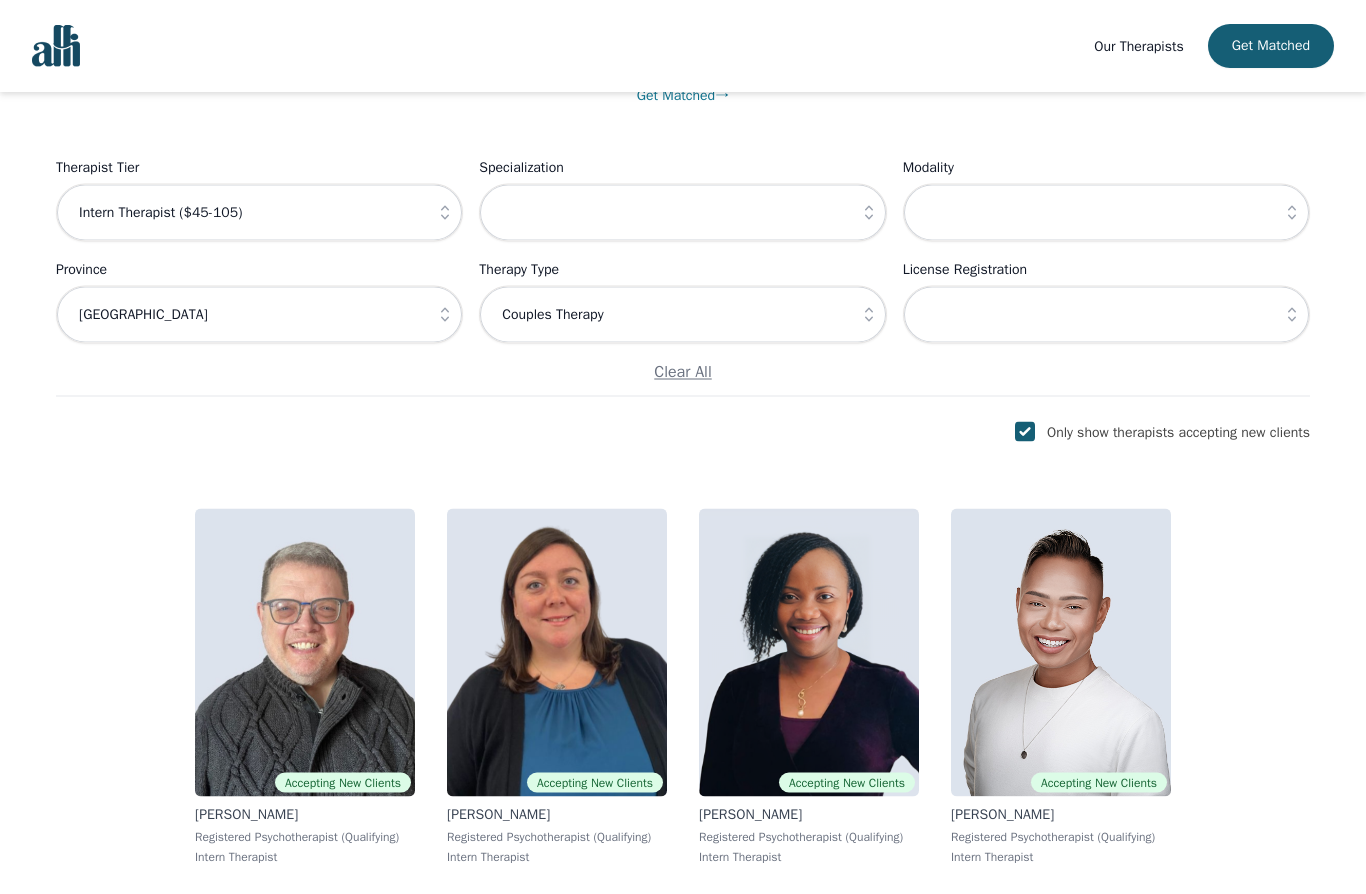 scroll, scrollTop: 205, scrollLeft: 0, axis: vertical 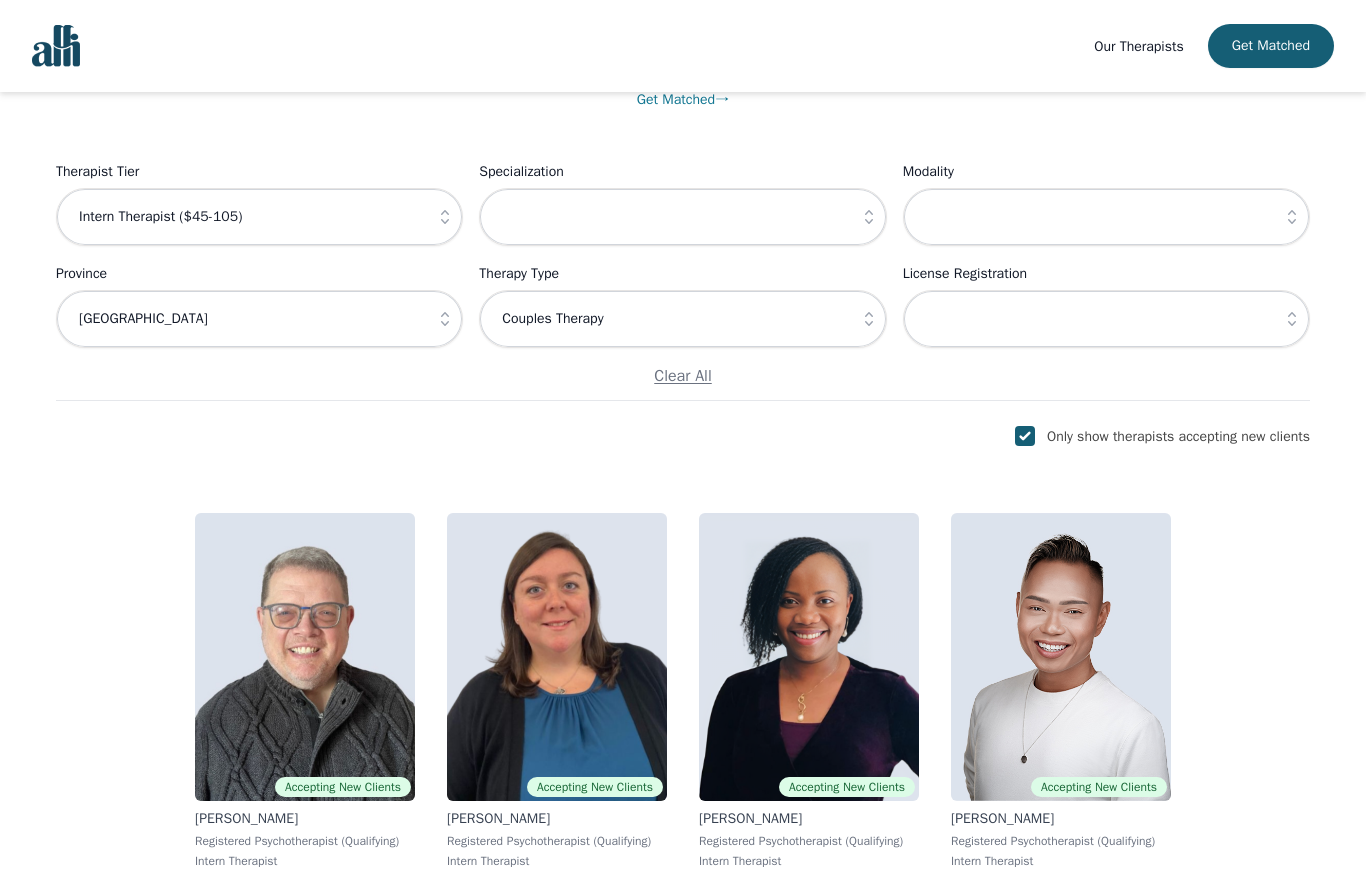 click at bounding box center [557, 657] 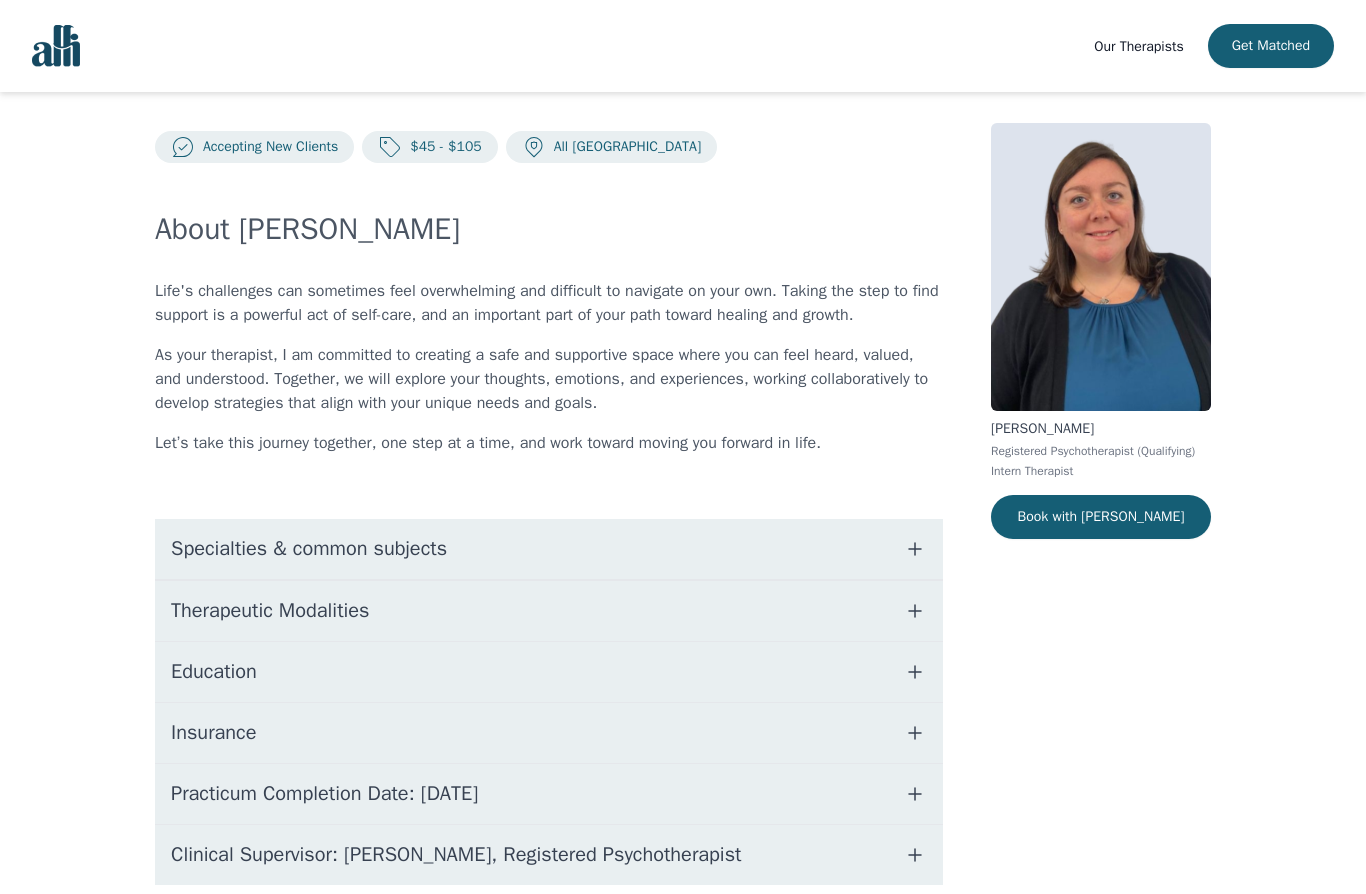 scroll, scrollTop: 0, scrollLeft: 0, axis: both 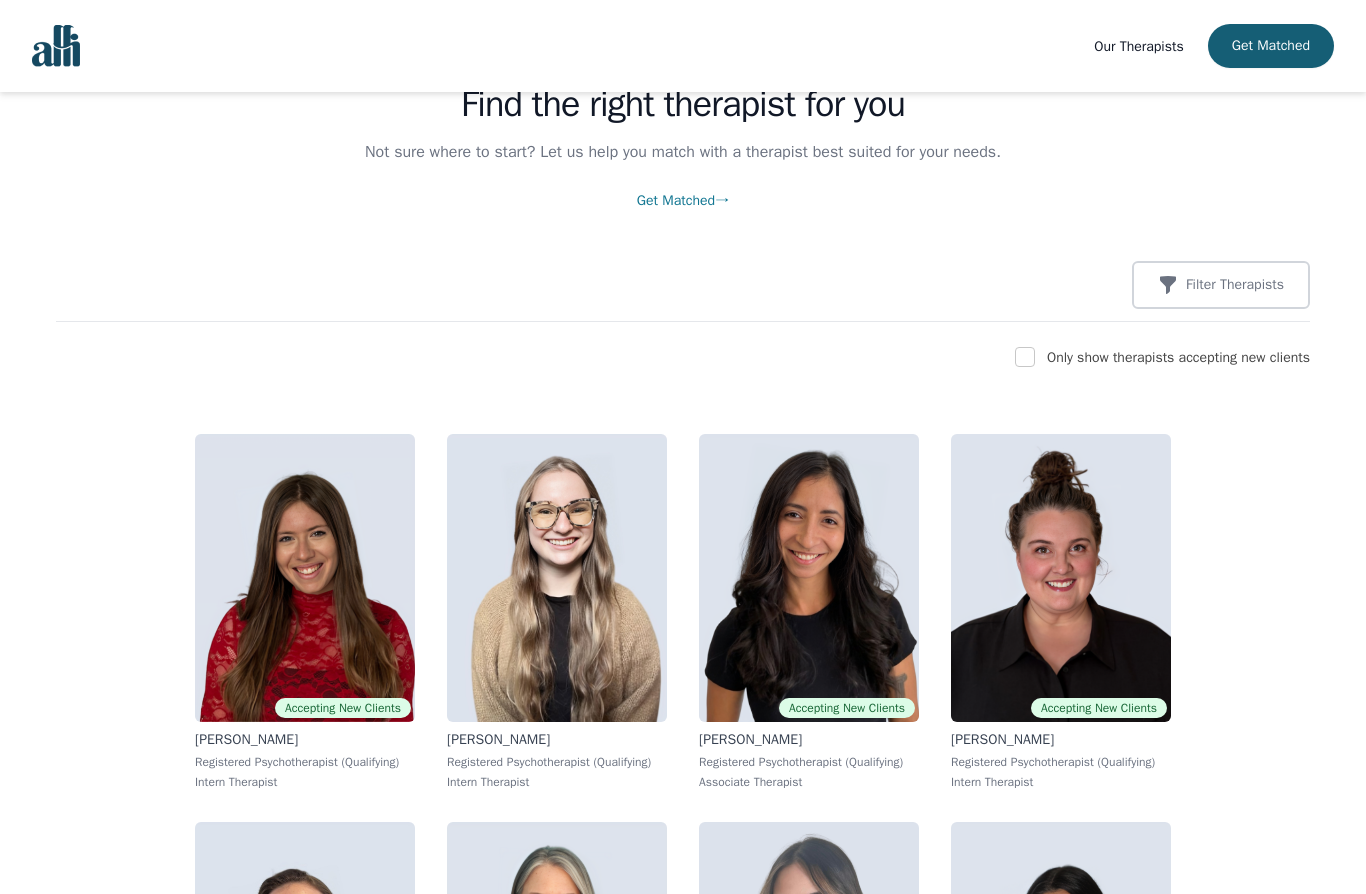 click on "Filter Therapists" at bounding box center (1235, 285) 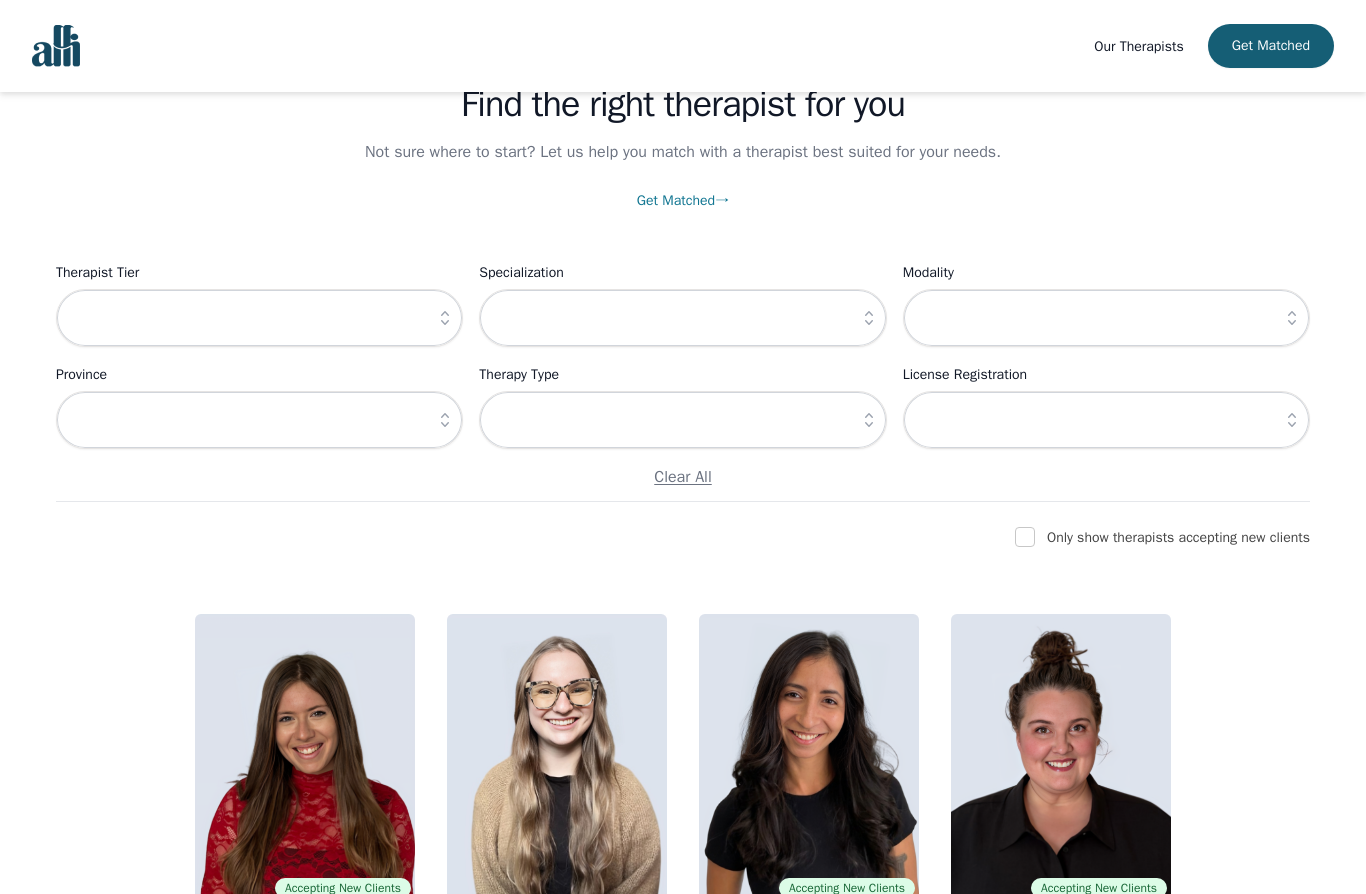 click 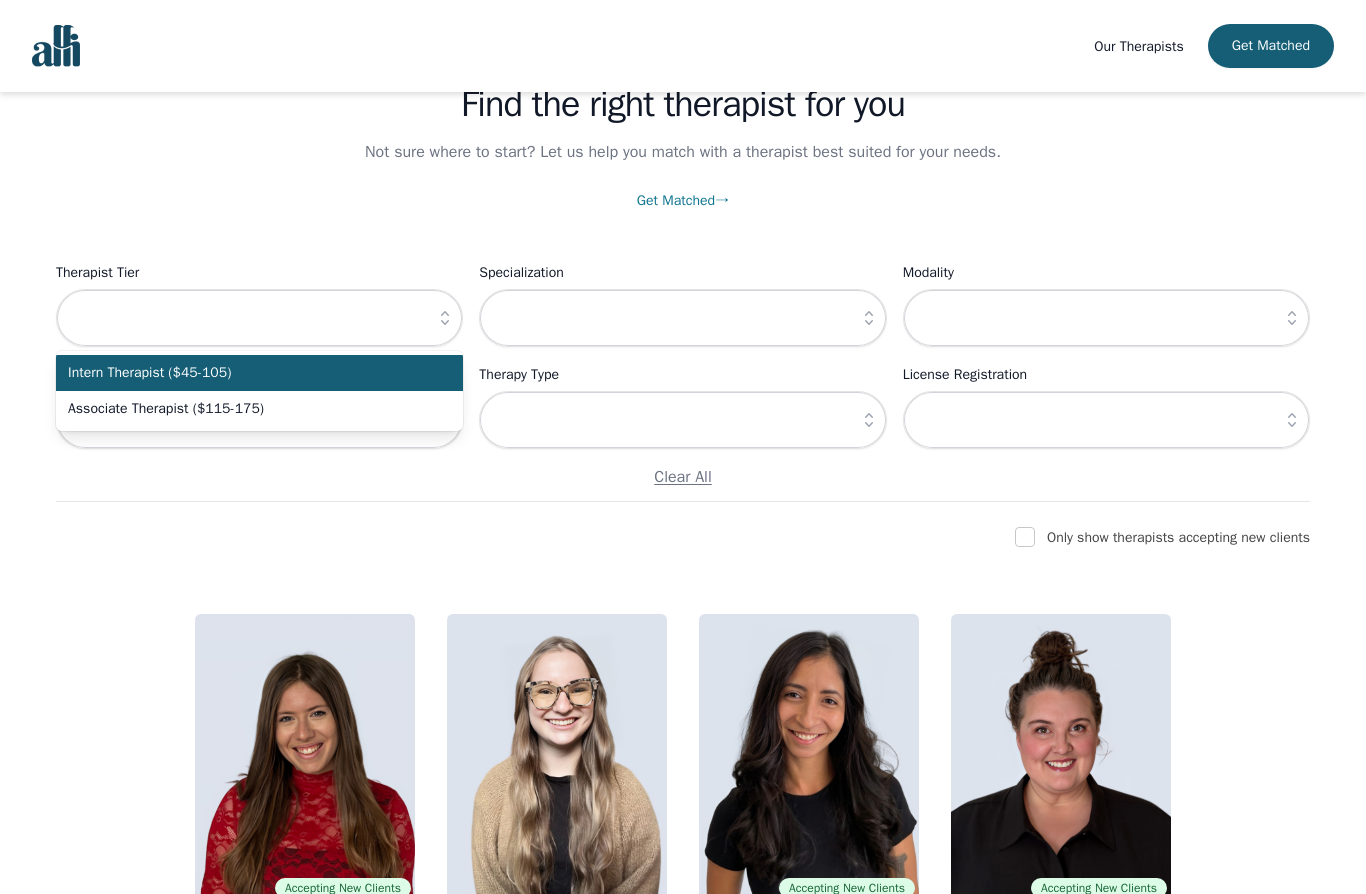 click on "Associate Therapist ($115-175)" at bounding box center [247, 409] 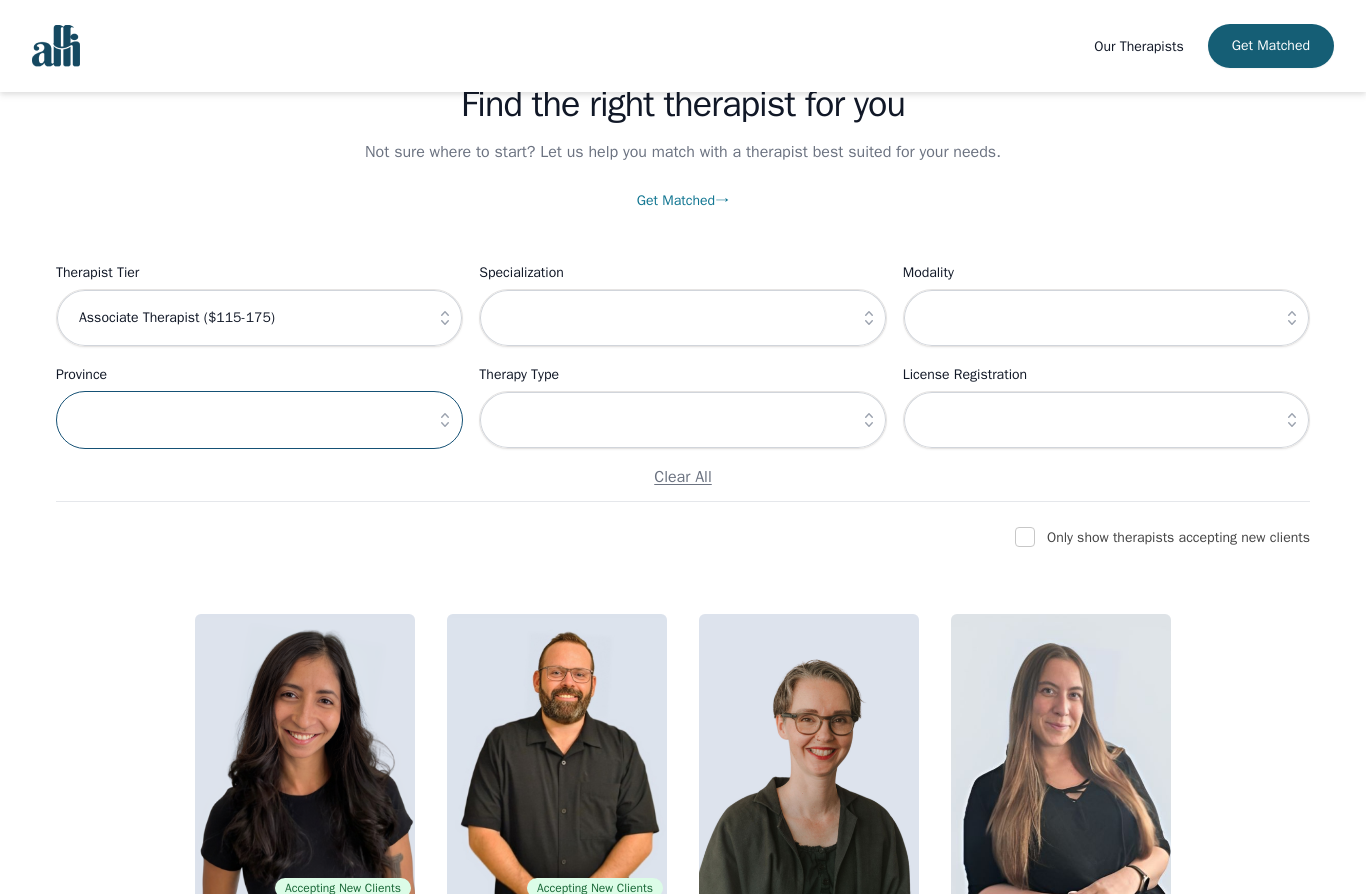 click at bounding box center [259, 420] 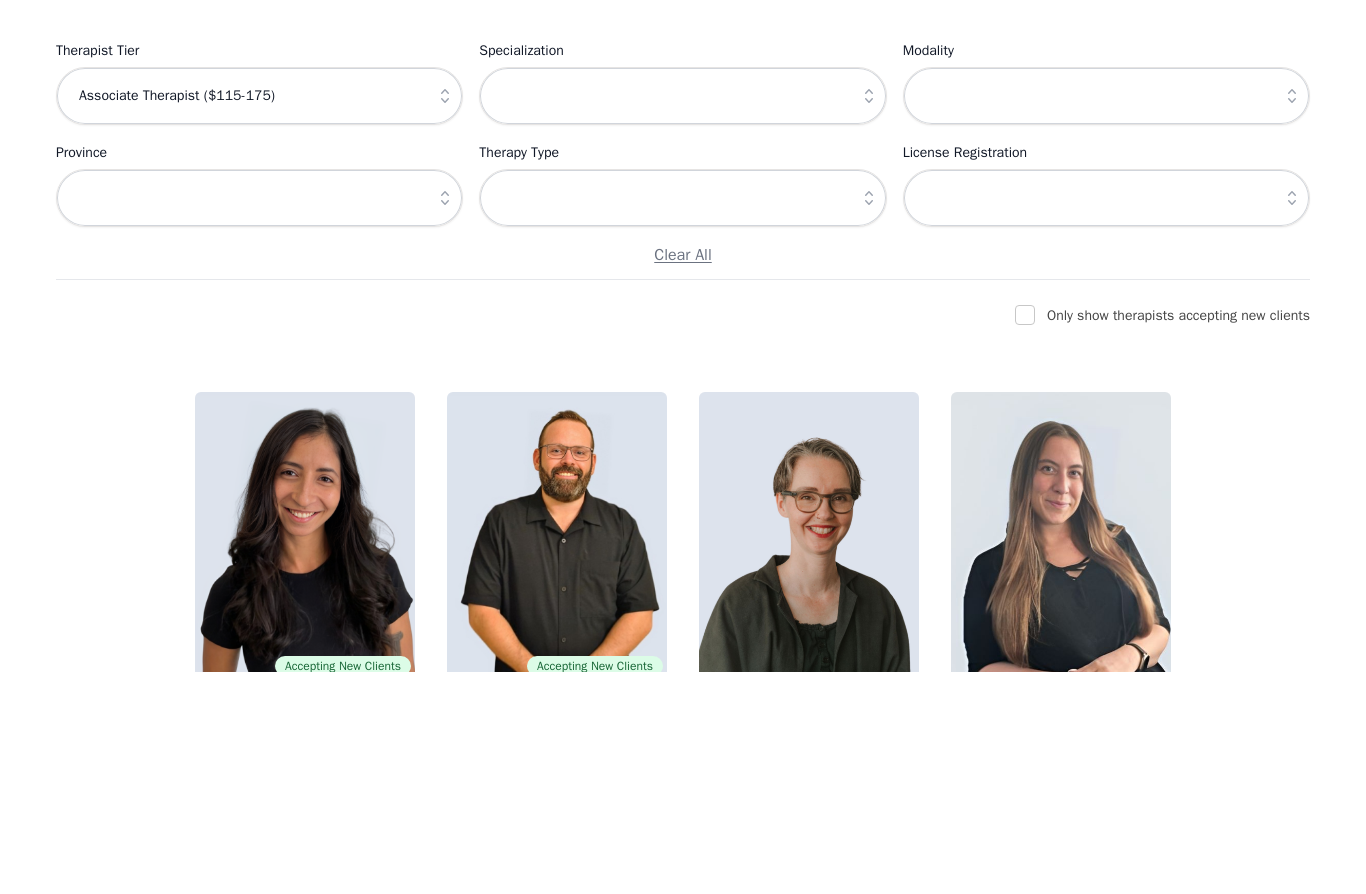 click 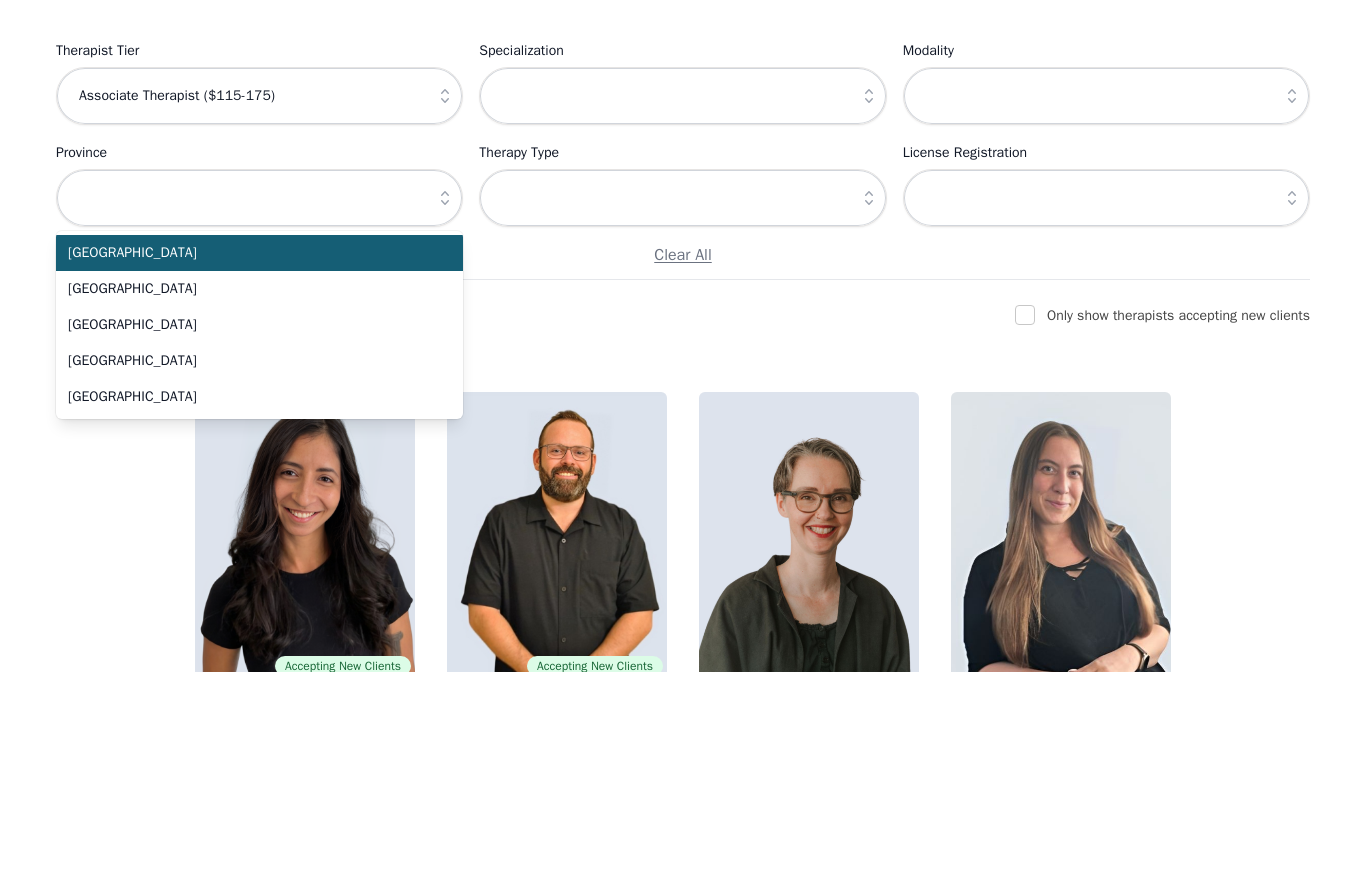 click on "[GEOGRAPHIC_DATA]" at bounding box center [247, 583] 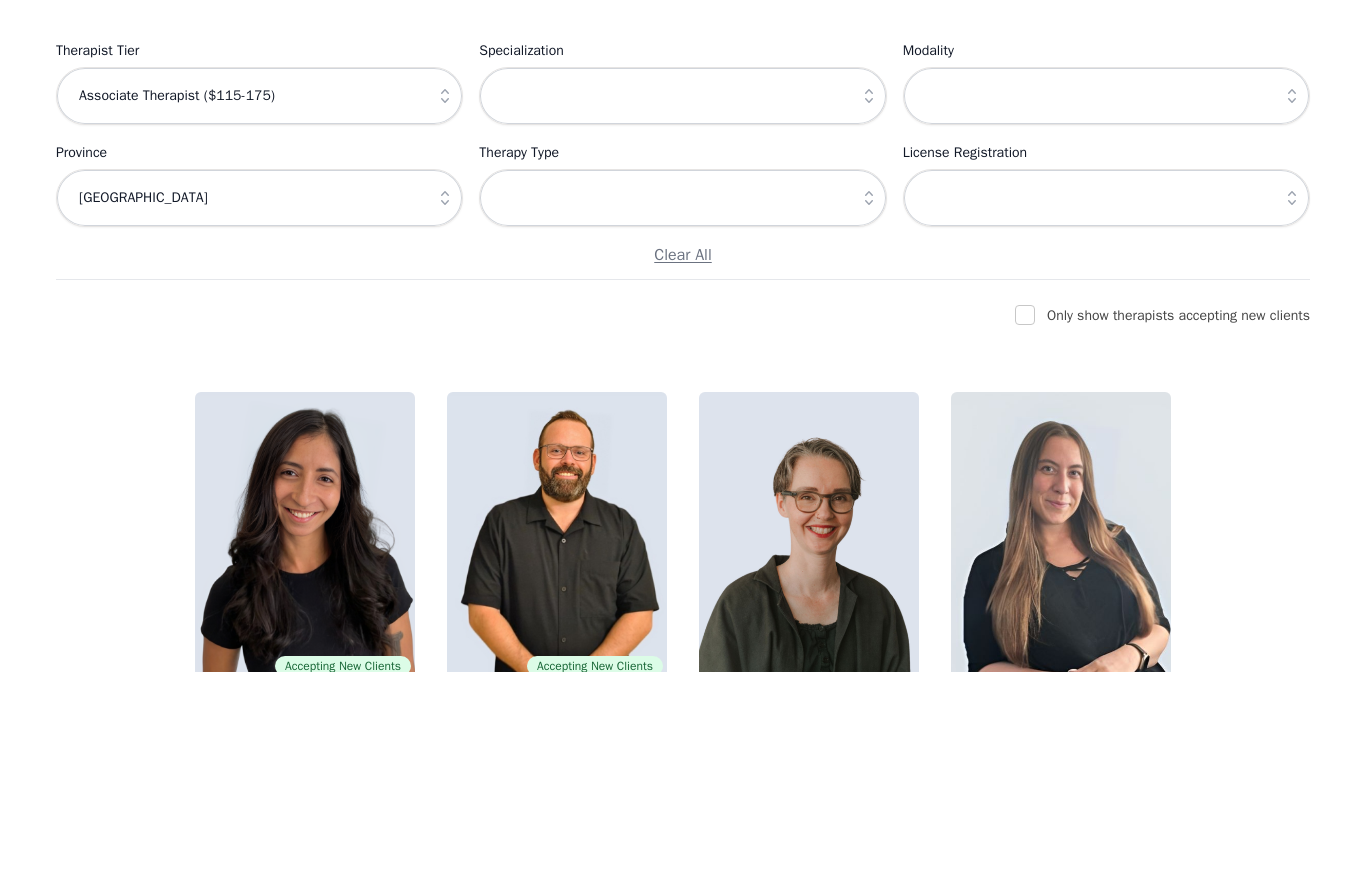 scroll, scrollTop: 326, scrollLeft: 0, axis: vertical 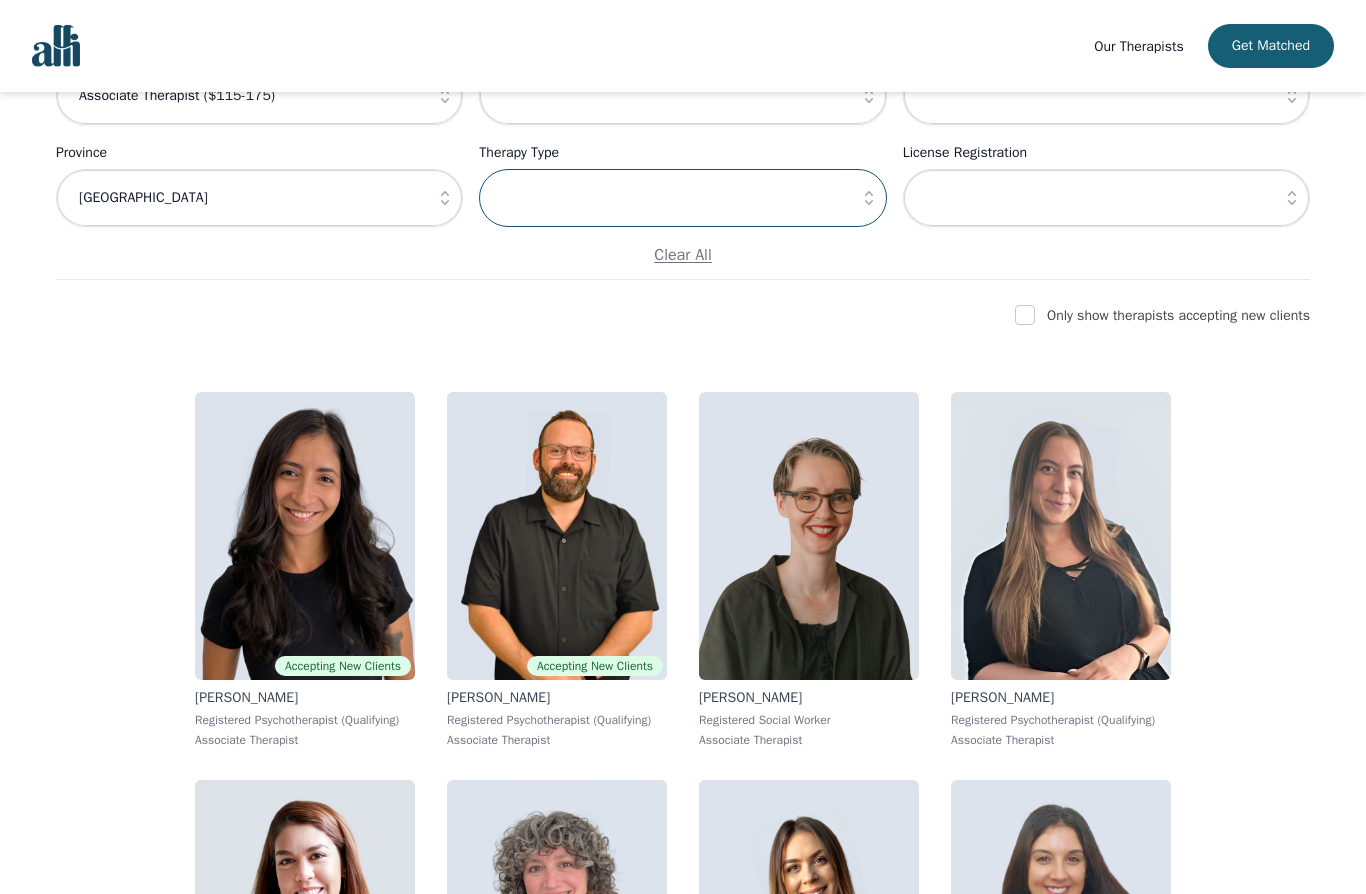 click at bounding box center [682, 198] 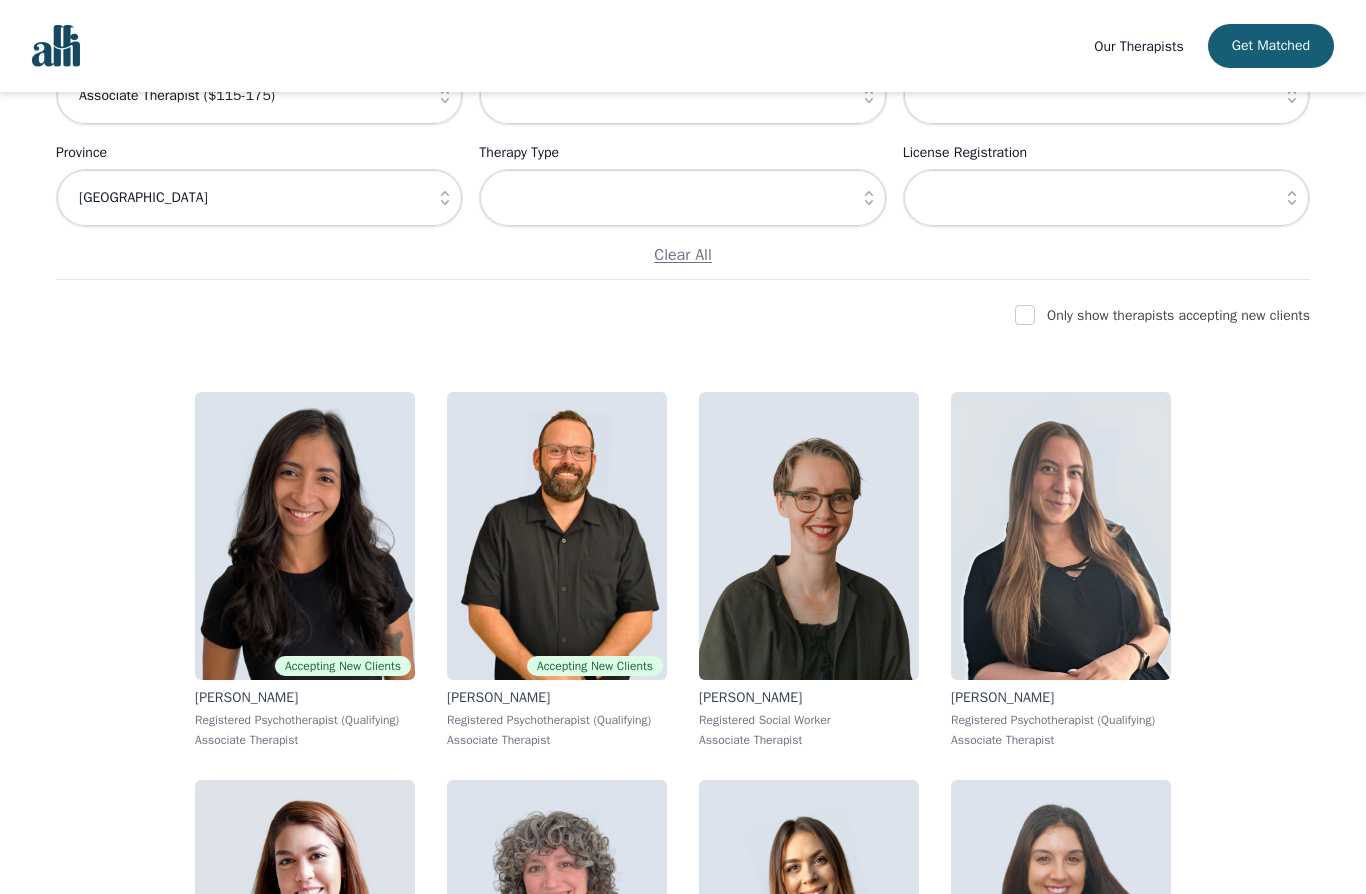 click 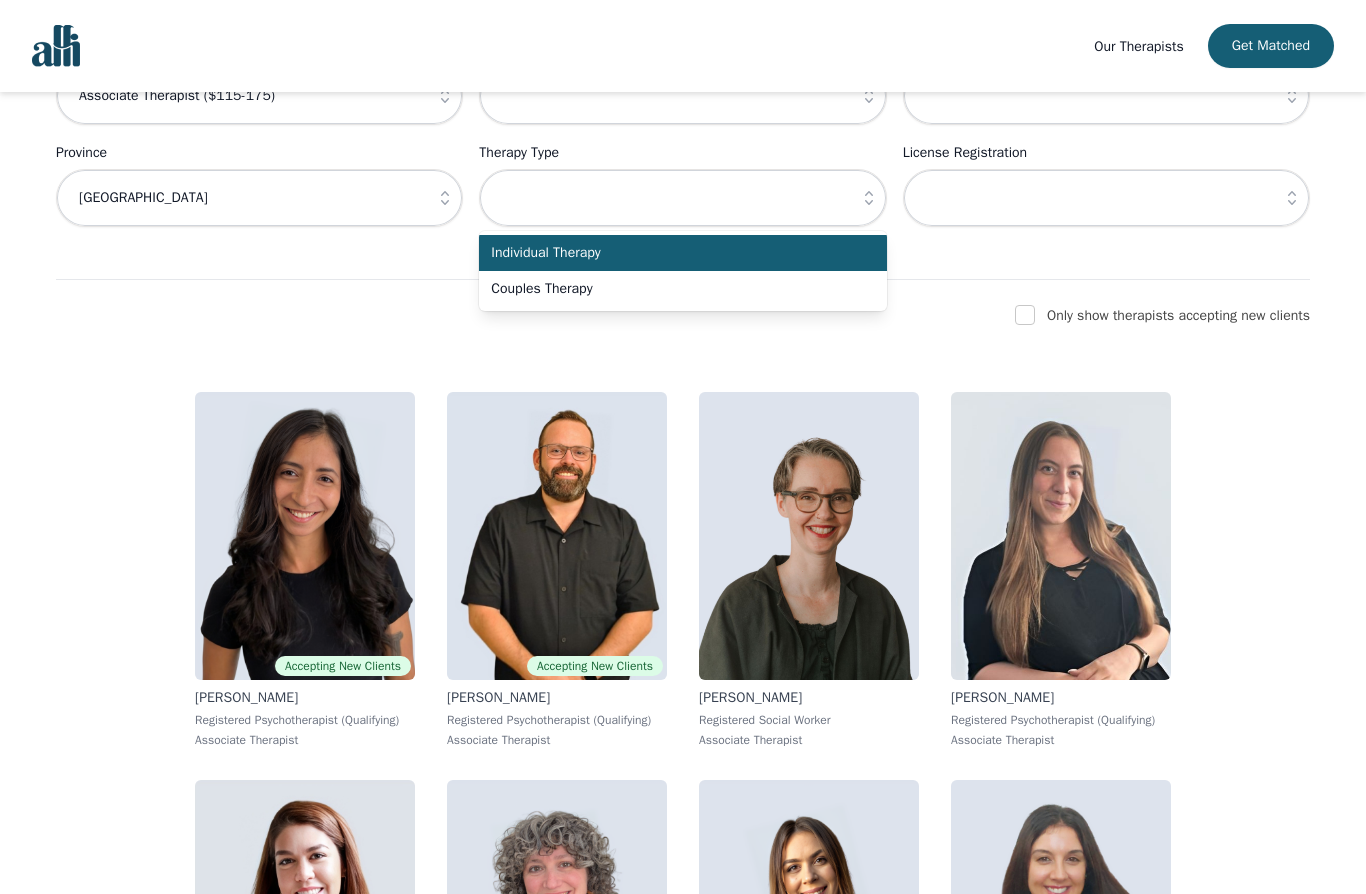 click on "Couples Therapy" at bounding box center (682, 289) 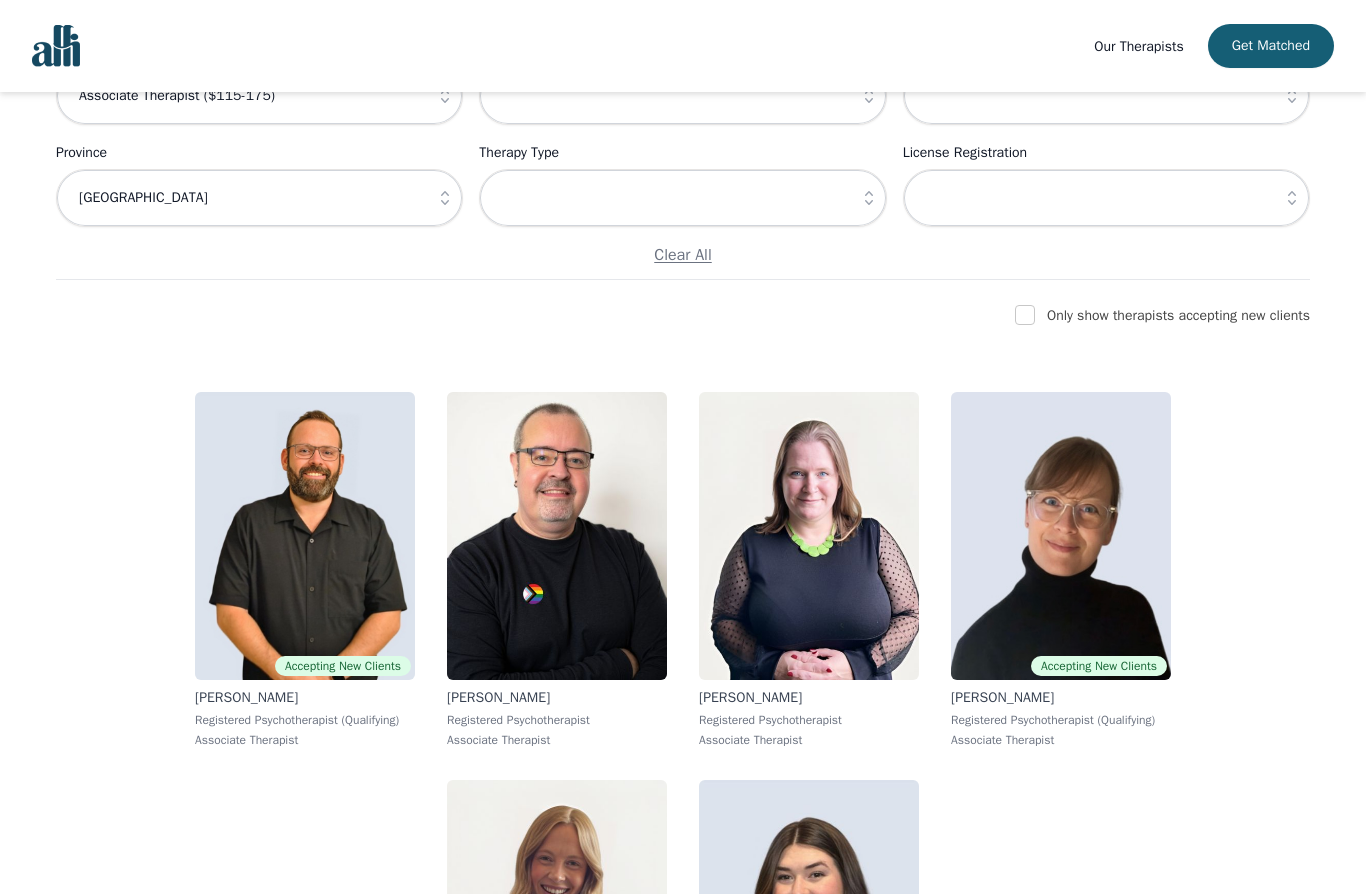 type on "Couples Therapy" 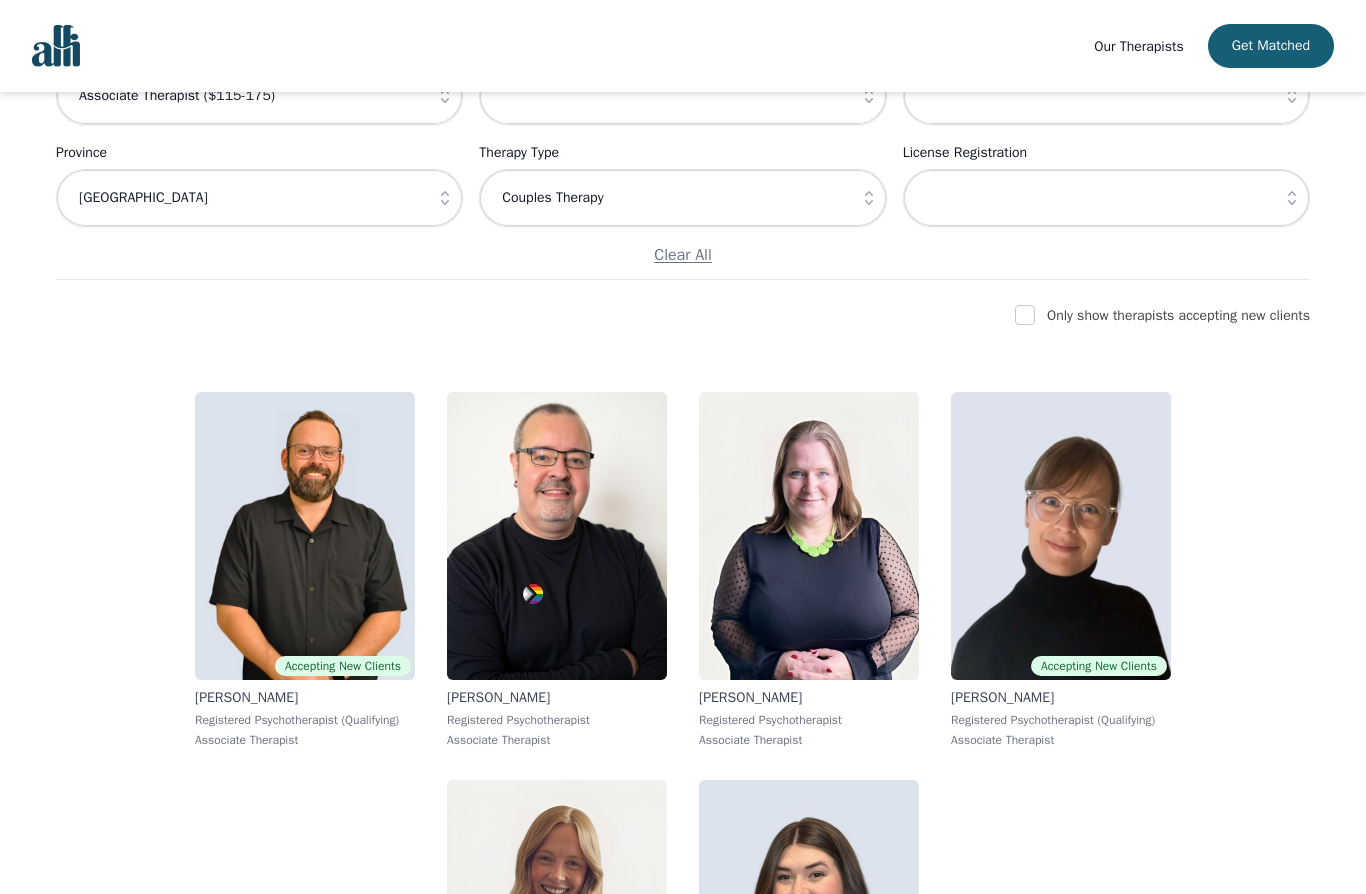 click at bounding box center (1025, 315) 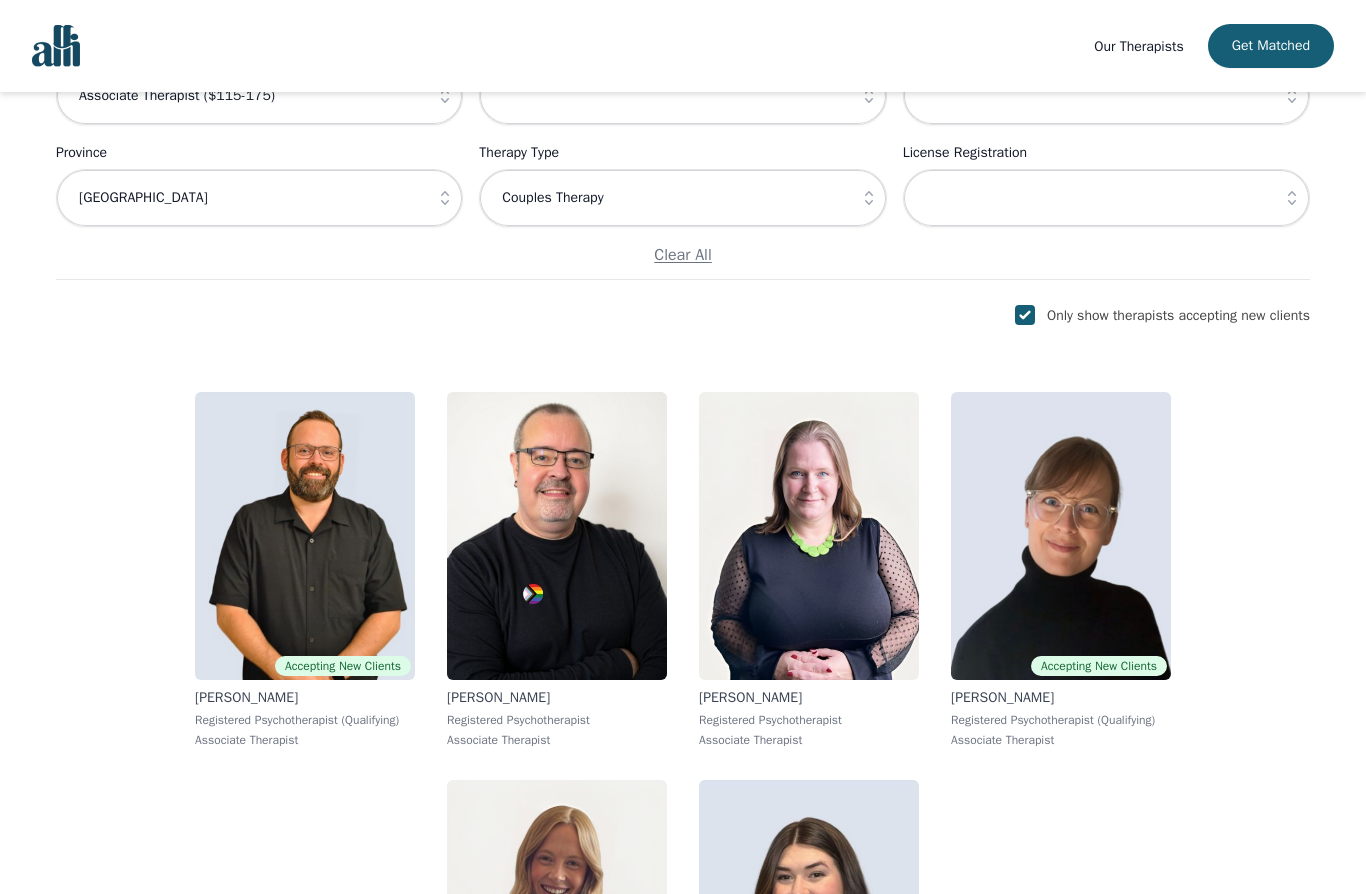 scroll, scrollTop: 292, scrollLeft: 0, axis: vertical 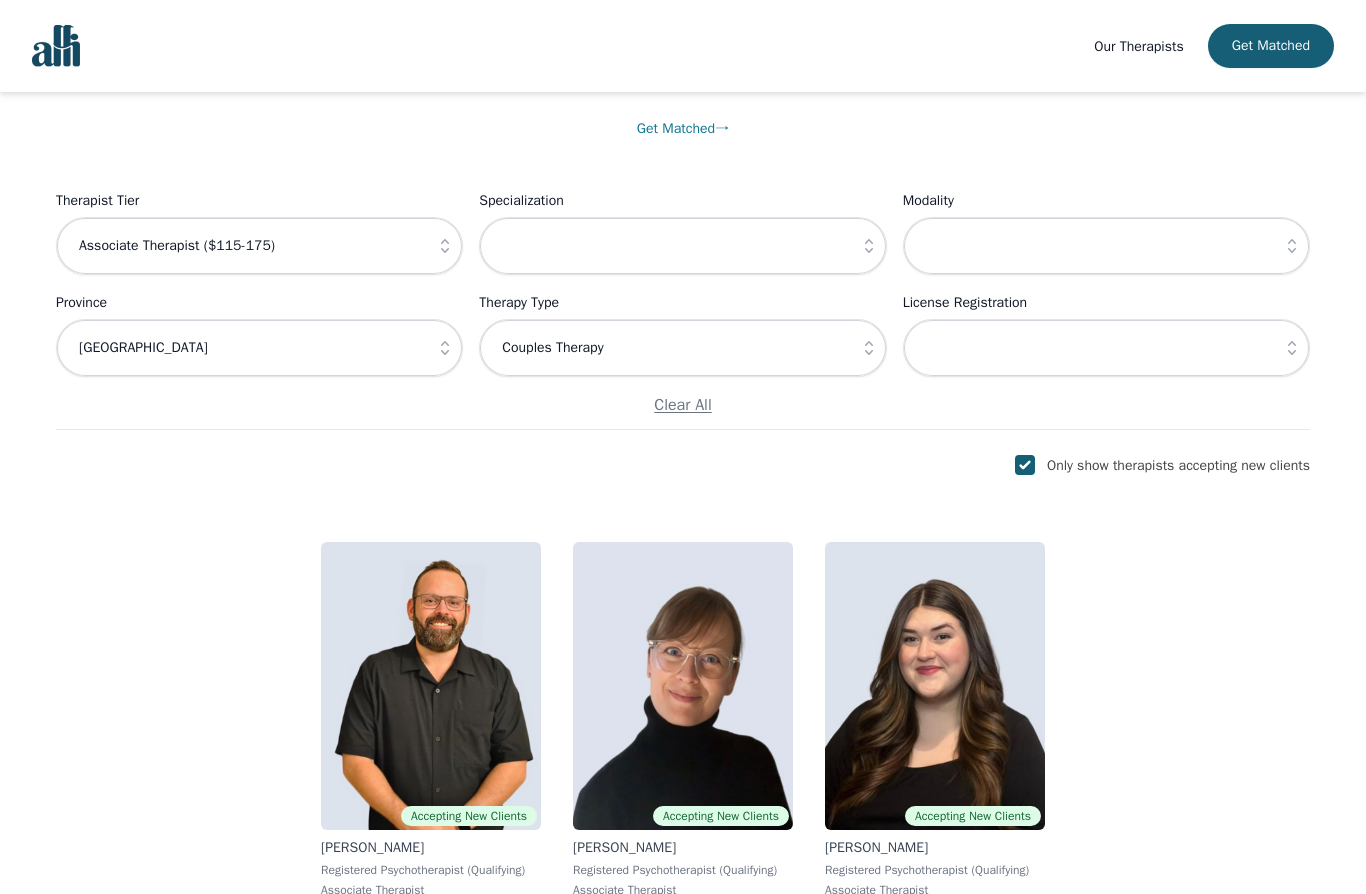 click at bounding box center [935, 686] 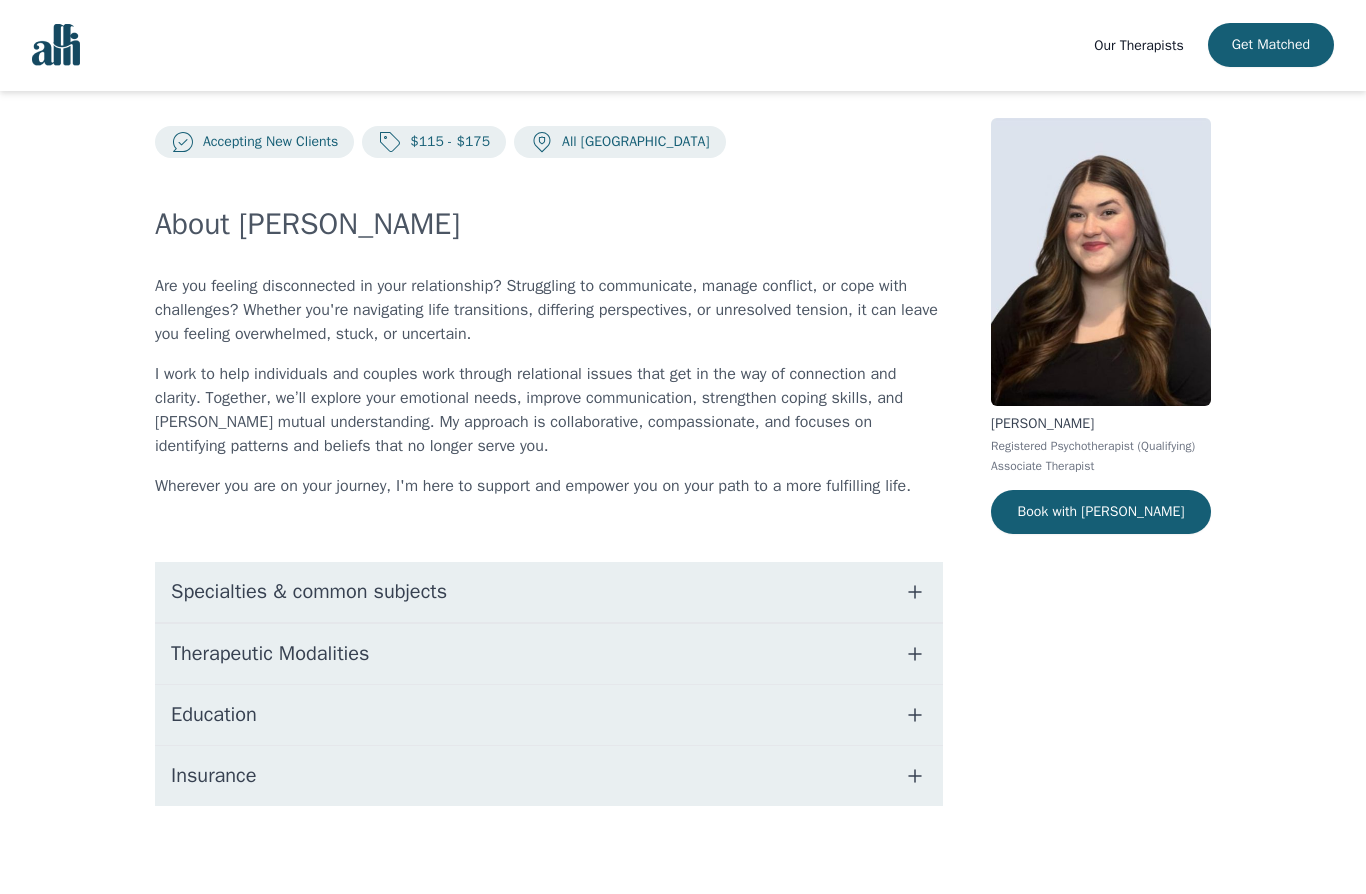 scroll, scrollTop: 30, scrollLeft: 0, axis: vertical 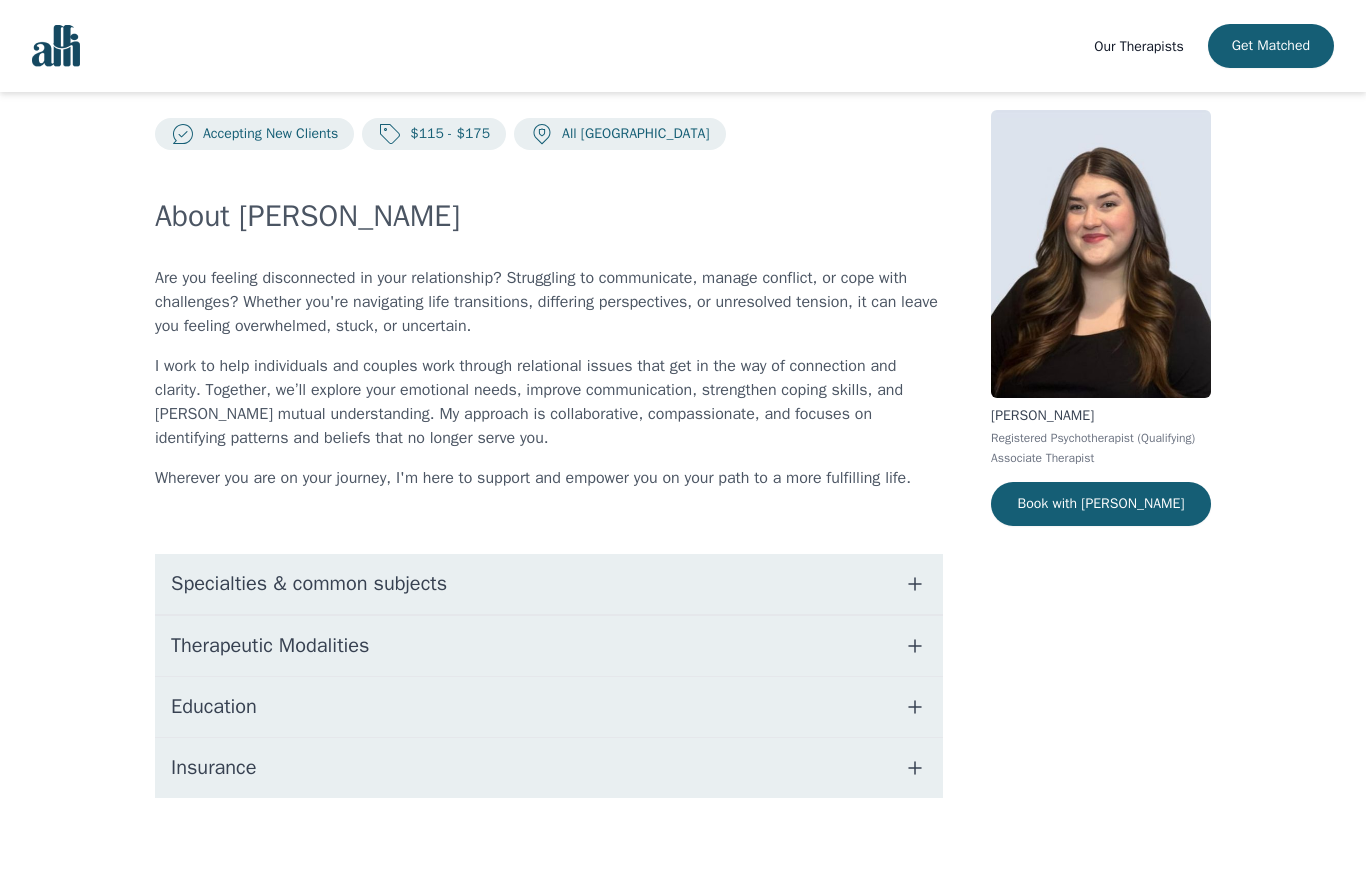 click 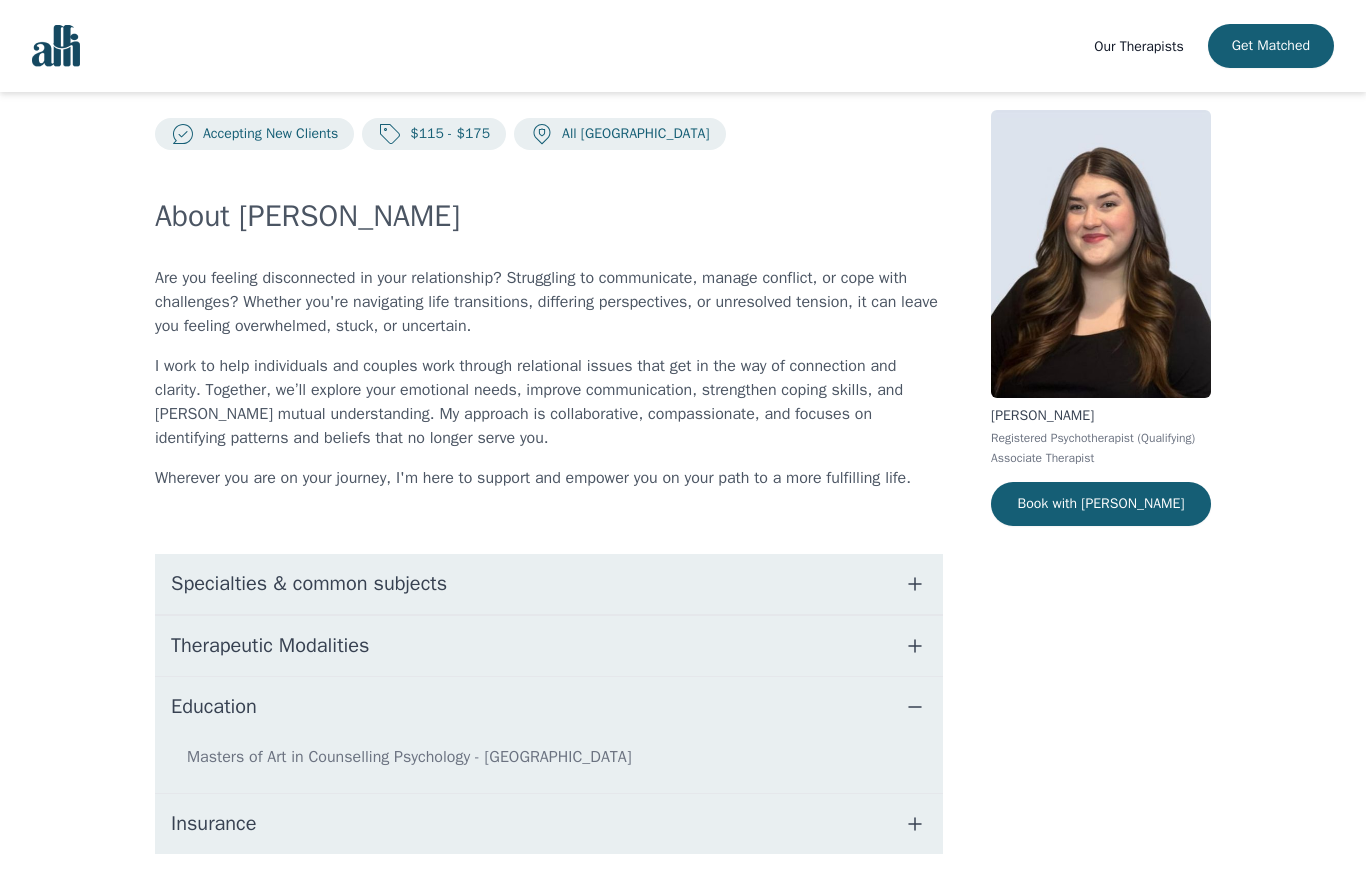 click 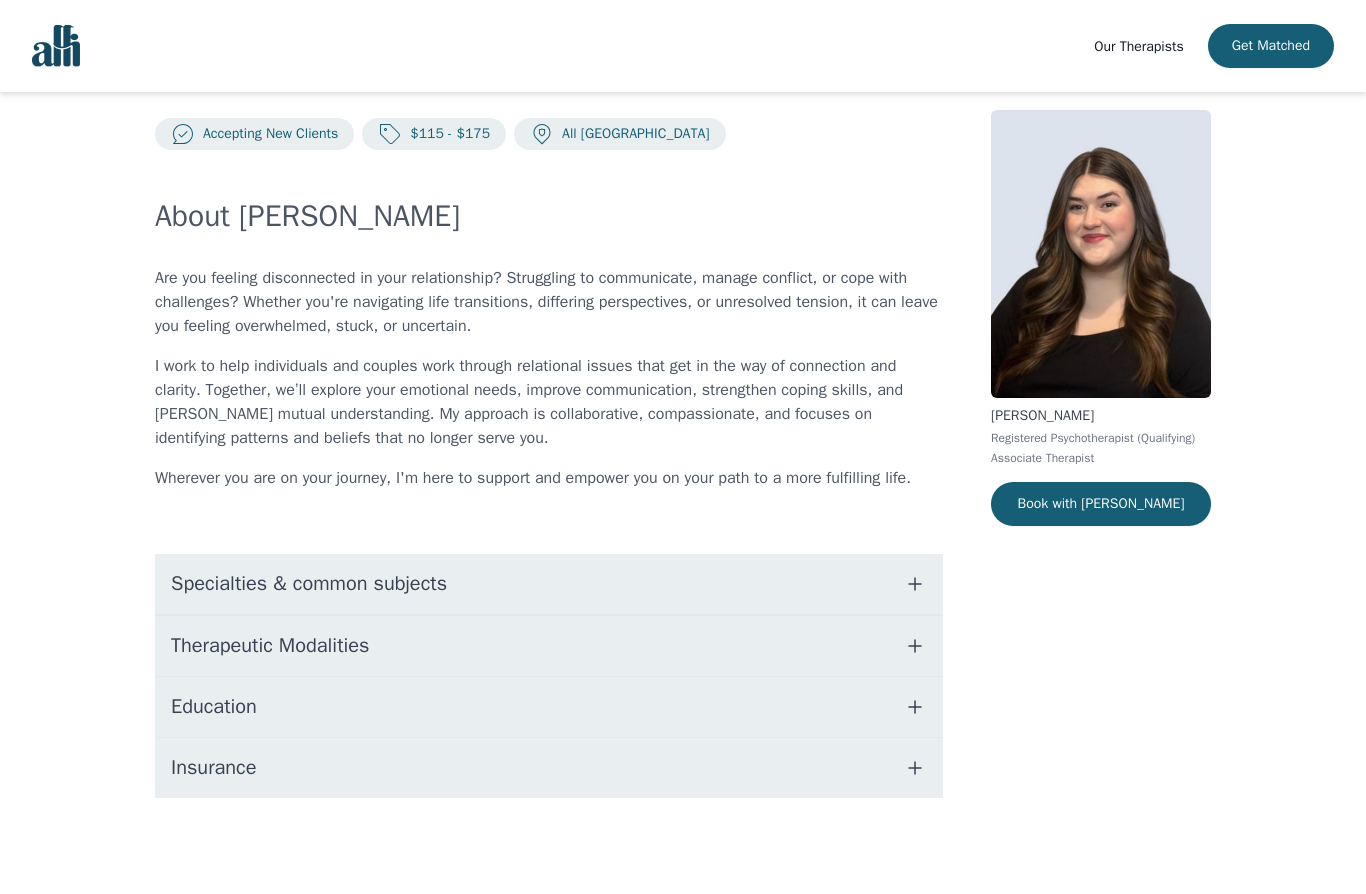 click 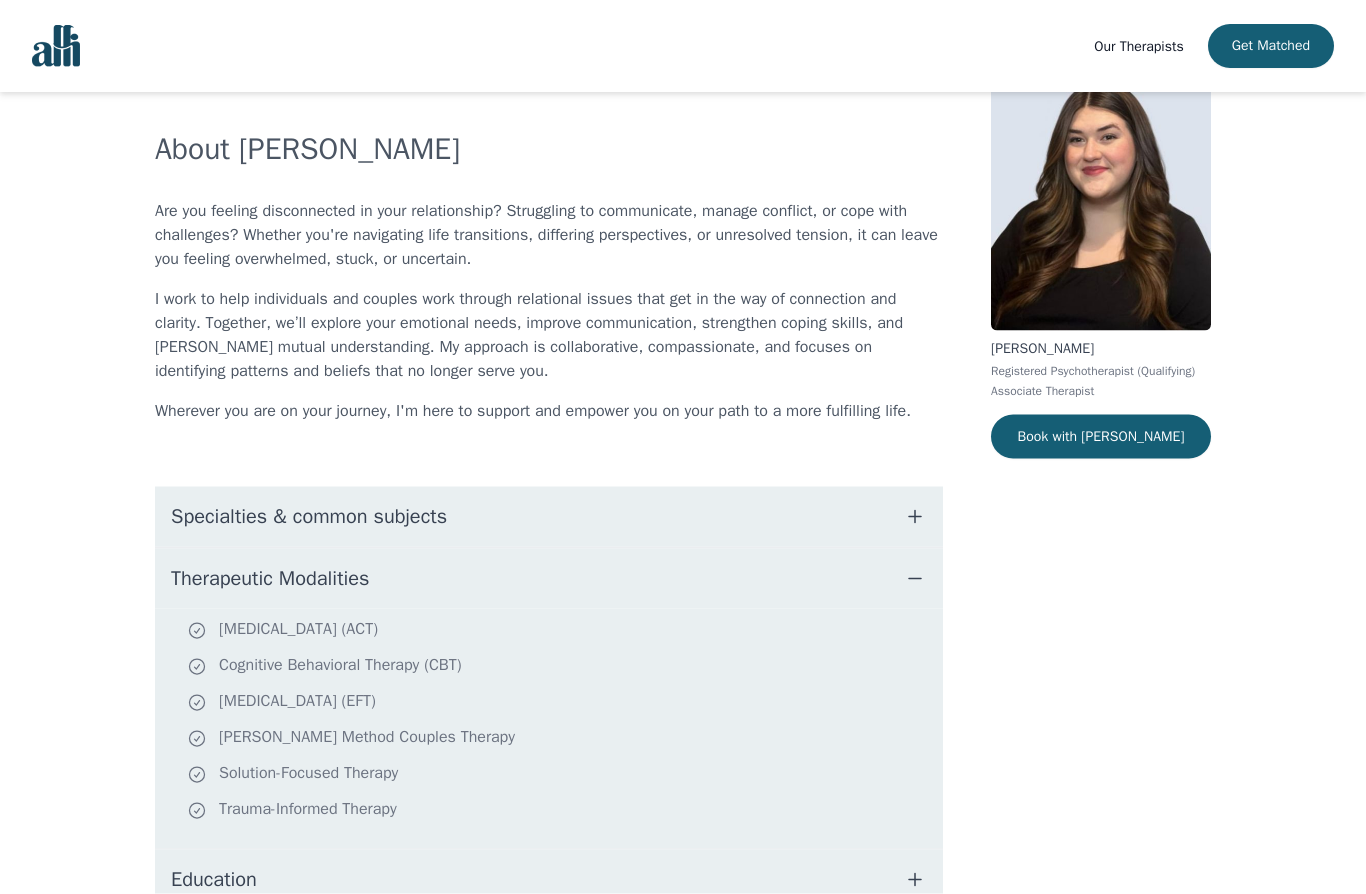 scroll, scrollTop: 98, scrollLeft: 0, axis: vertical 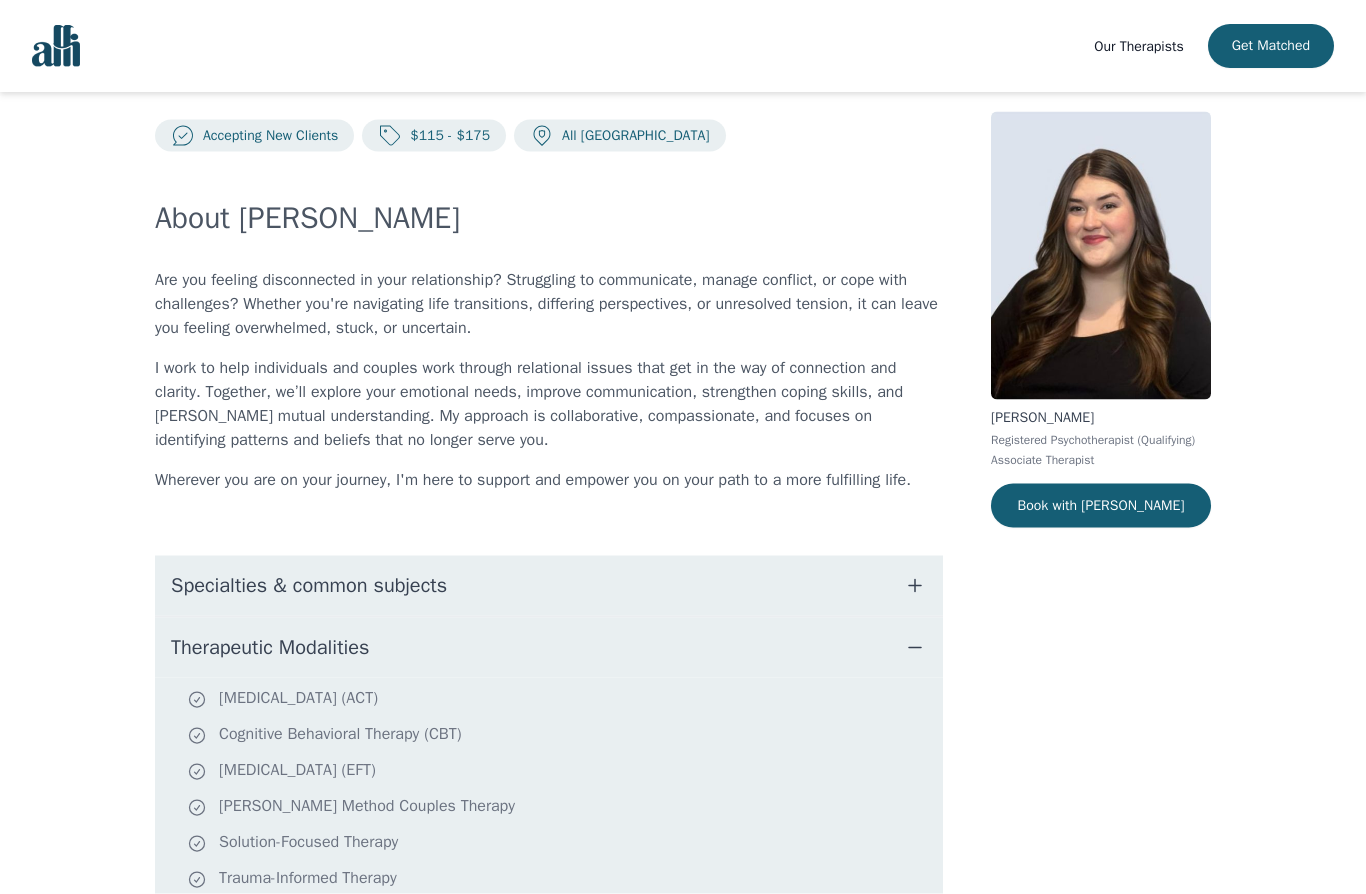 click 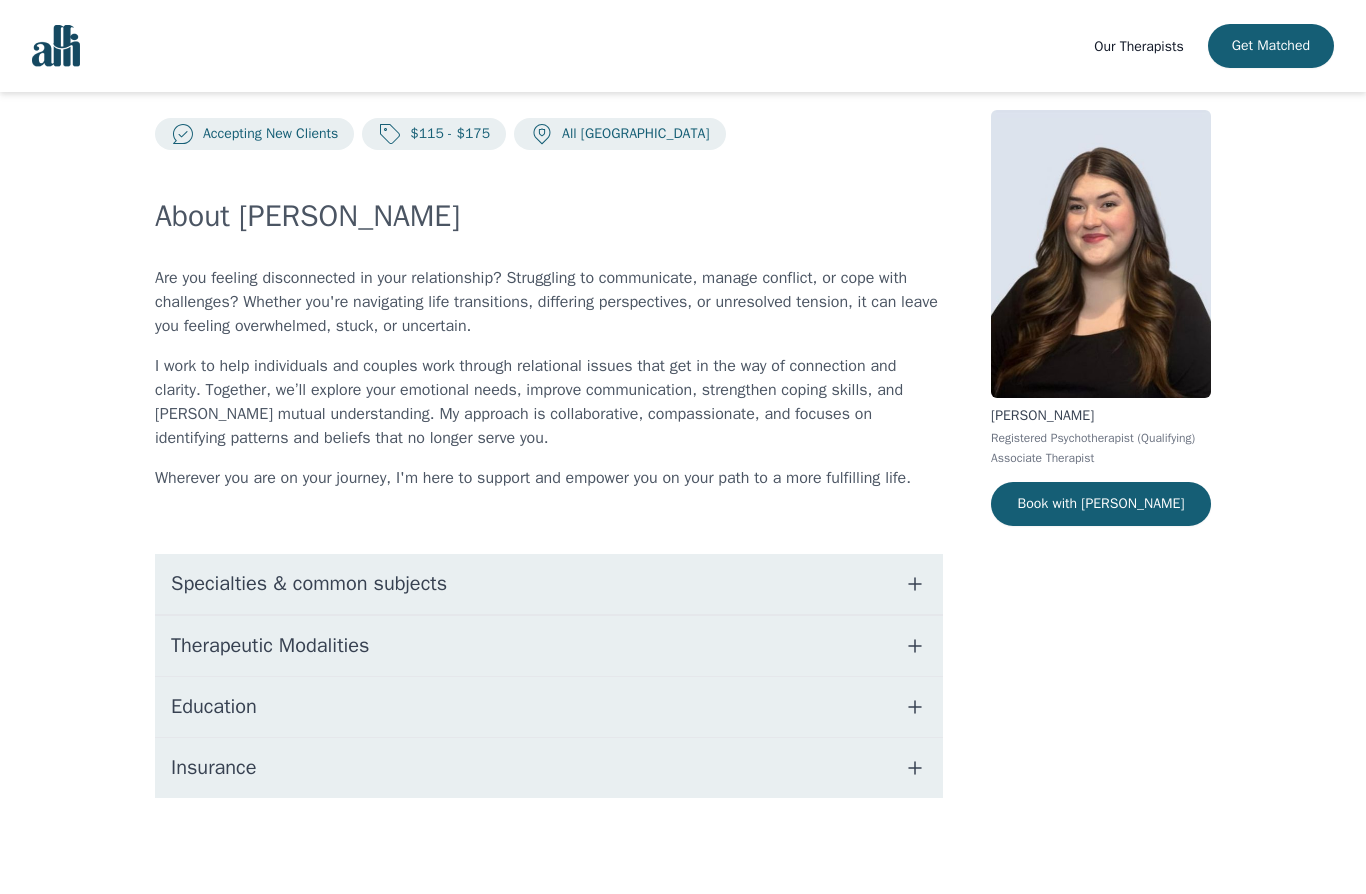 scroll, scrollTop: 0, scrollLeft: 0, axis: both 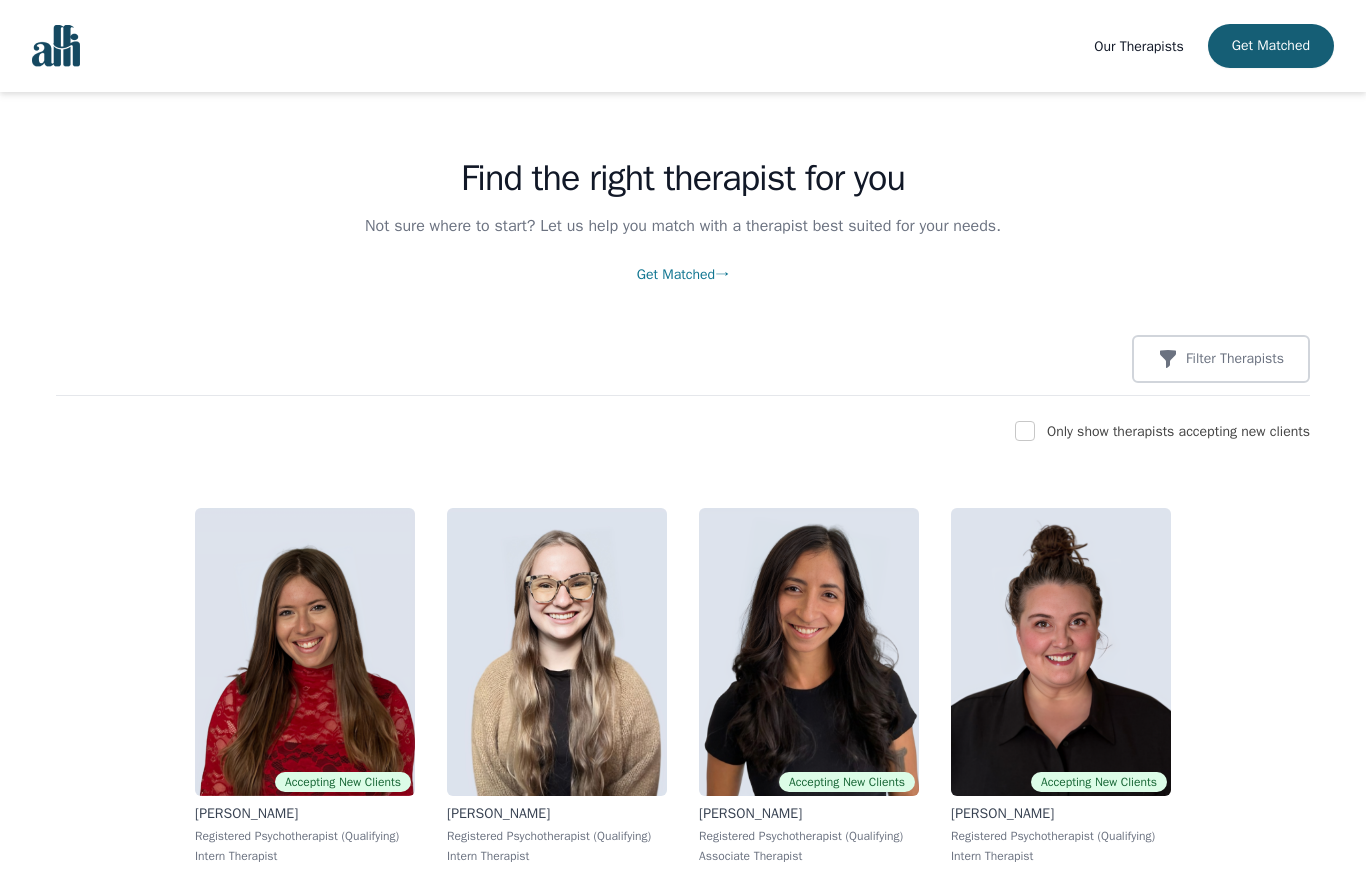 click at bounding box center (1025, 431) 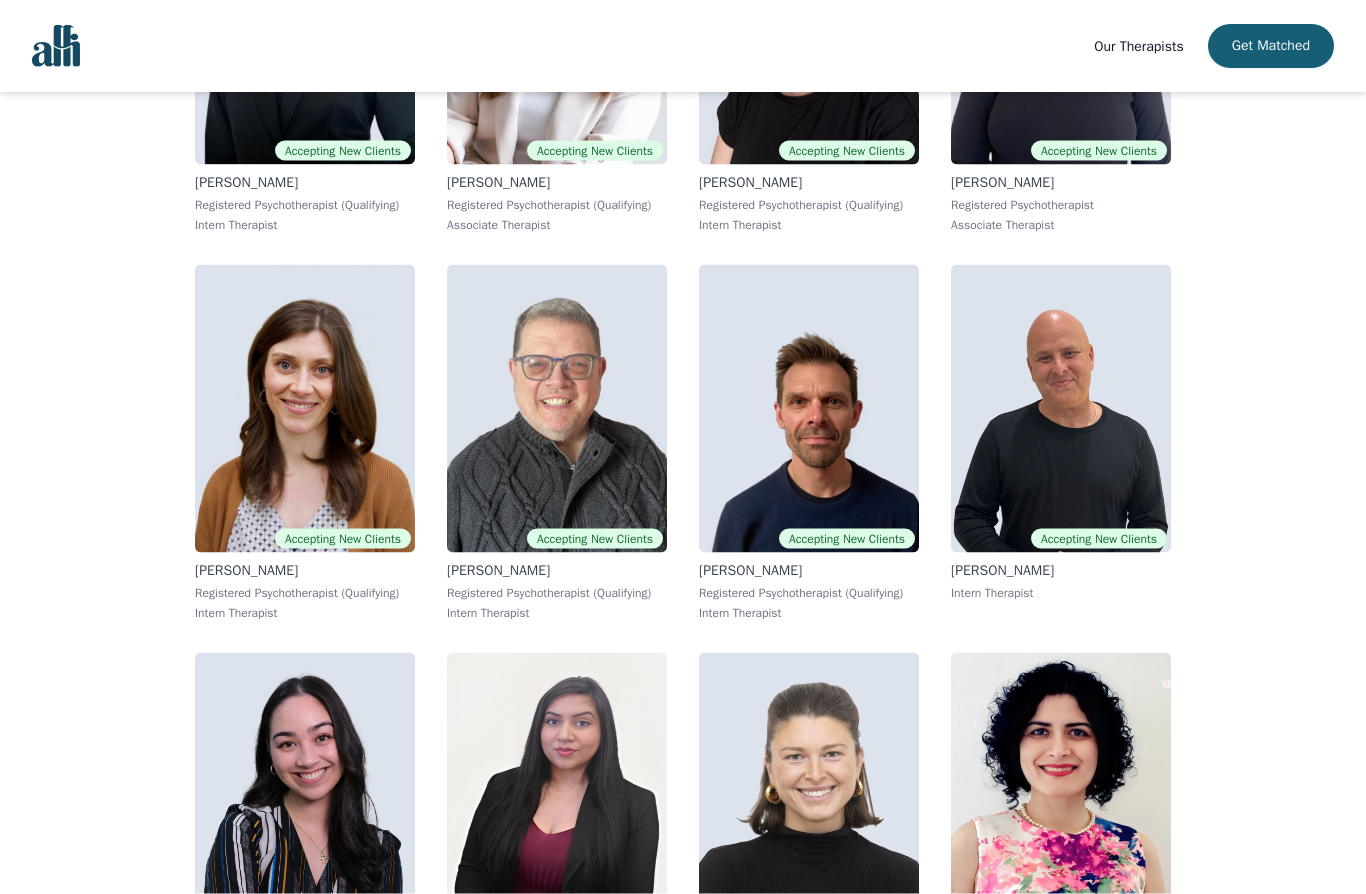 scroll, scrollTop: 1438, scrollLeft: 0, axis: vertical 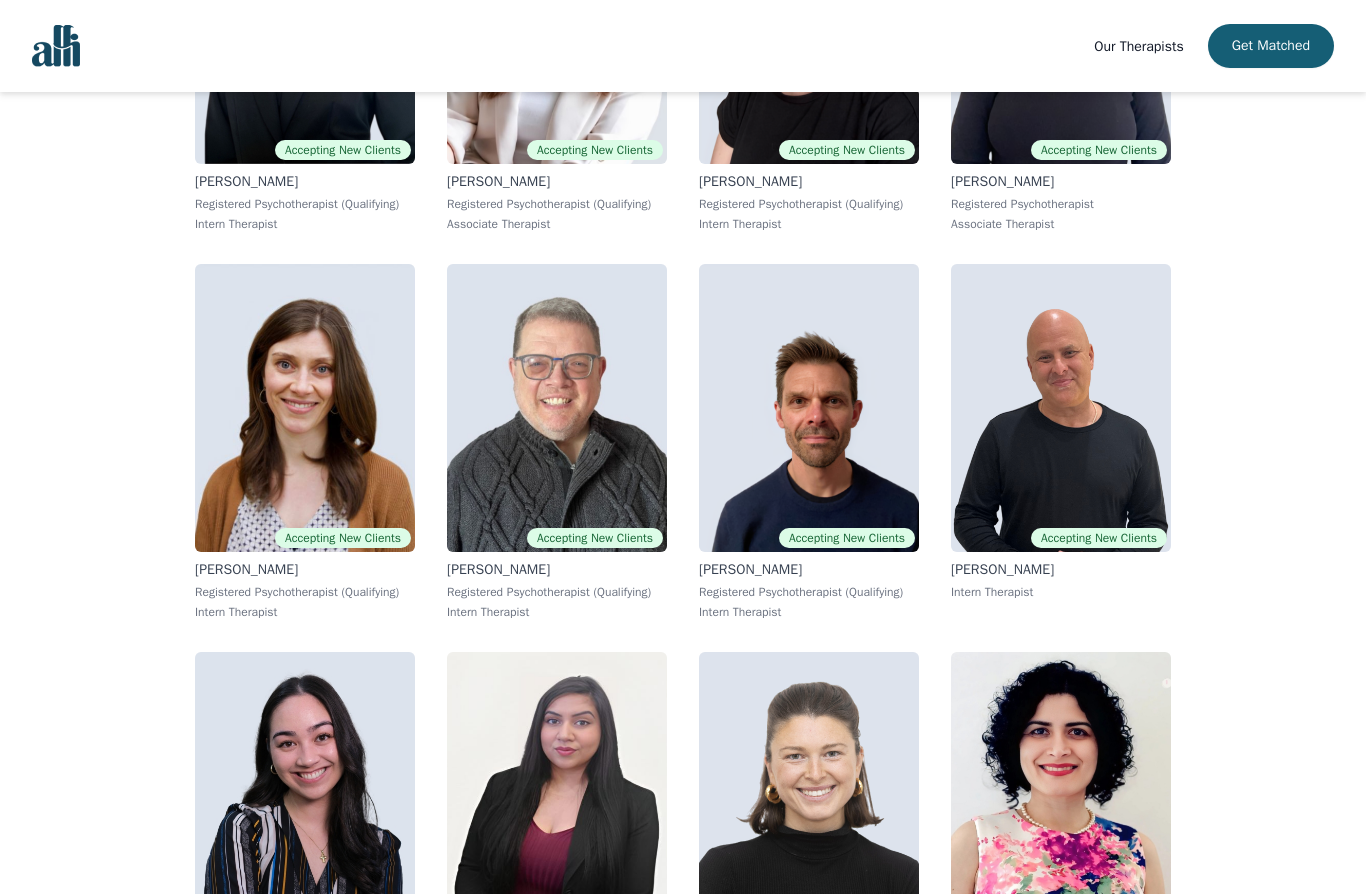 click at bounding box center [305, 408] 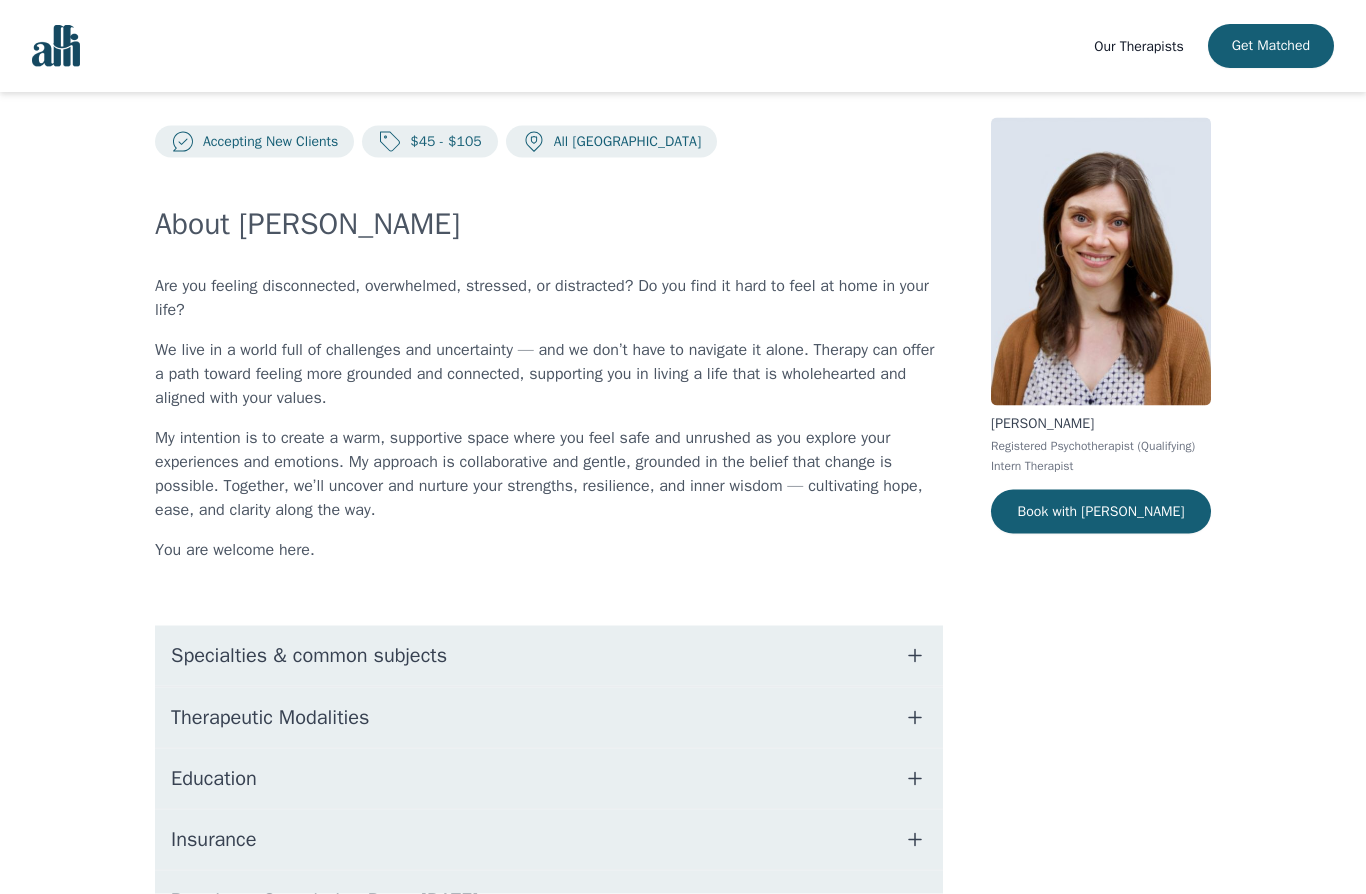 scroll, scrollTop: 129, scrollLeft: 0, axis: vertical 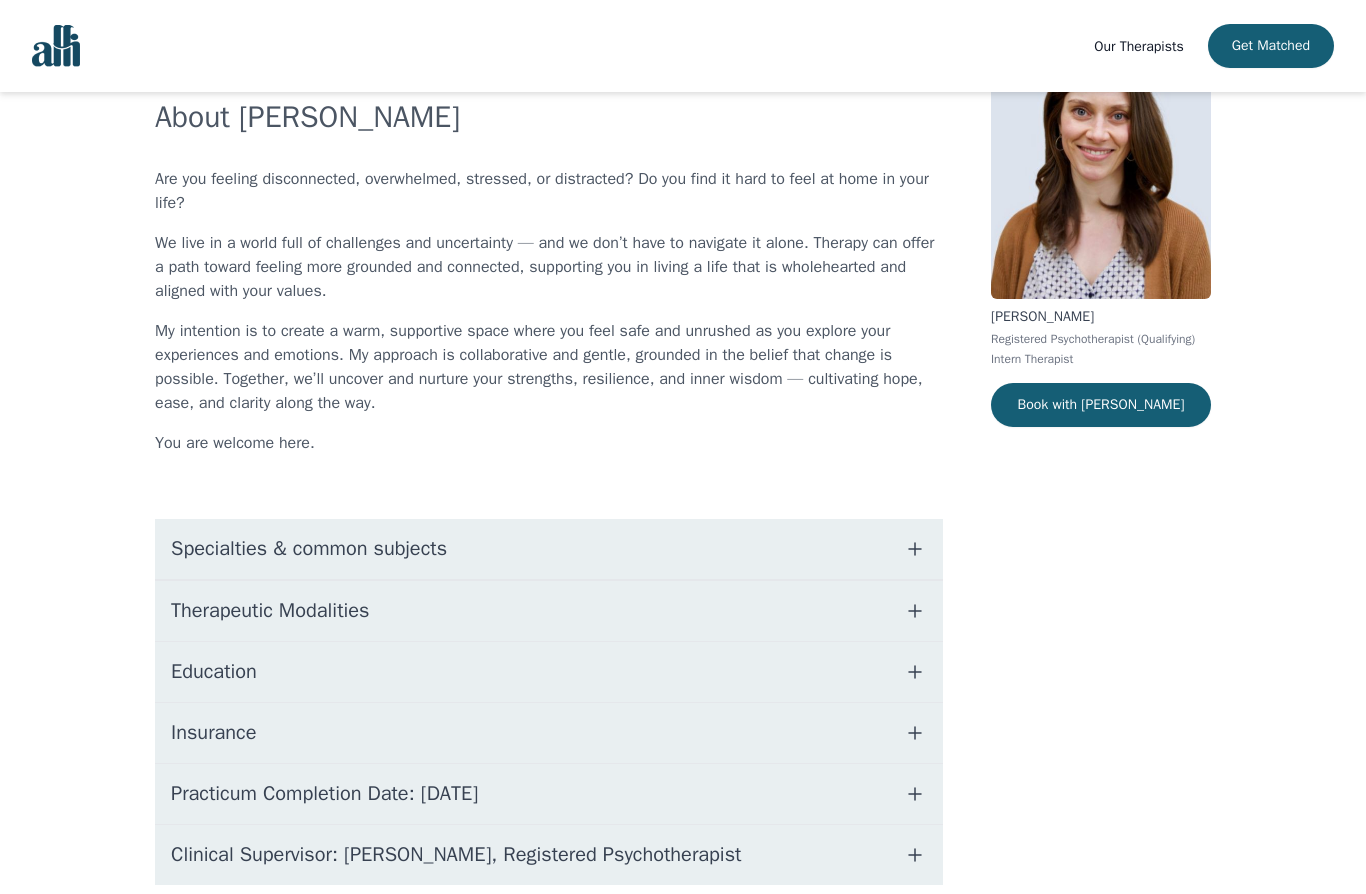 click 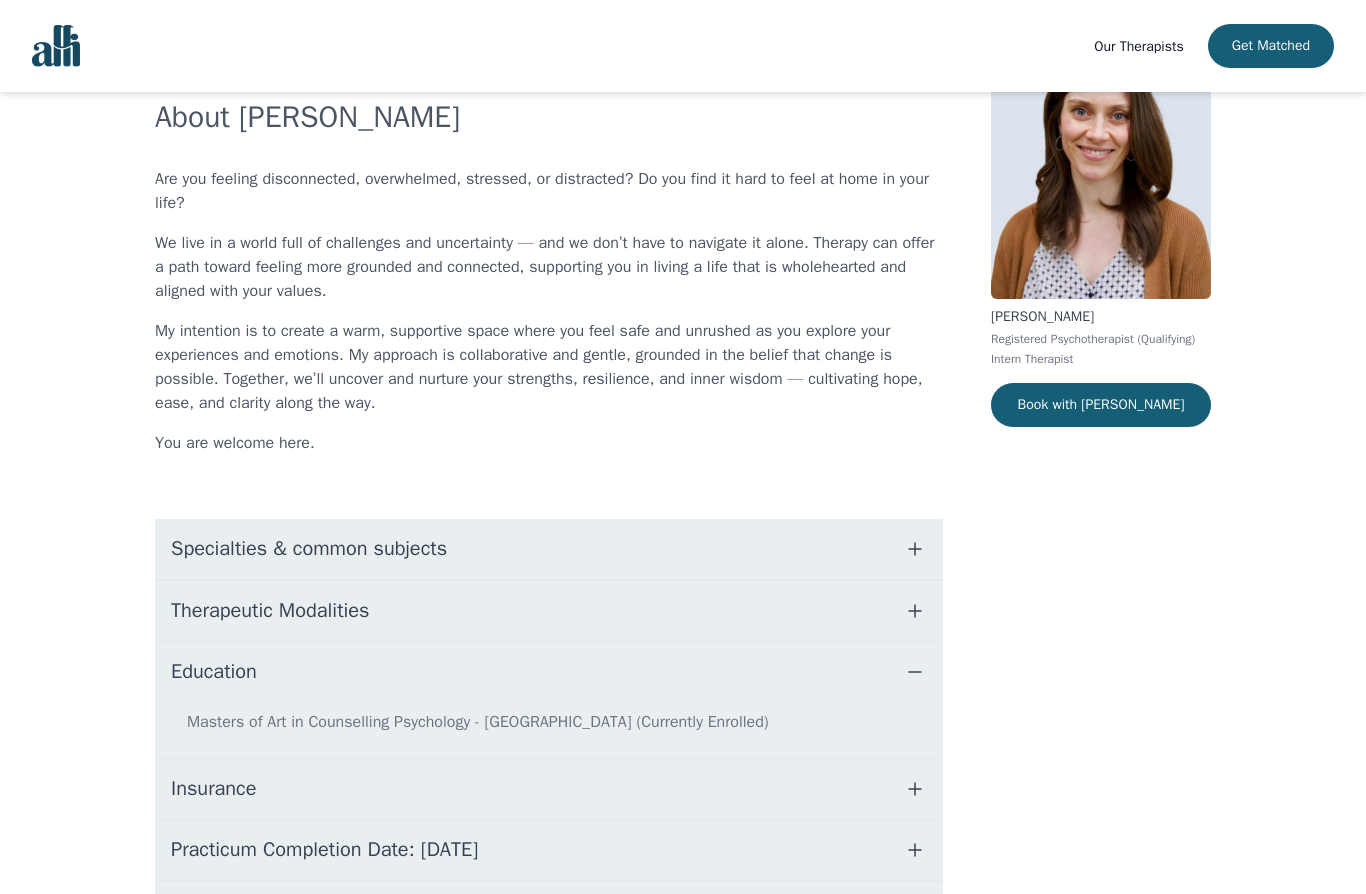 click 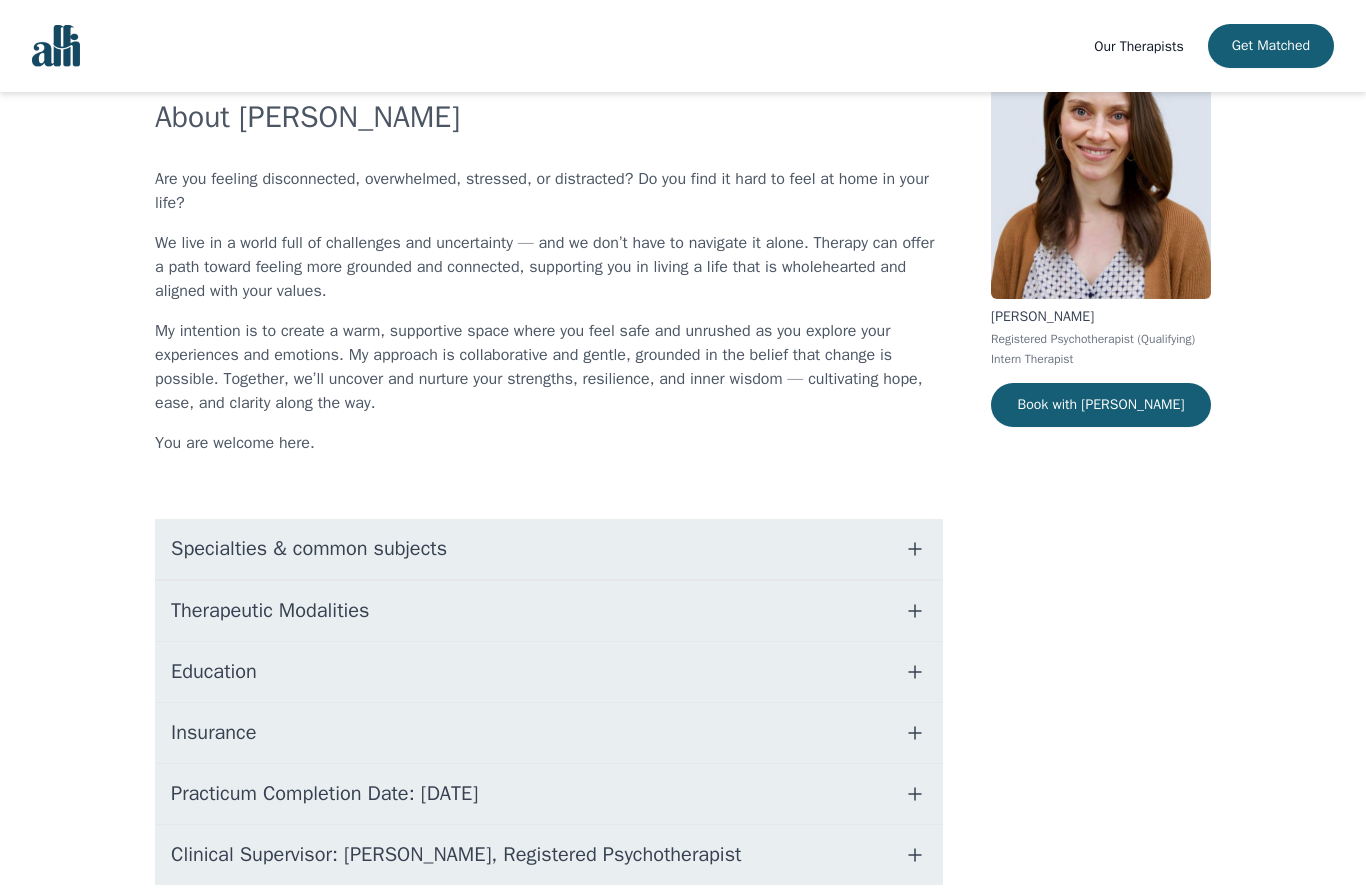 click 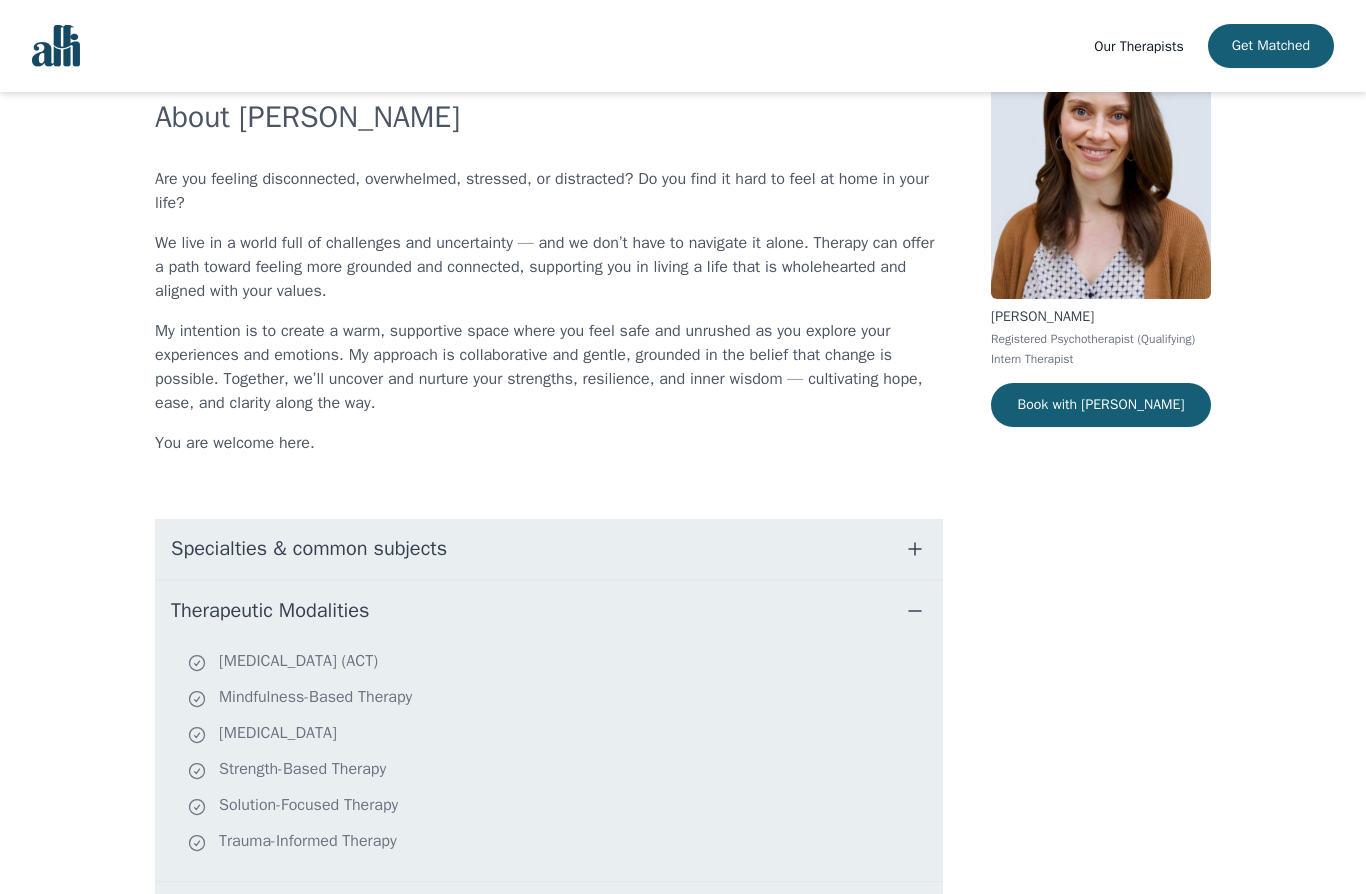 click 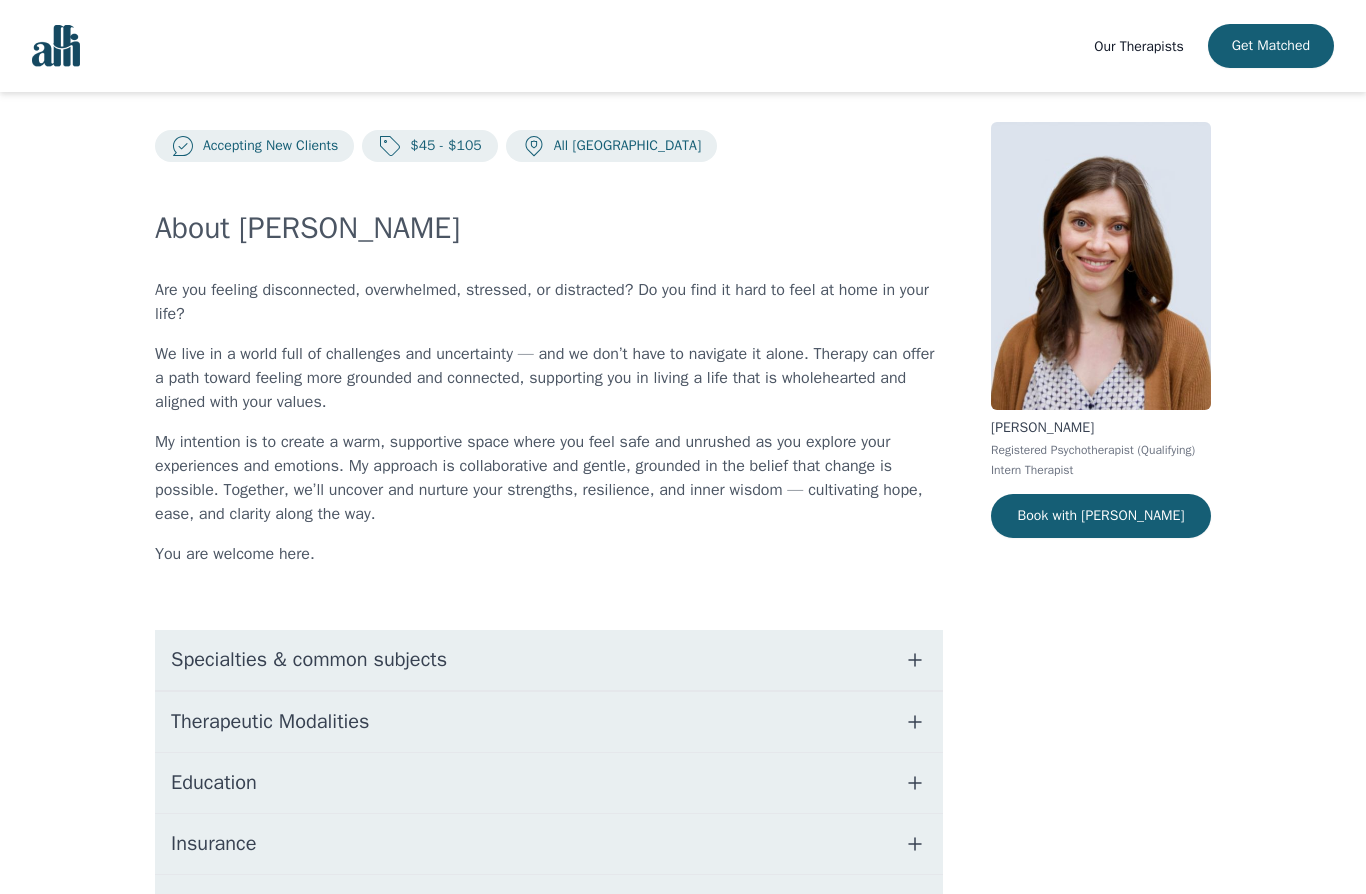 scroll, scrollTop: 0, scrollLeft: 0, axis: both 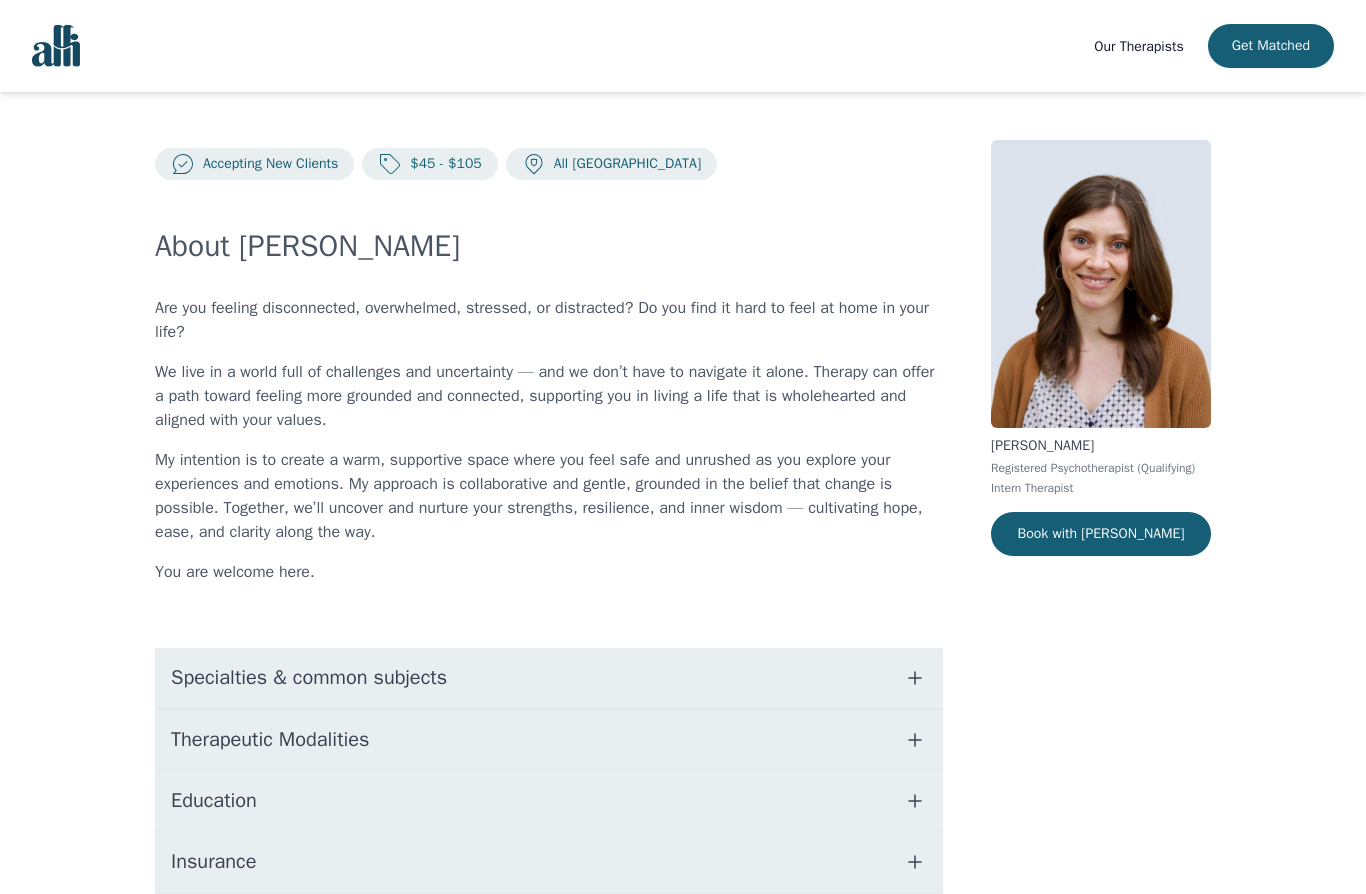 click 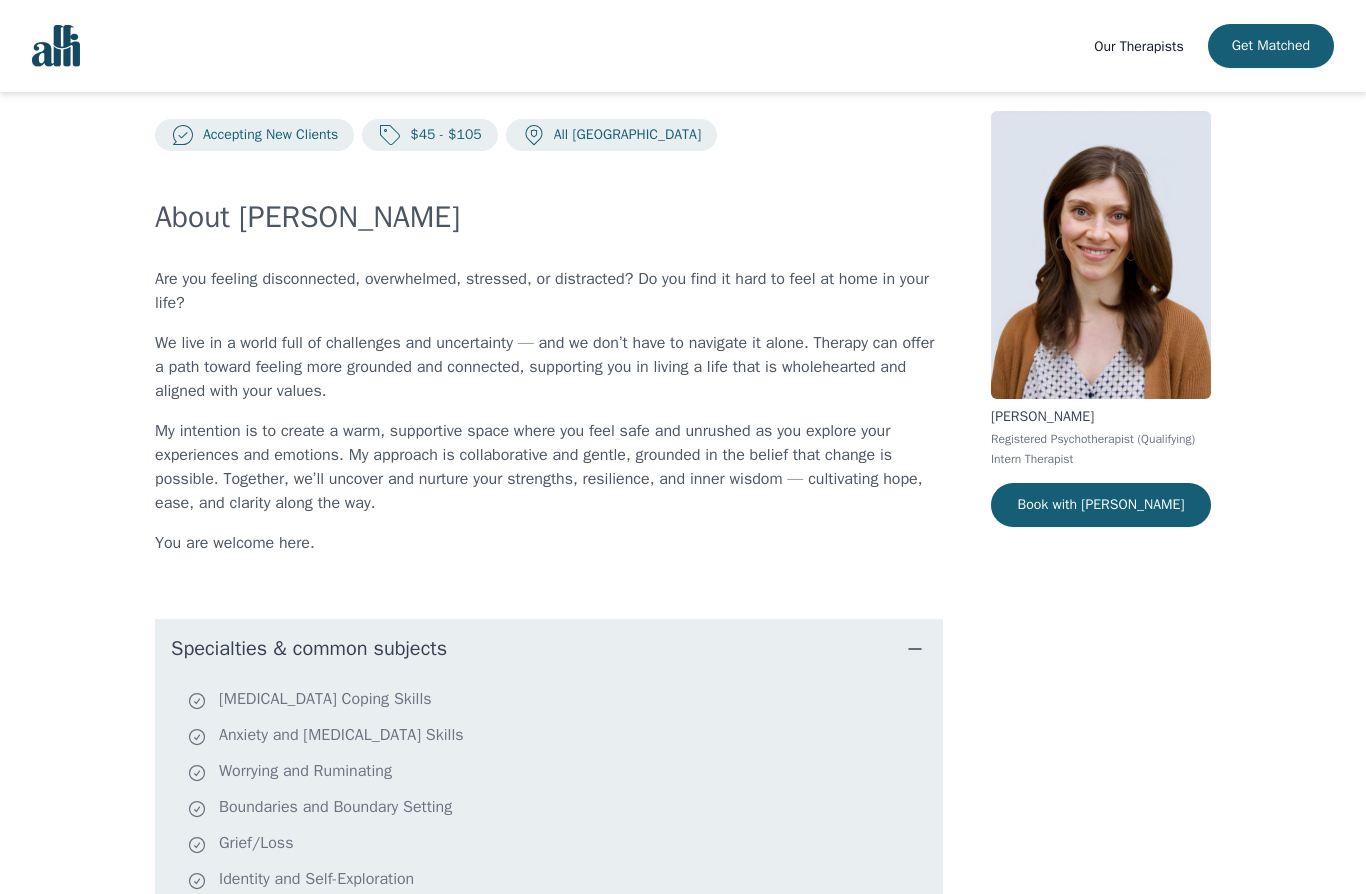 scroll, scrollTop: 0, scrollLeft: 0, axis: both 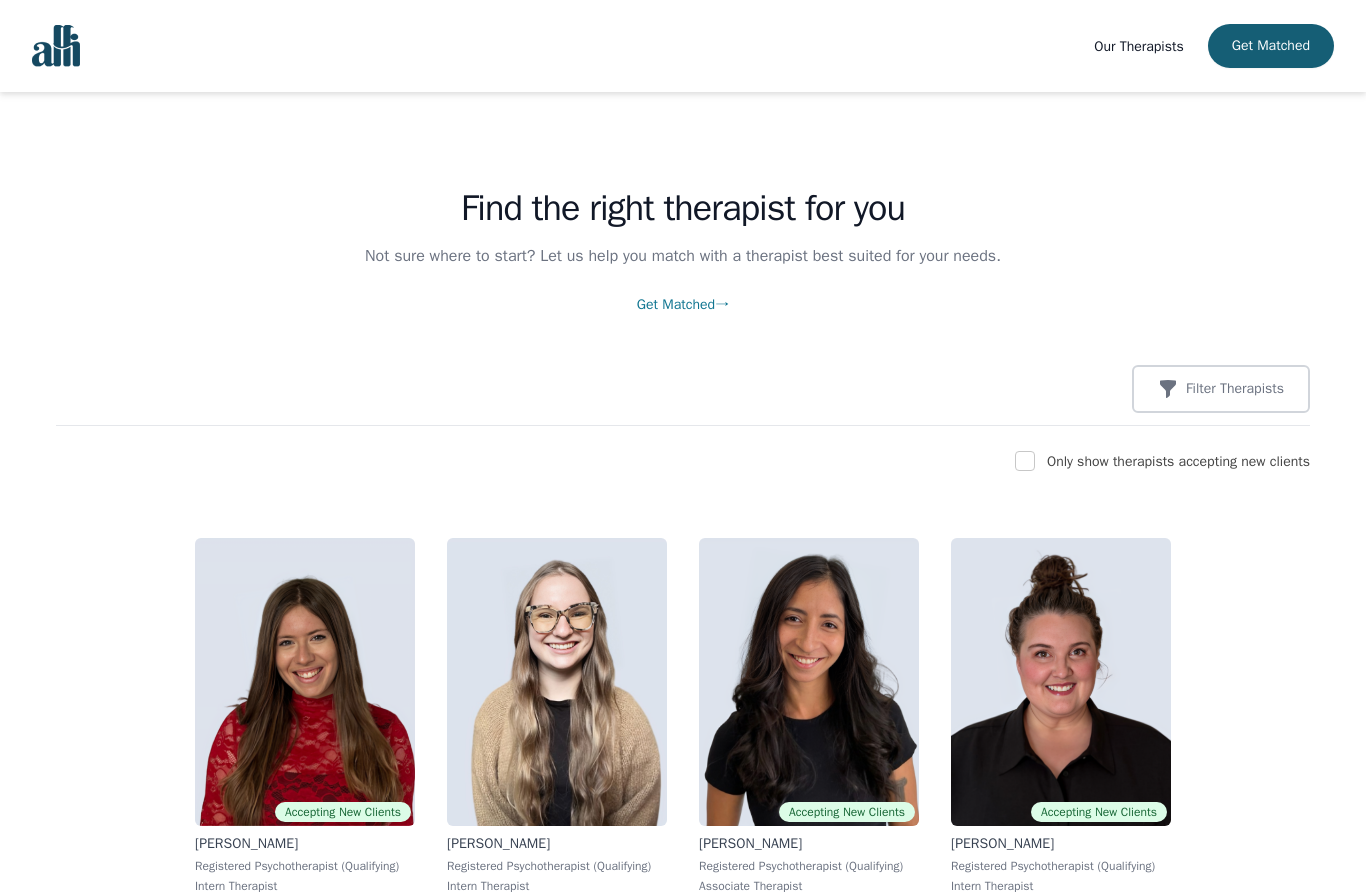 click at bounding box center (1025, 461) 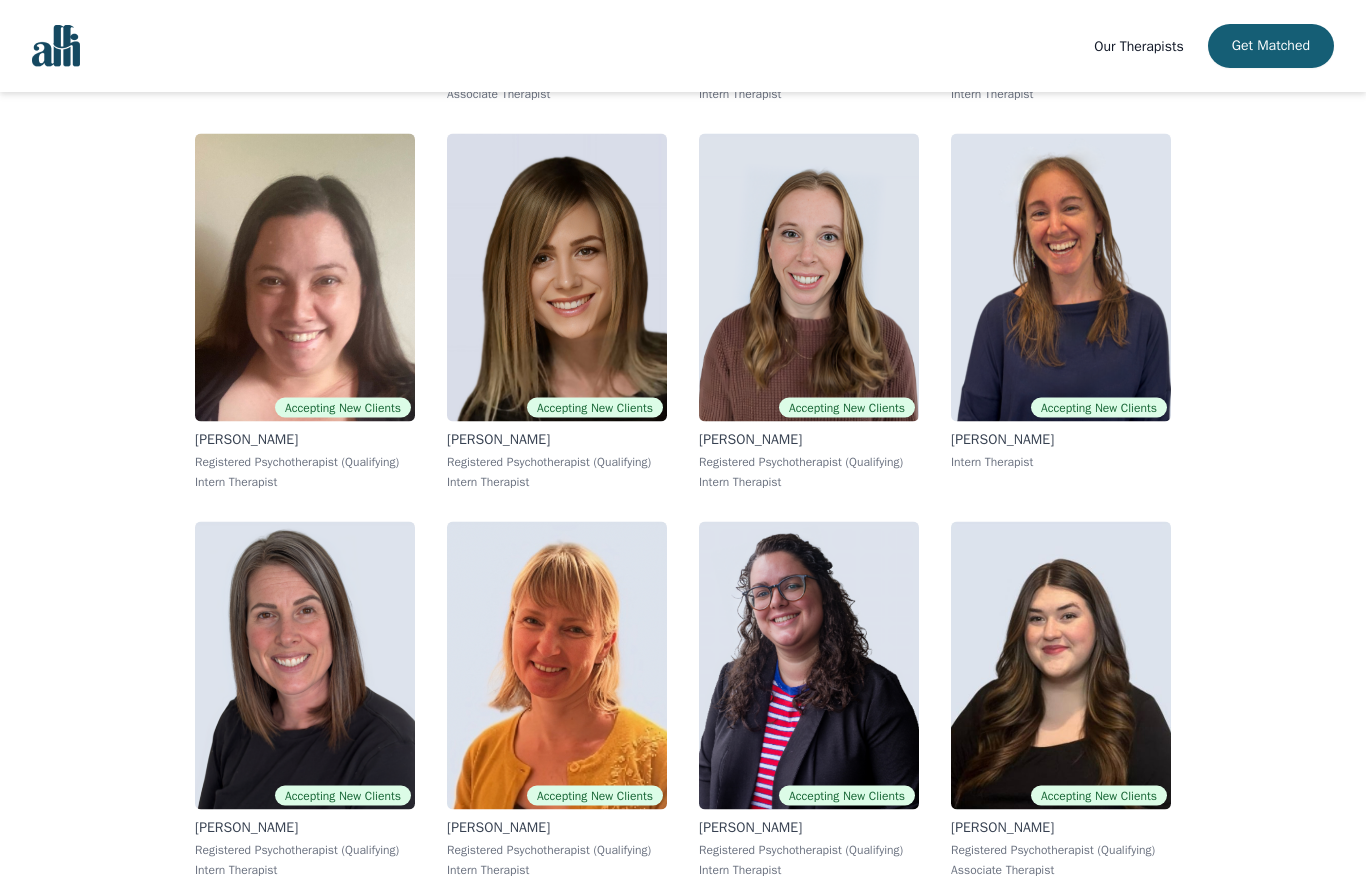 scroll, scrollTop: 5061, scrollLeft: 0, axis: vertical 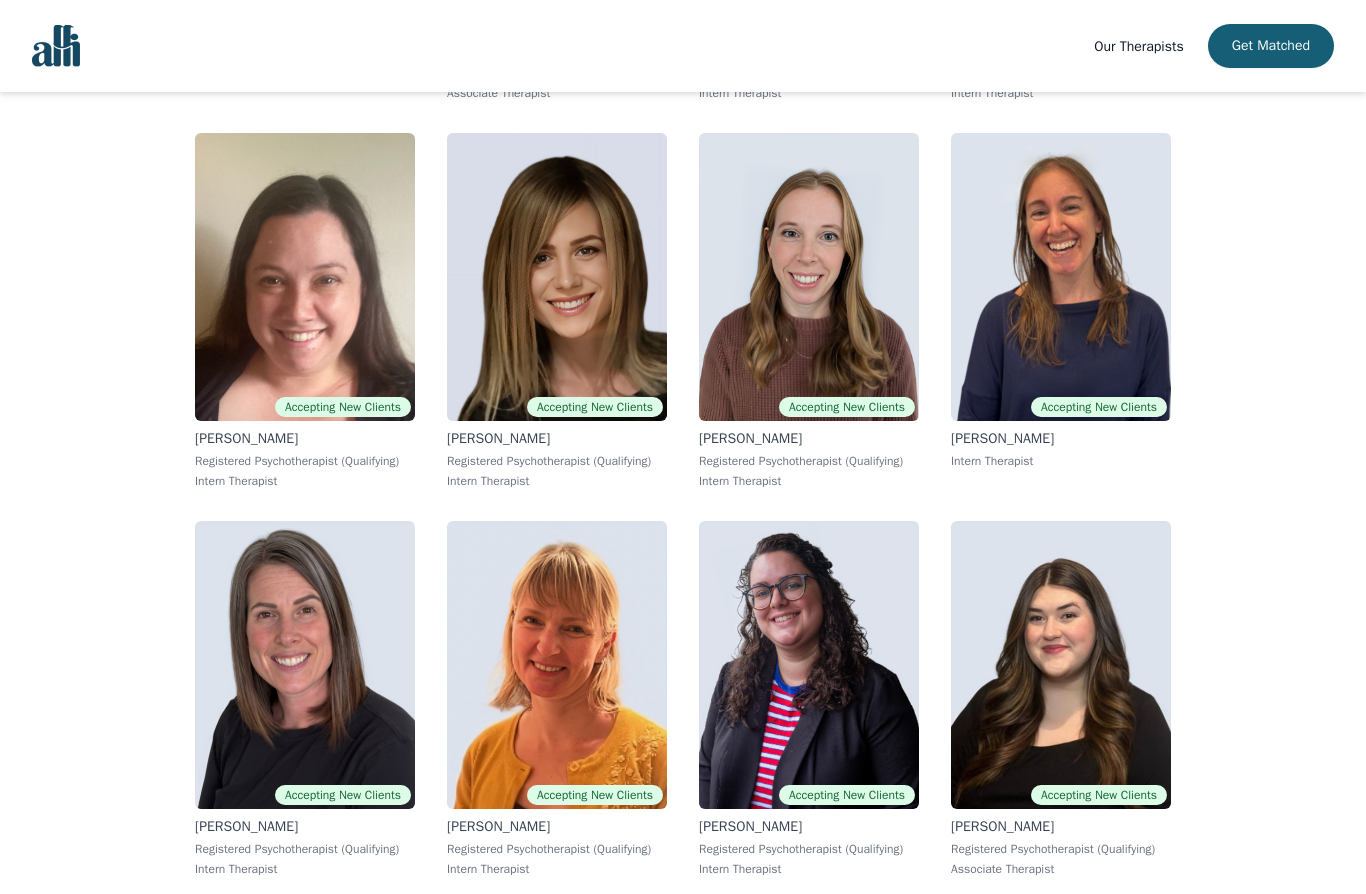 click at bounding box center [305, 665] 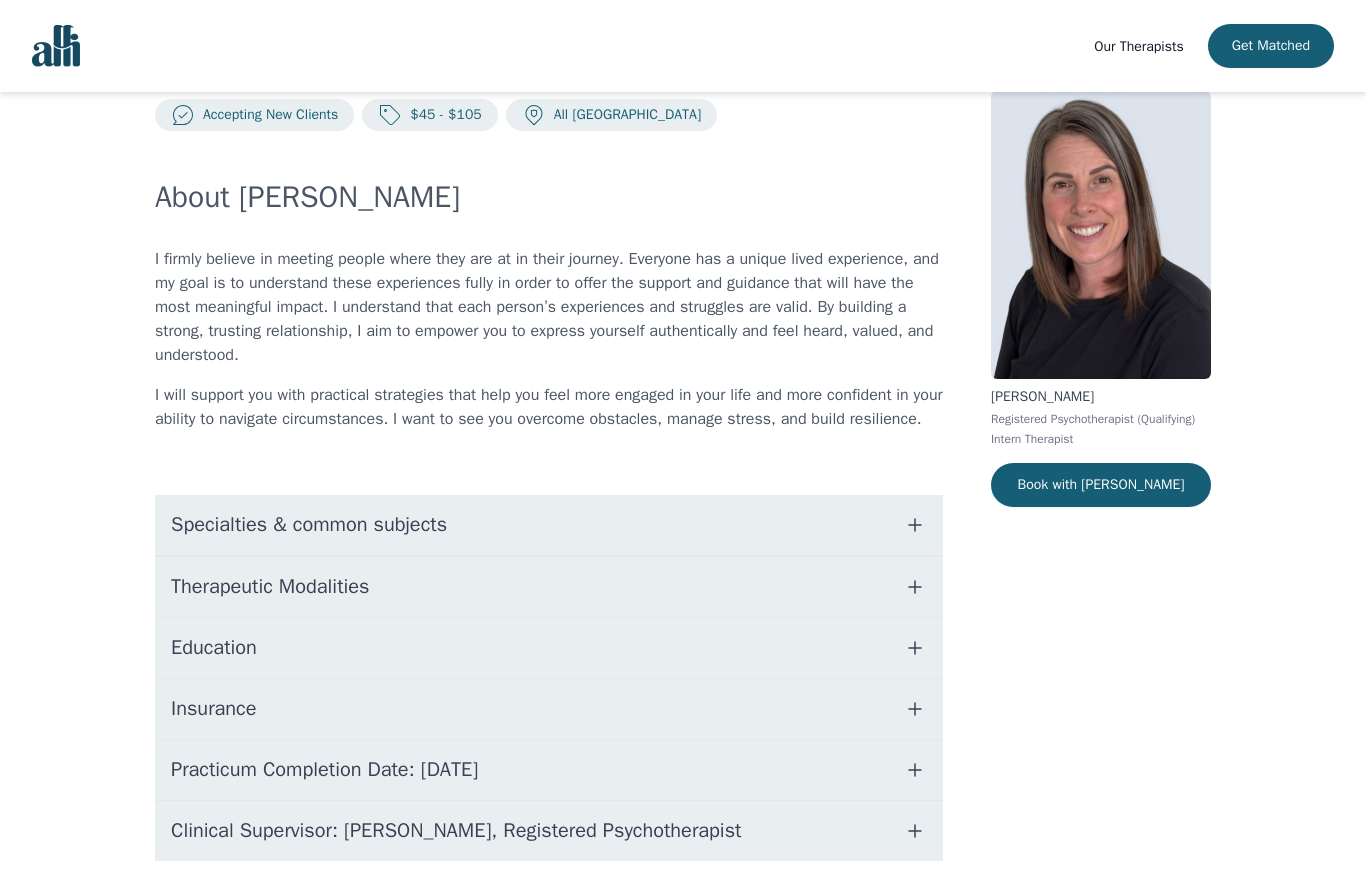 scroll, scrollTop: 0, scrollLeft: 0, axis: both 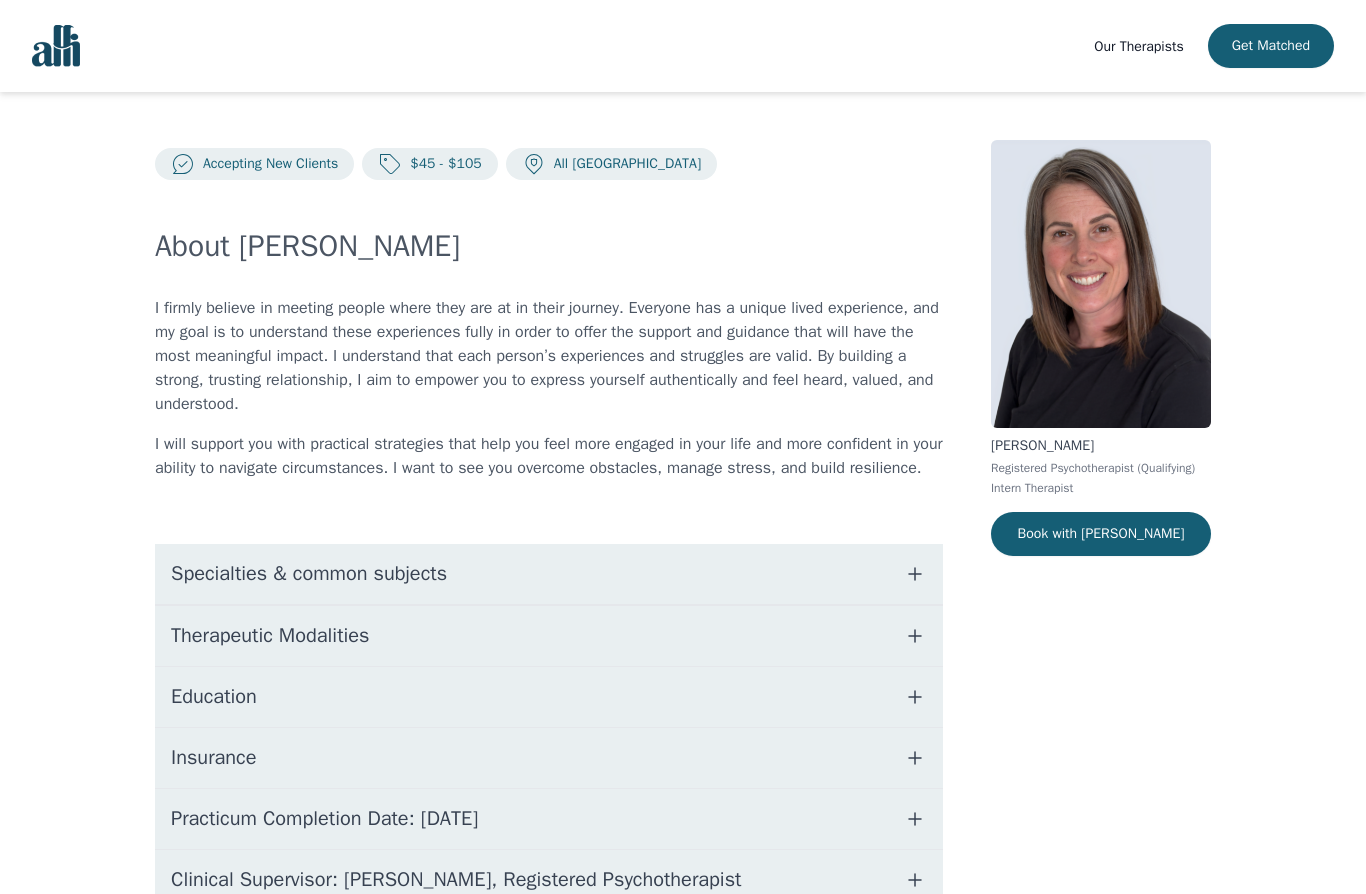 click 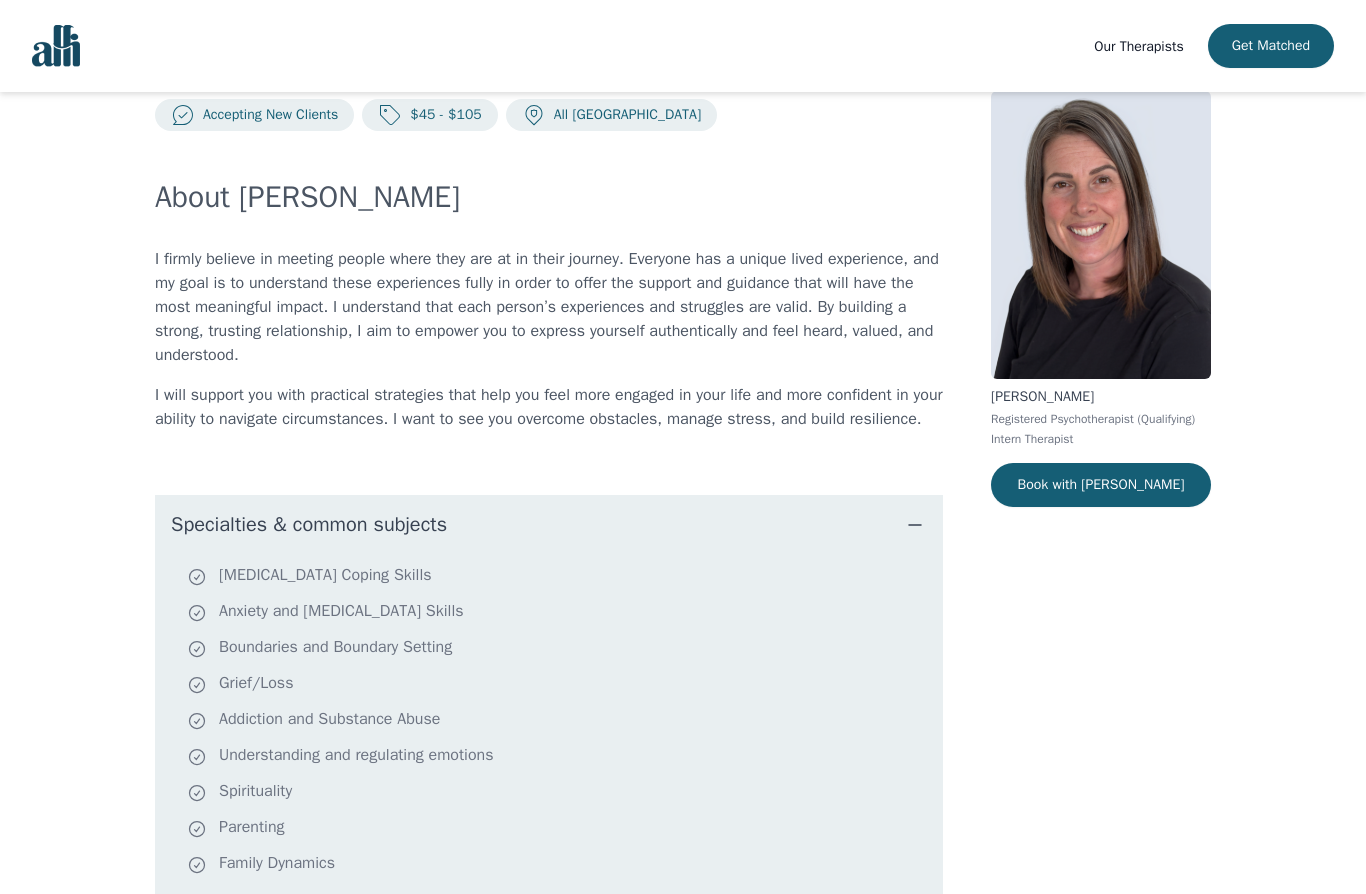 scroll, scrollTop: 48, scrollLeft: 0, axis: vertical 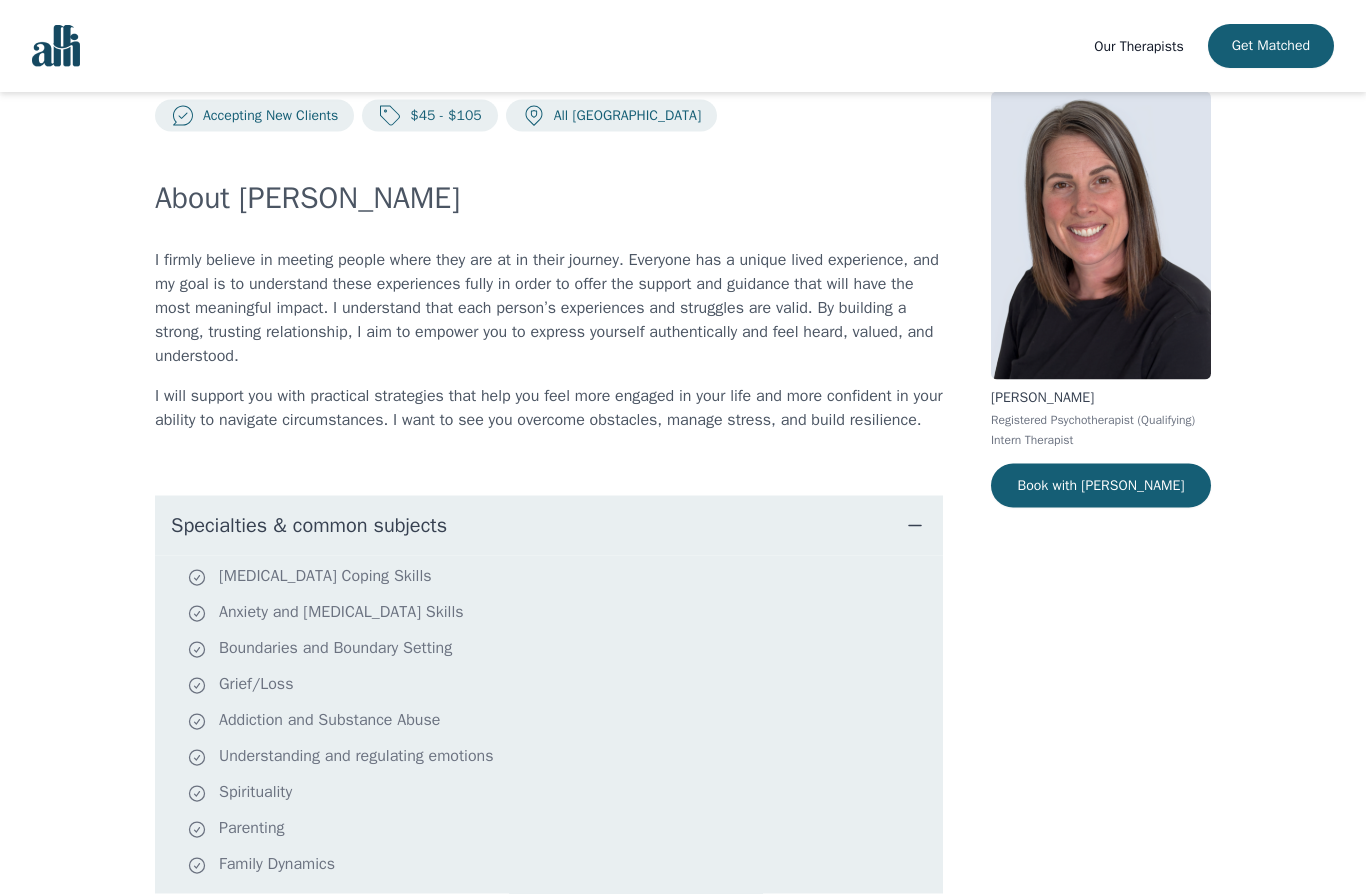 click 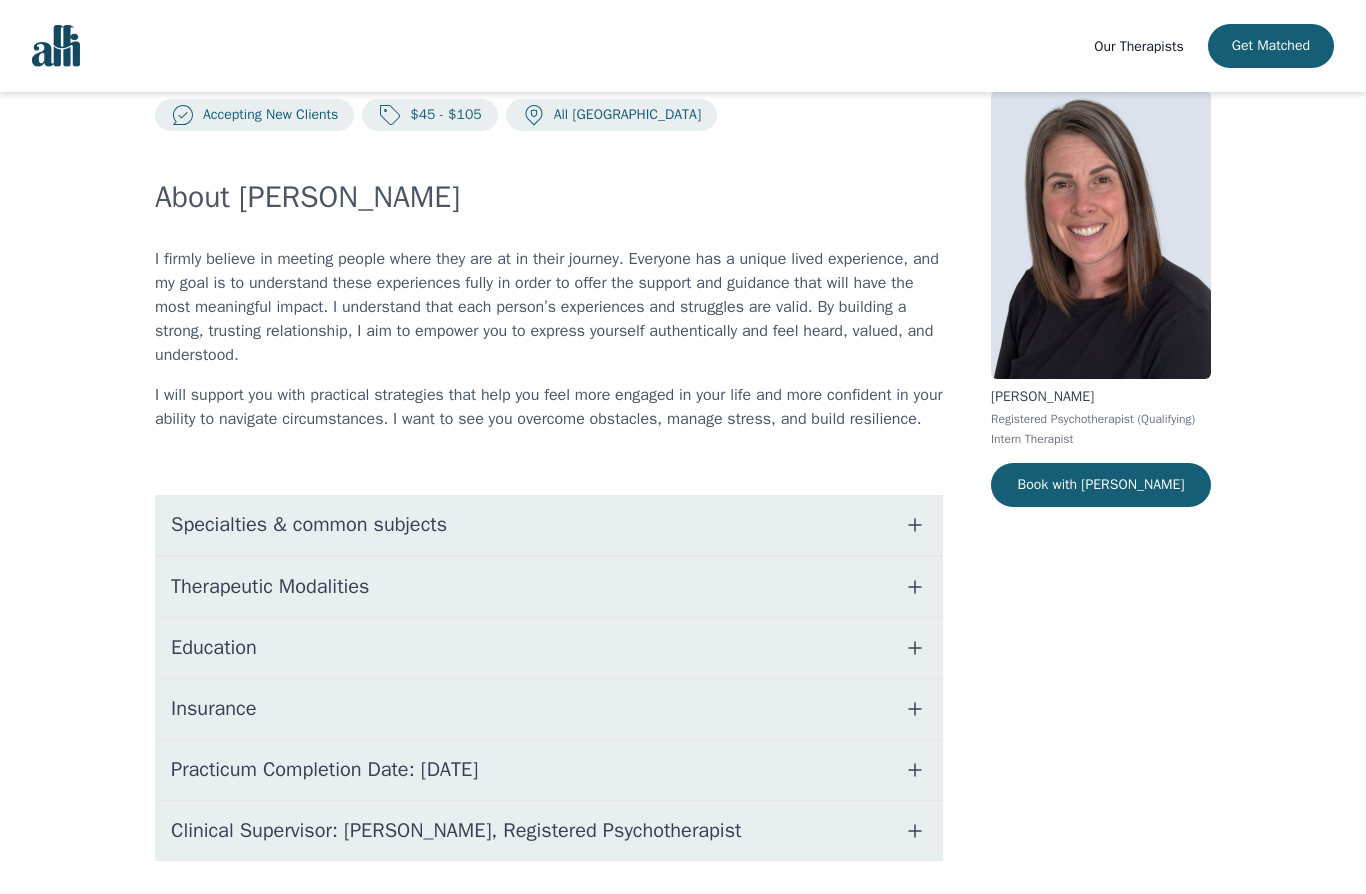 click 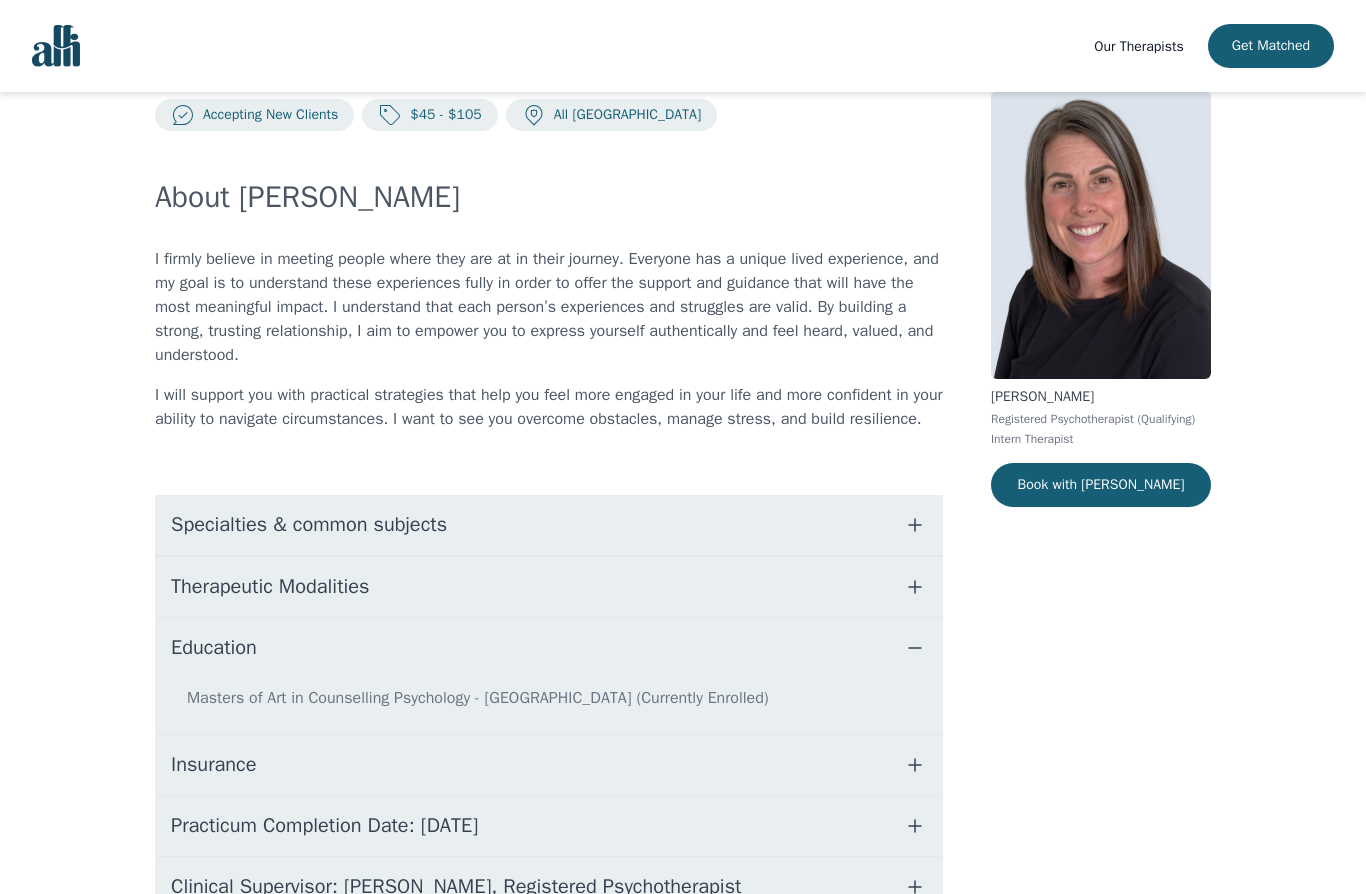 click 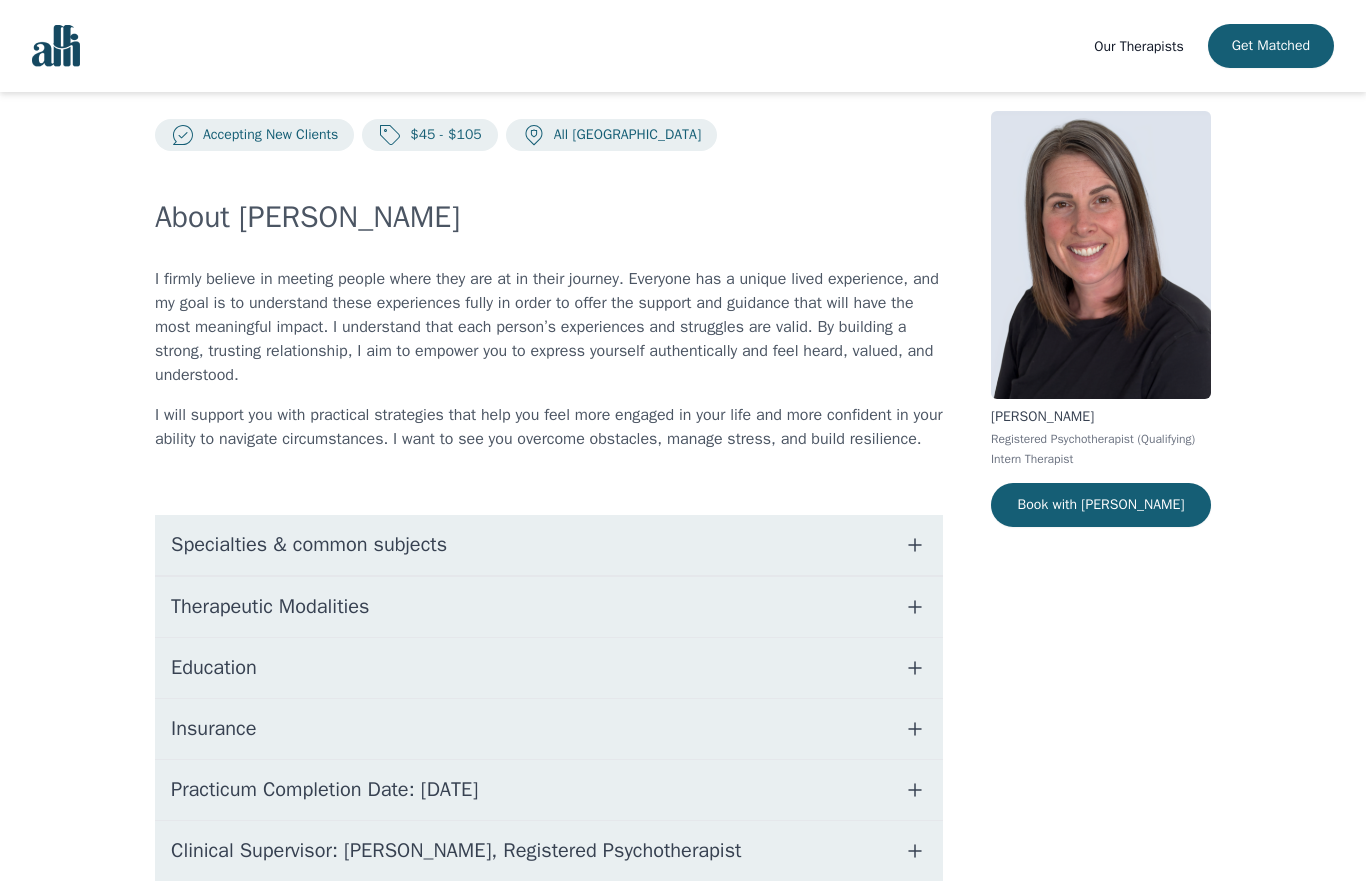 scroll, scrollTop: 33, scrollLeft: 0, axis: vertical 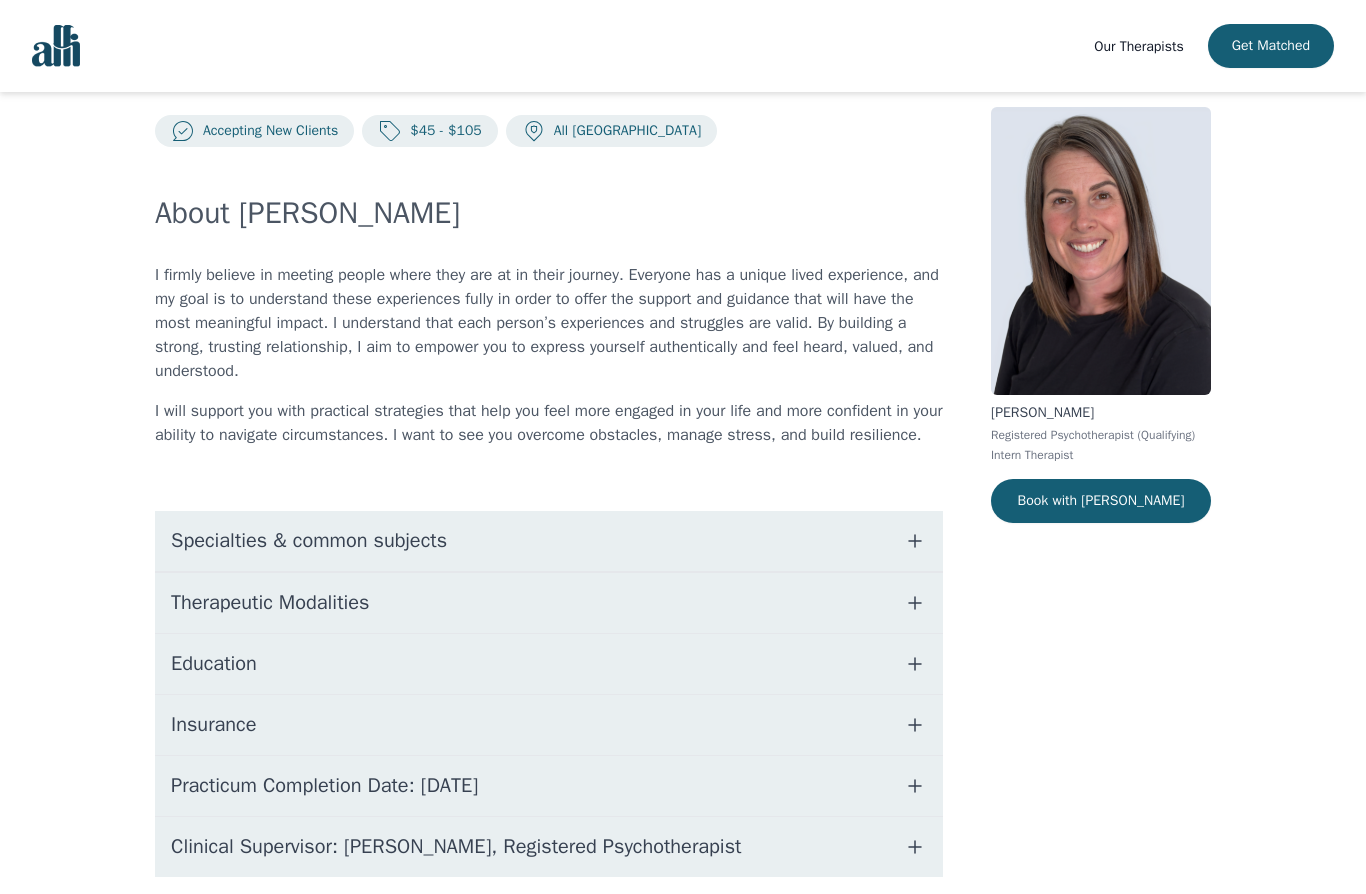 click on "Book with [PERSON_NAME]" at bounding box center [1101, 501] 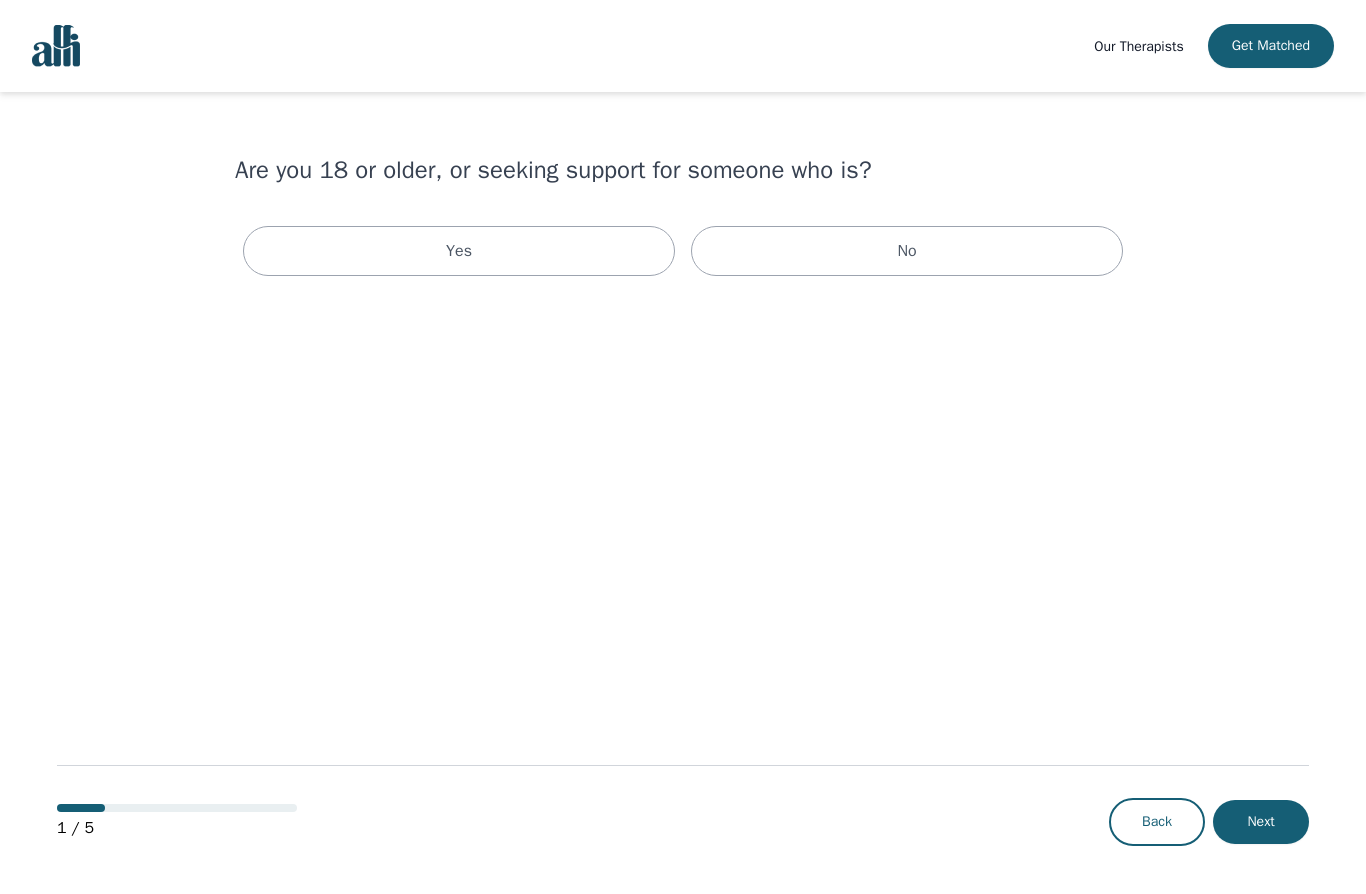 scroll, scrollTop: 0, scrollLeft: 0, axis: both 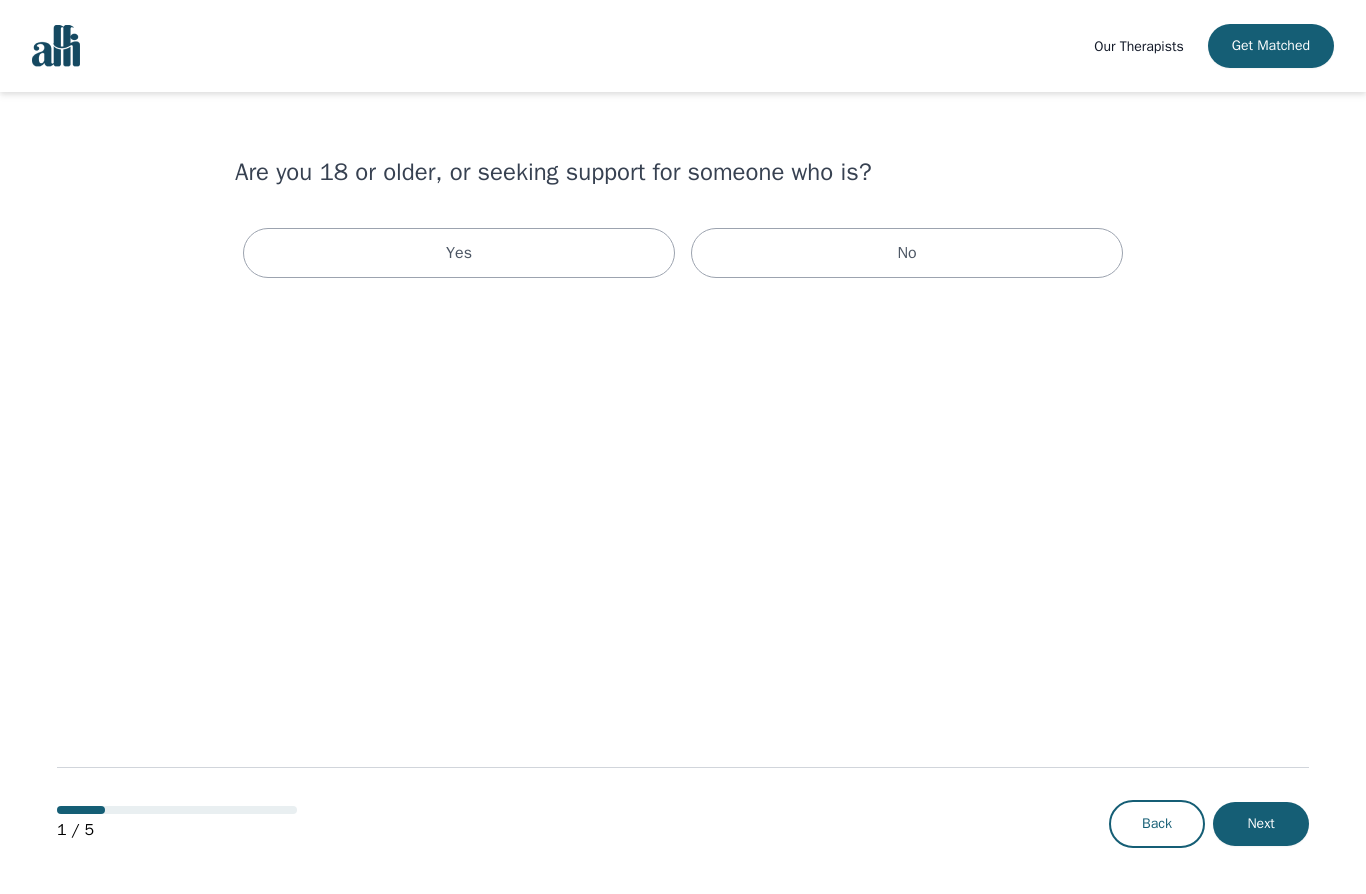 click on "Yes" at bounding box center (459, 253) 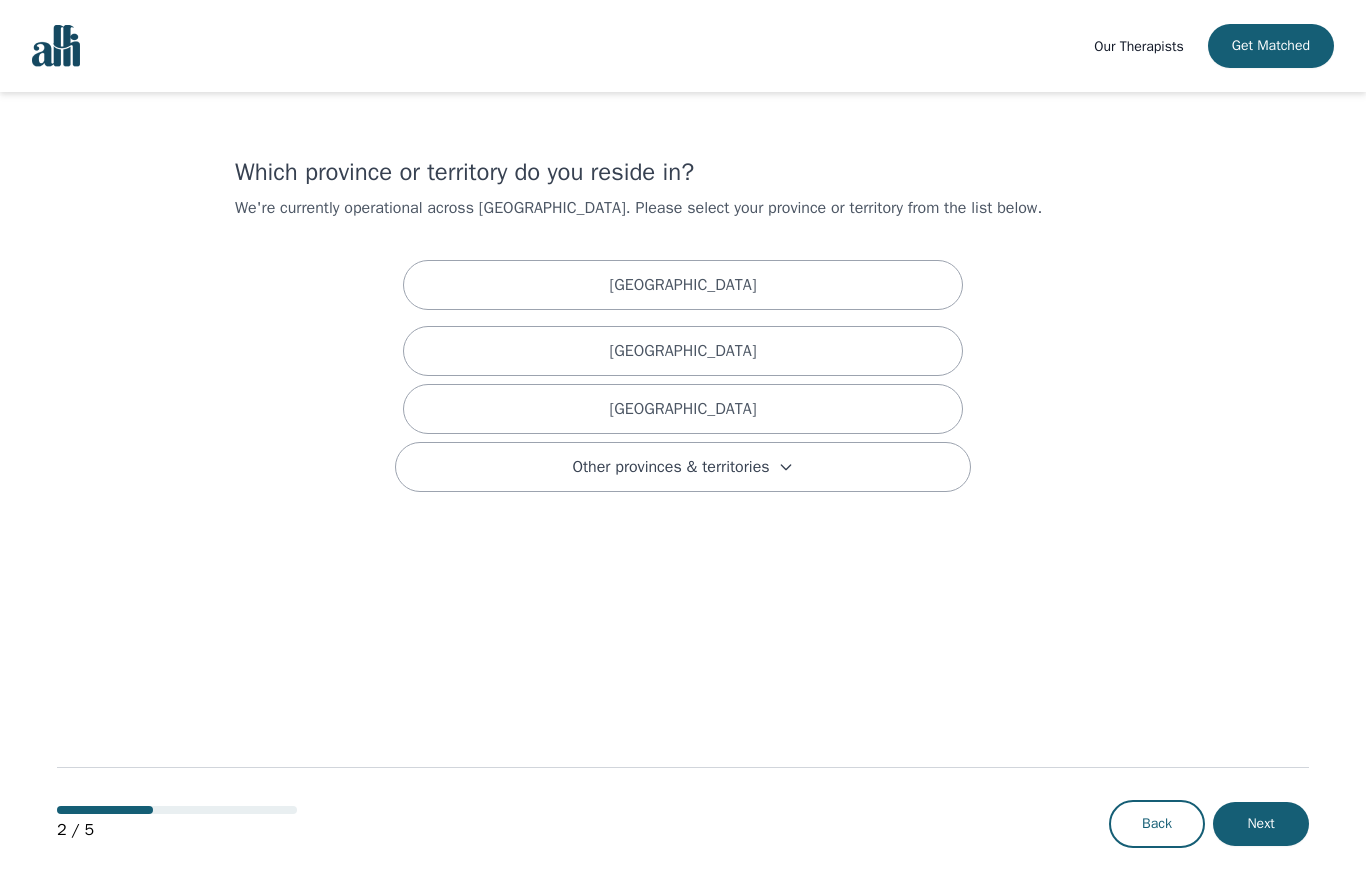 click on "[GEOGRAPHIC_DATA]" at bounding box center (683, 409) 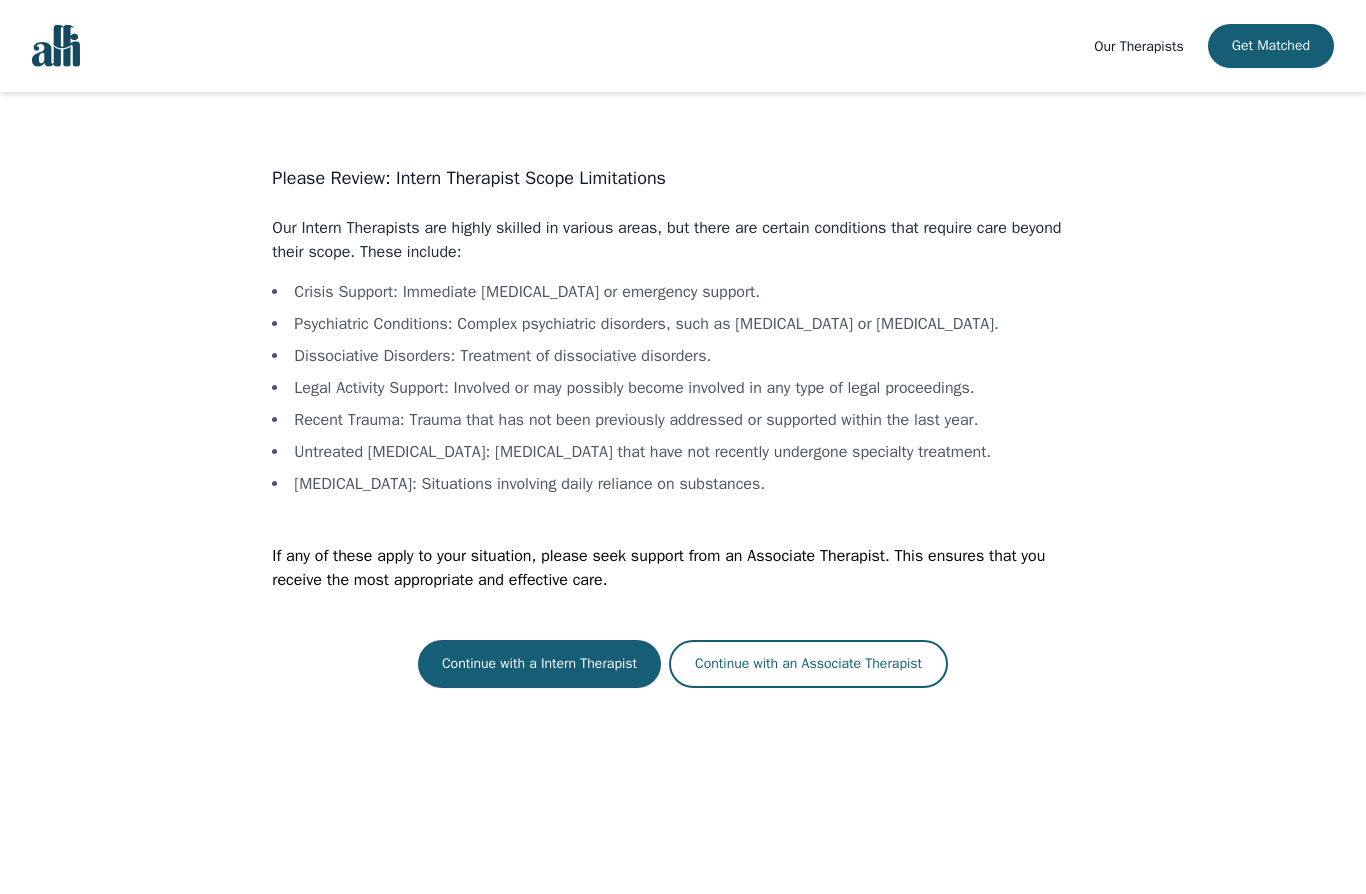click on "Continue with a Intern Therapist" at bounding box center [539, 664] 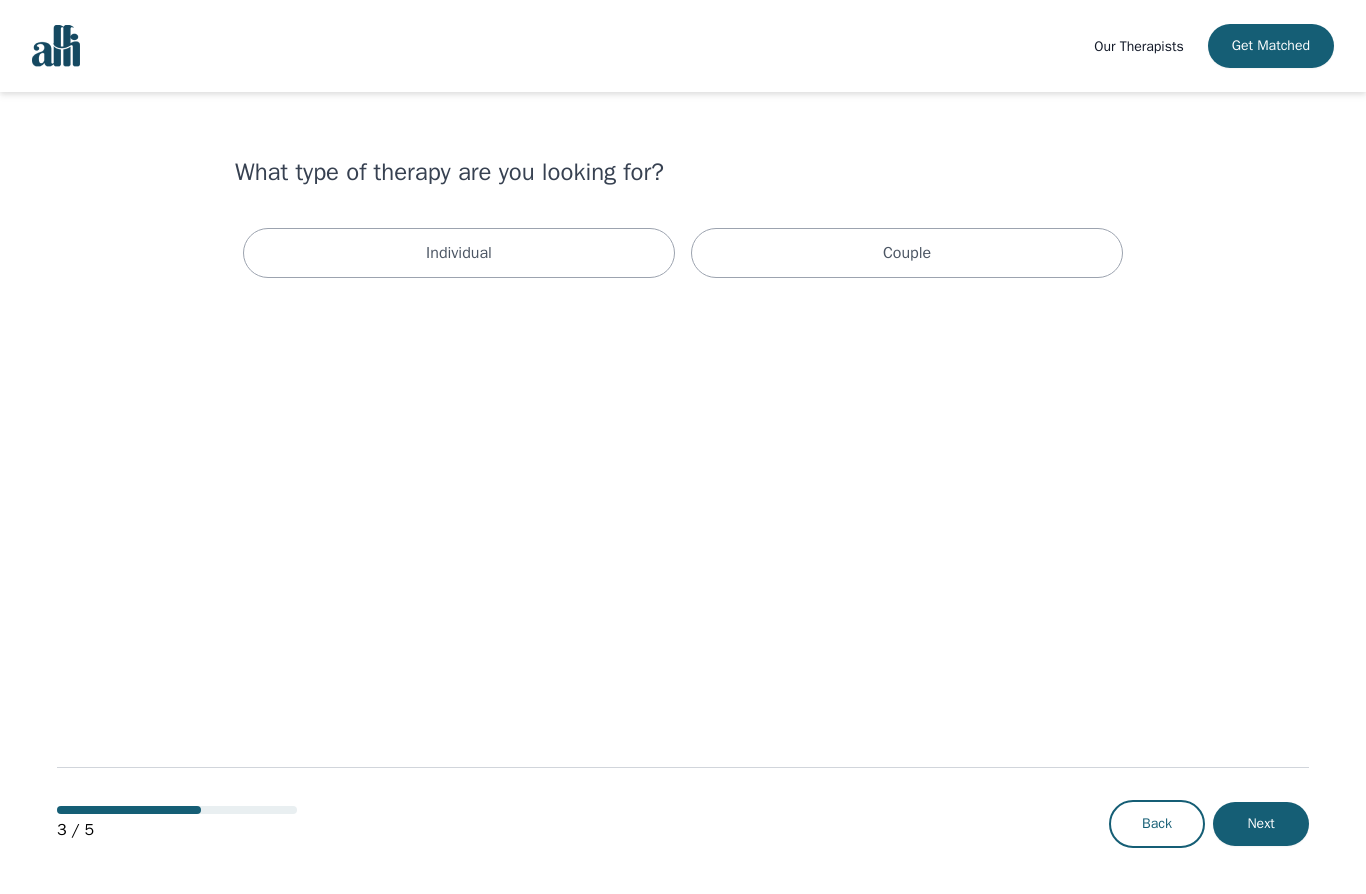 click on "Individual" at bounding box center (459, 253) 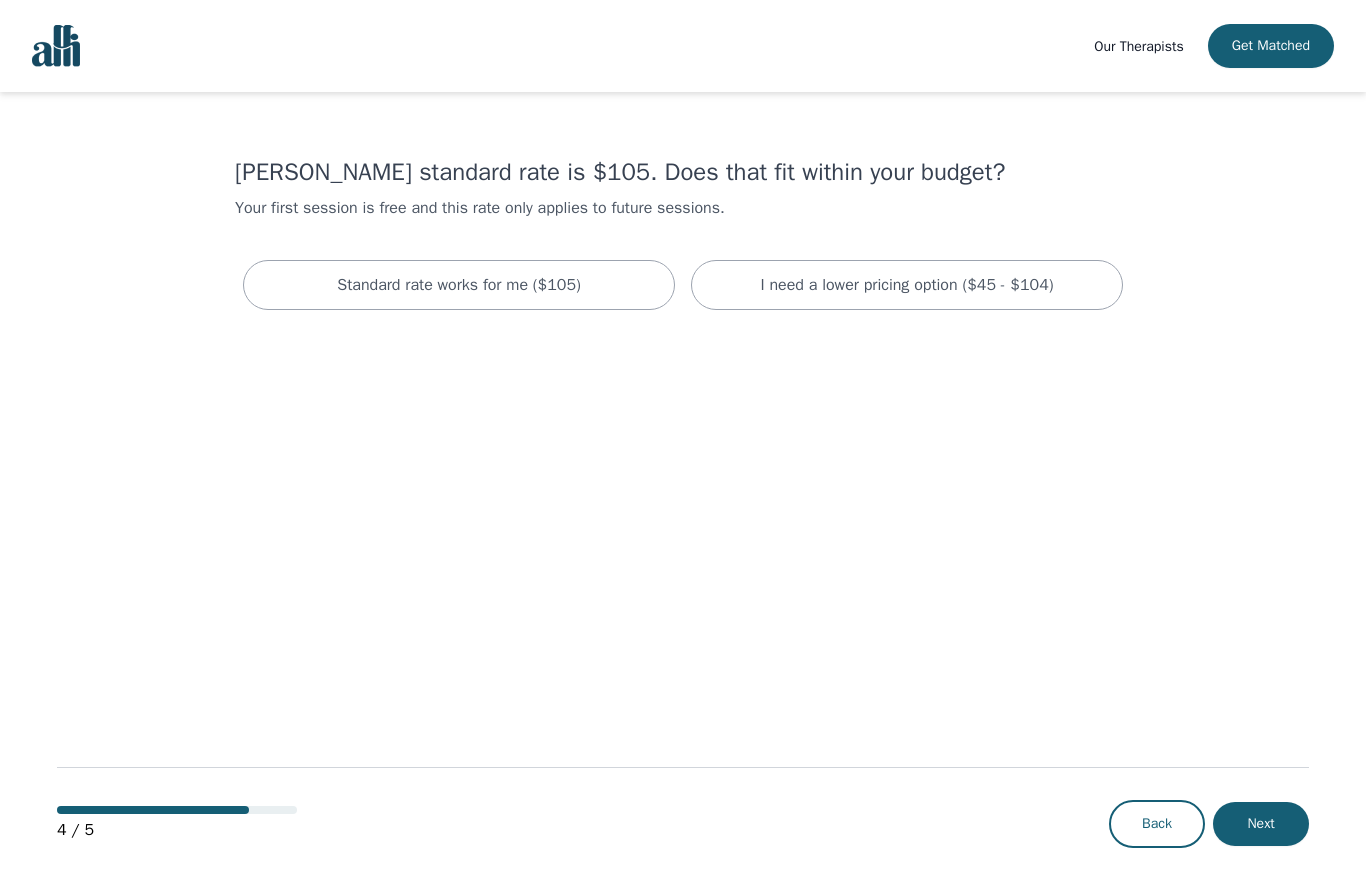 click on "I need a lower pricing option ($45 - $104)" at bounding box center [907, 285] 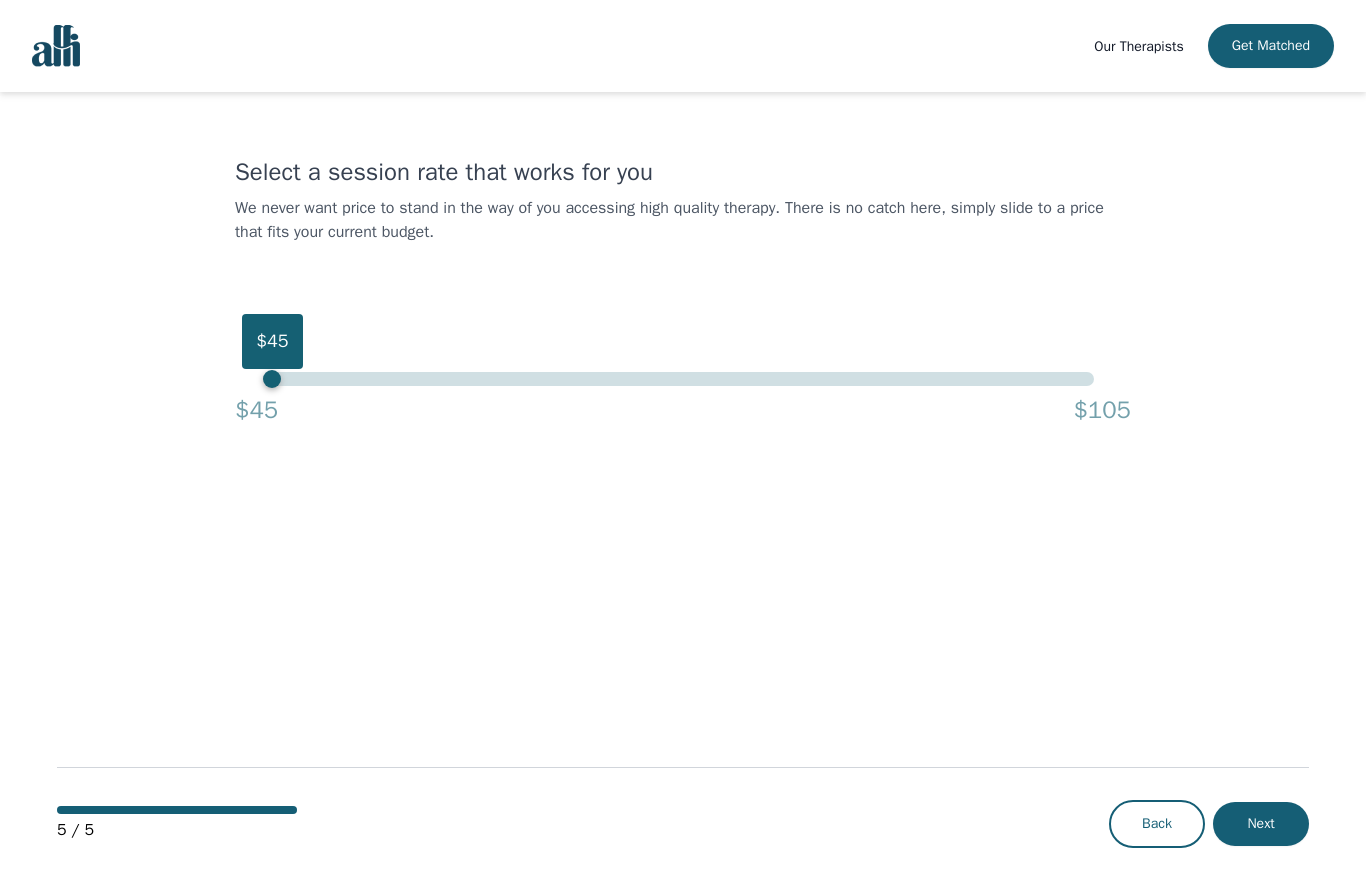 click on "Our Therapists Get Matched Select a session rate that works for you We never want price to stand in the way of you accessing high quality therapy. There is no catch here, simply slide to a price that fits your current budget. $45 $45 $105 5 / 5 Back Next Navigated to Select a session rate that works for you" at bounding box center [683, 448] 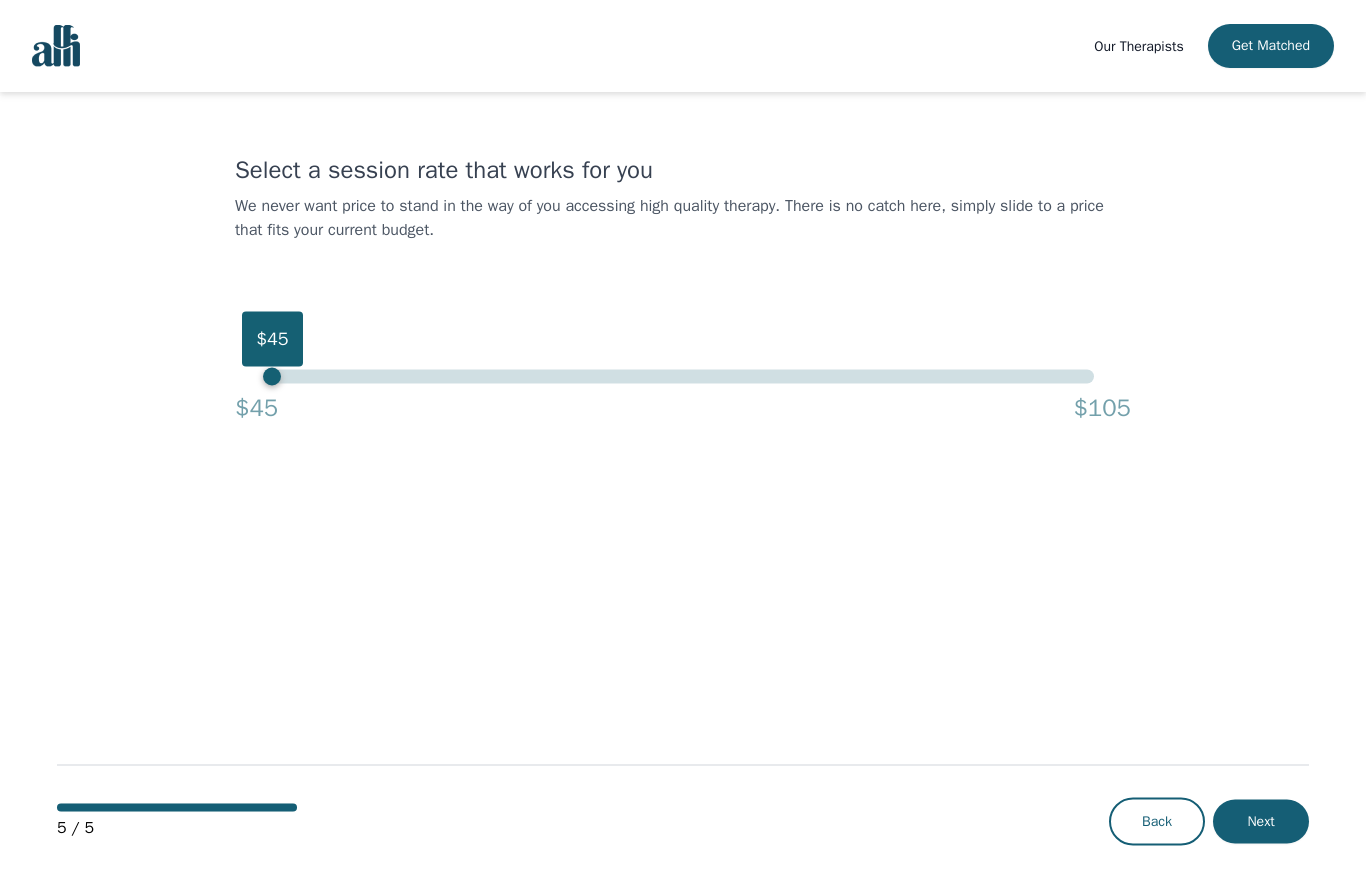 scroll, scrollTop: 89, scrollLeft: 0, axis: vertical 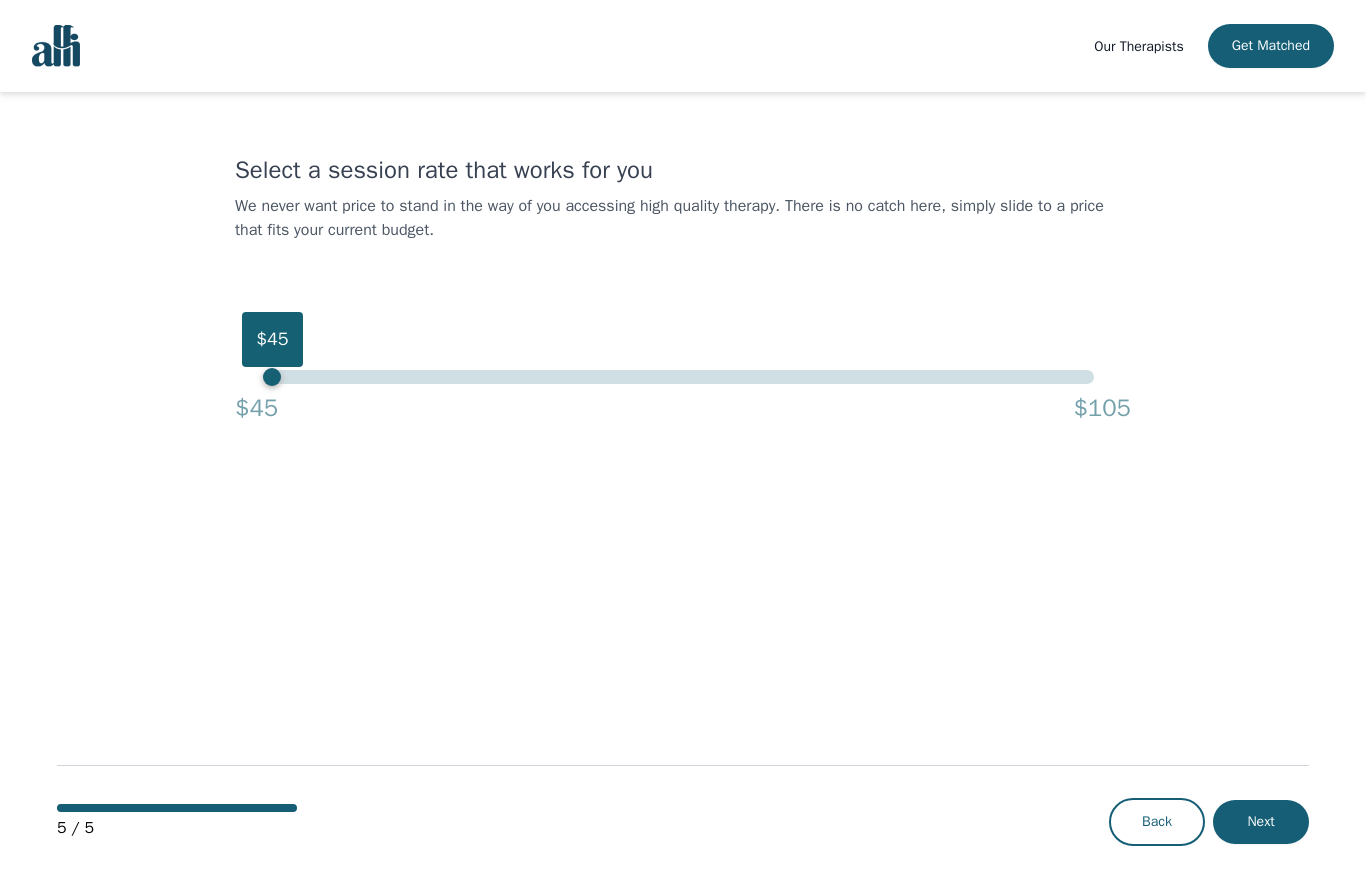 click on "Next" at bounding box center (1261, 822) 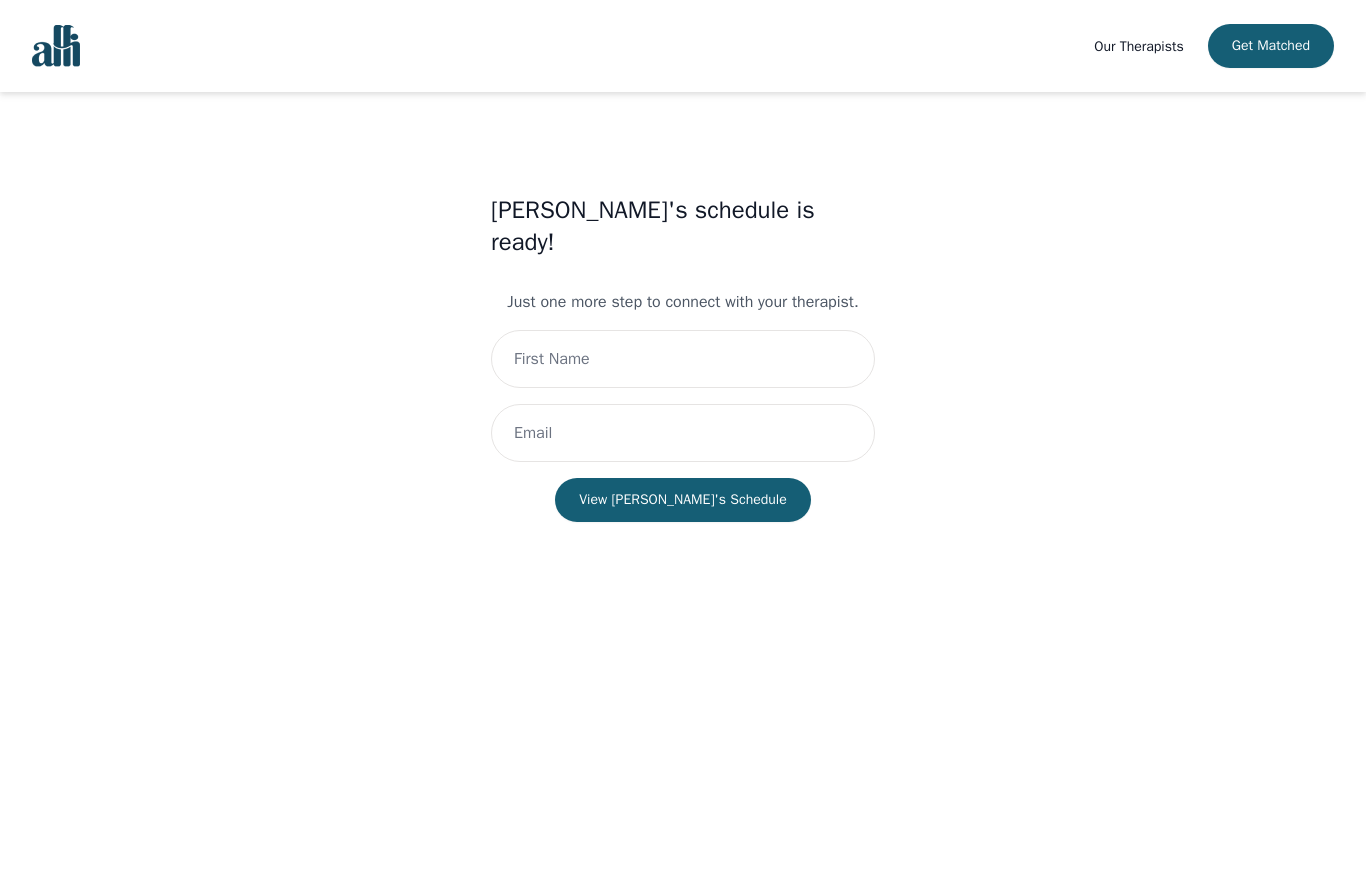 scroll, scrollTop: 0, scrollLeft: 0, axis: both 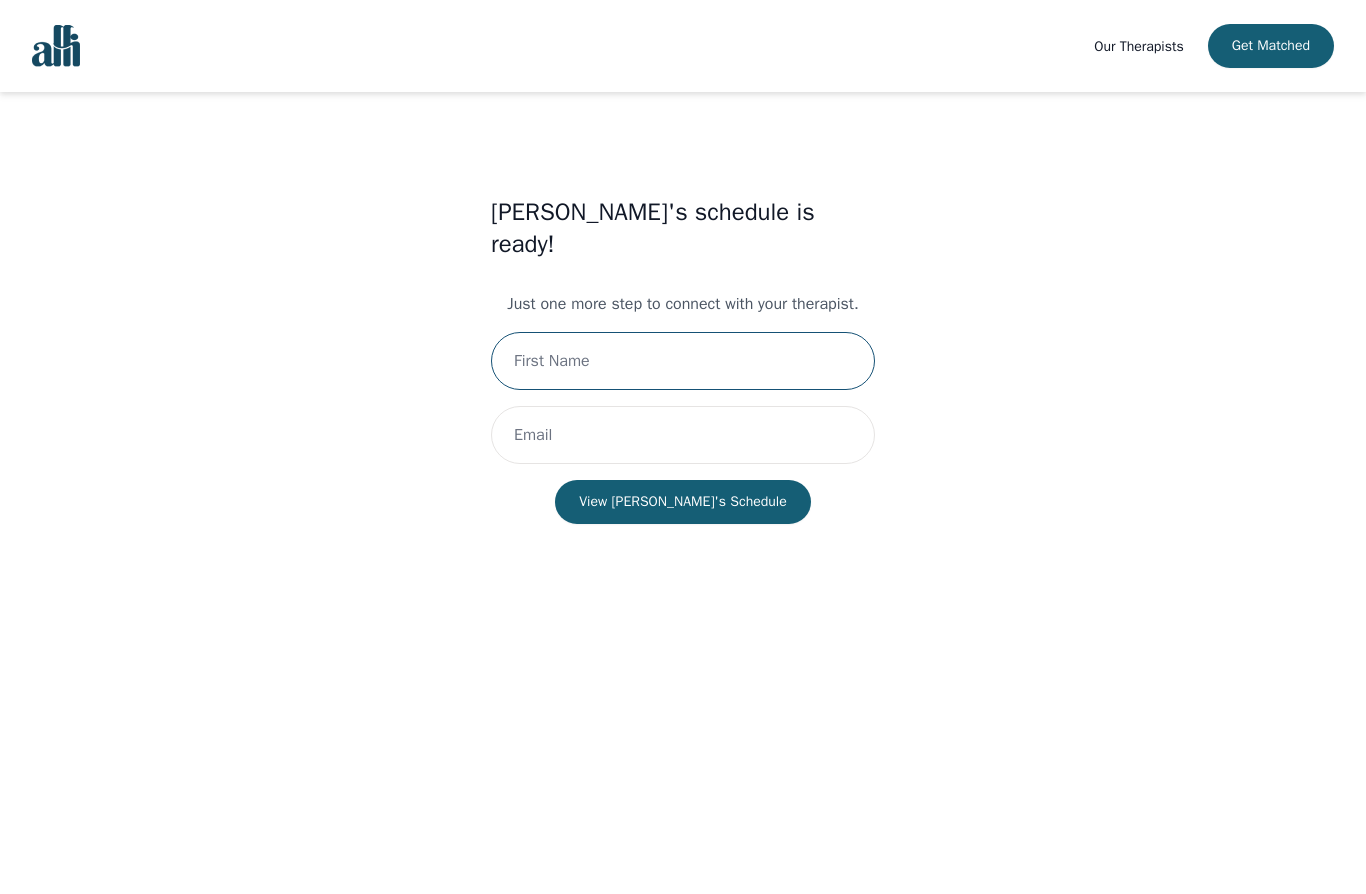 click at bounding box center [683, 361] 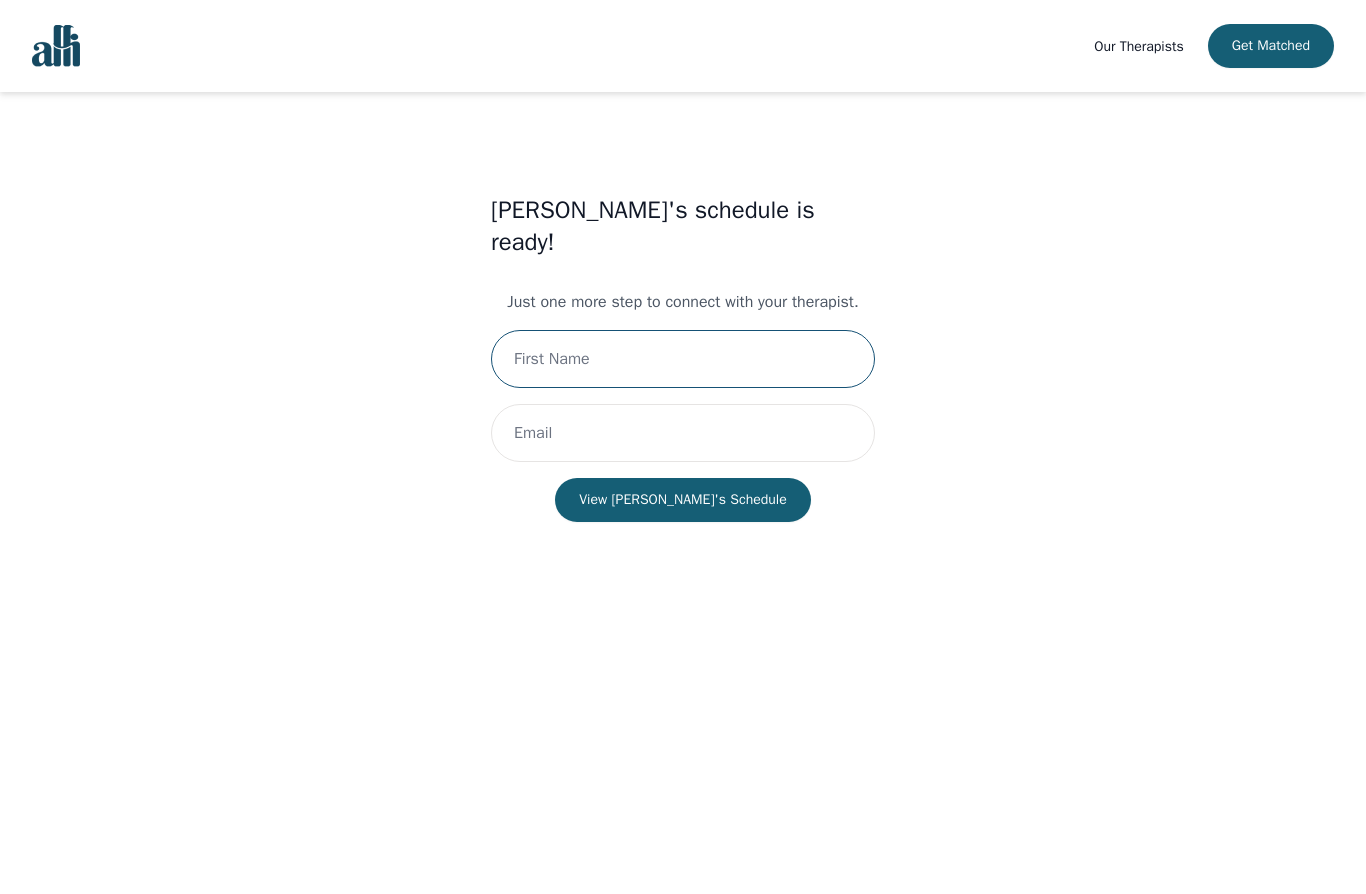 type on "Fatima" 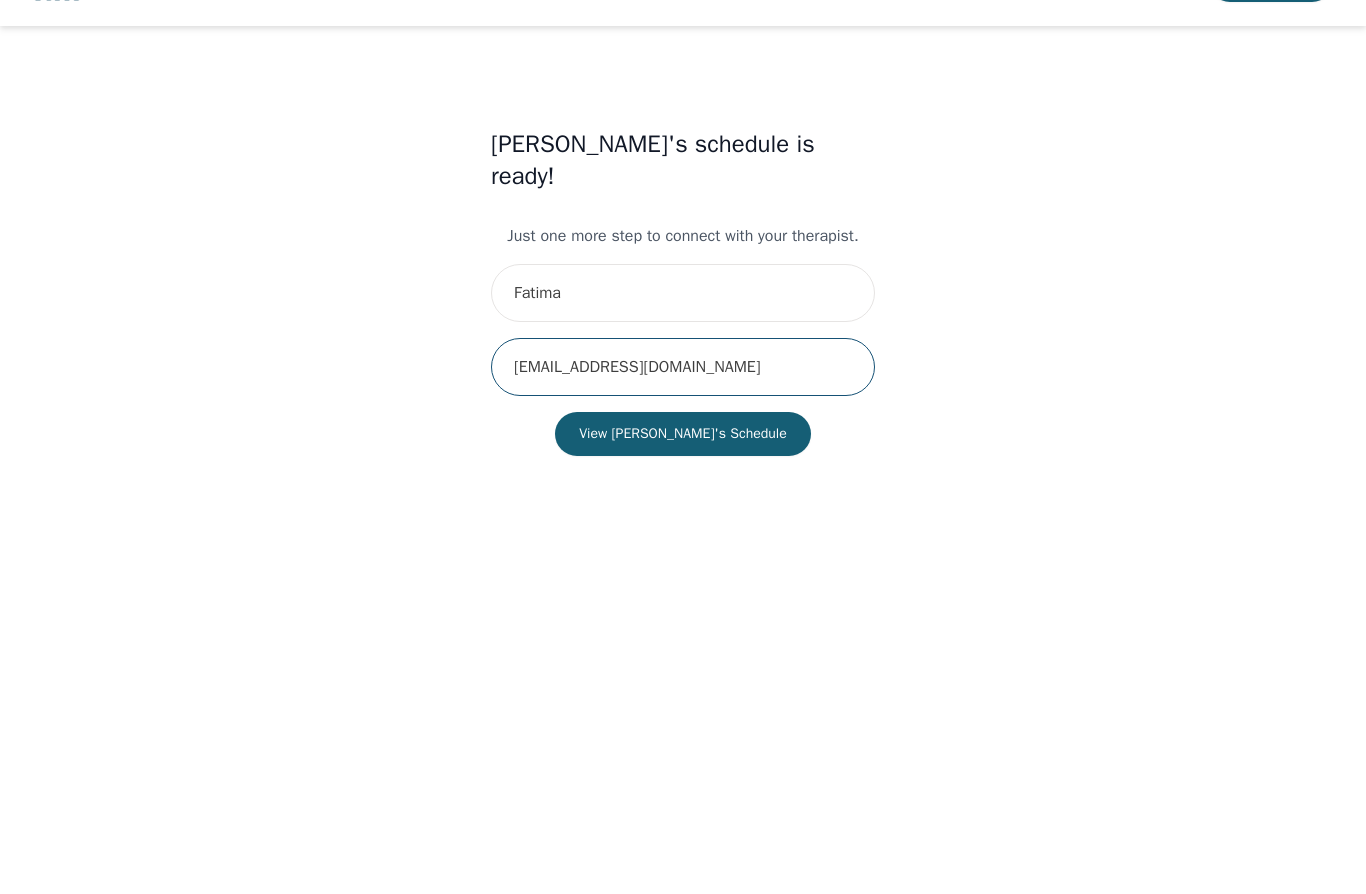 type on "[EMAIL_ADDRESS][DOMAIN_NAME]" 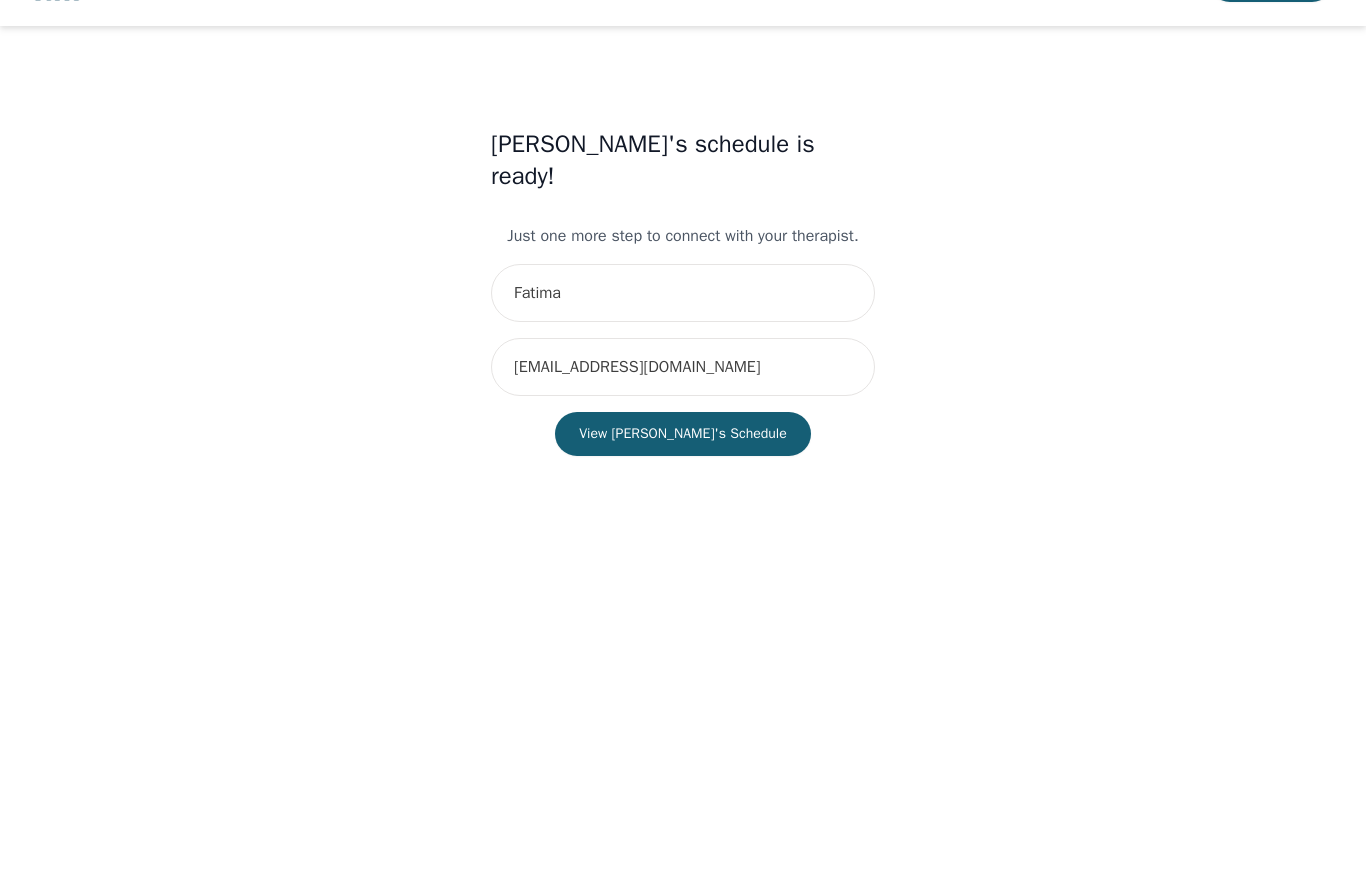 click on "View [PERSON_NAME]'s Schedule" at bounding box center (683, 500) 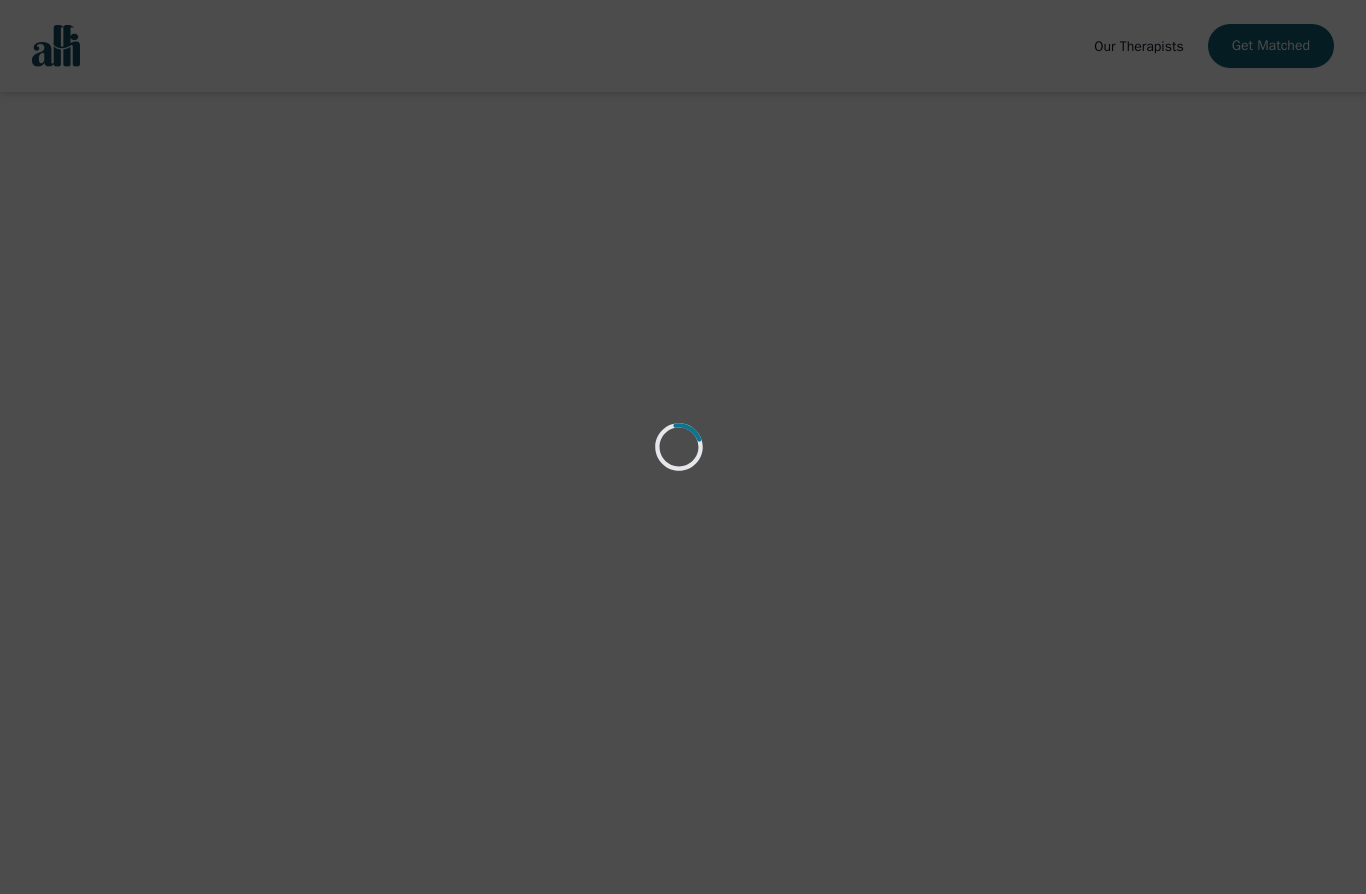 scroll, scrollTop: 0, scrollLeft: 0, axis: both 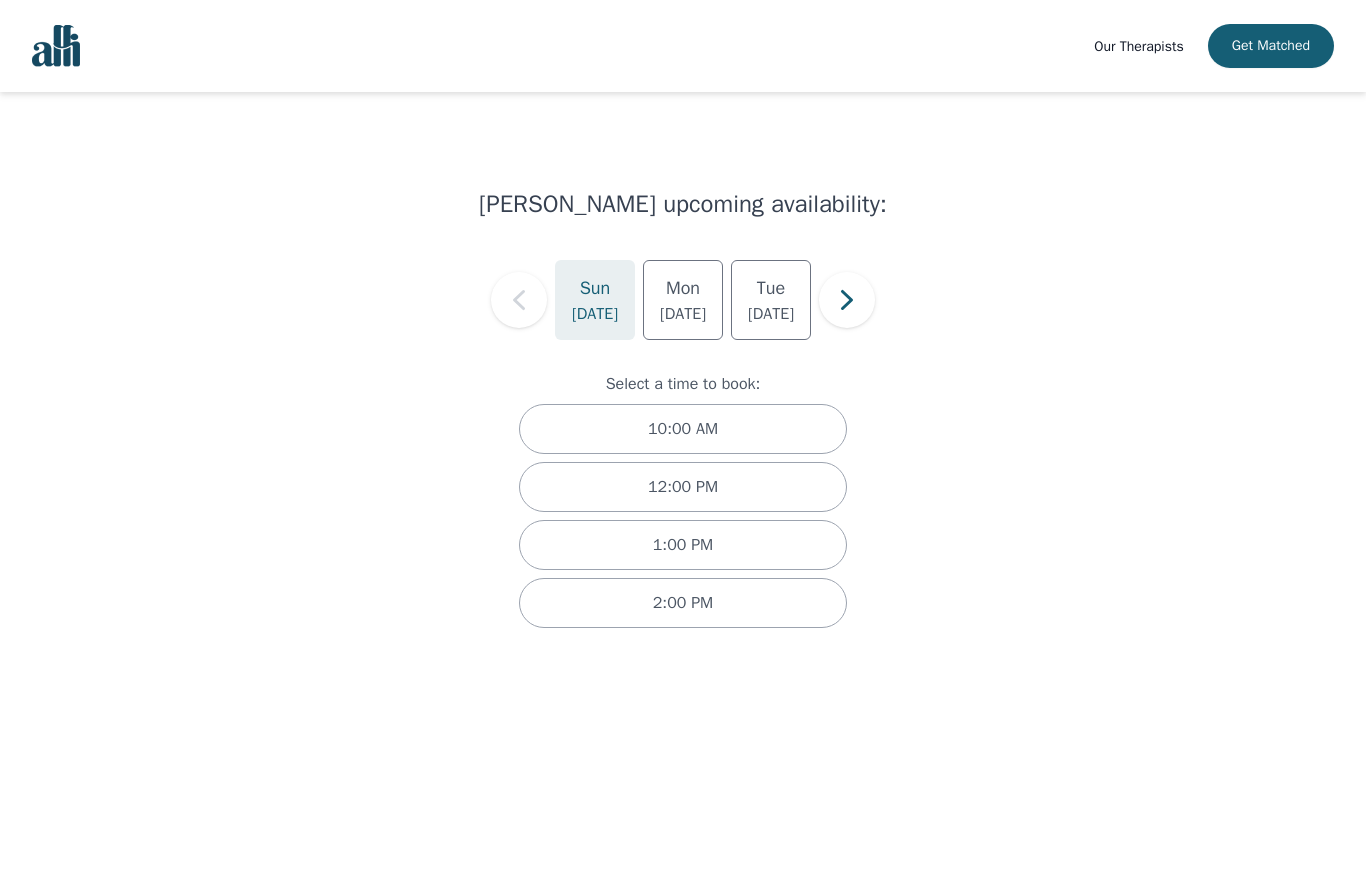 click on "[DATE]" at bounding box center (683, 314) 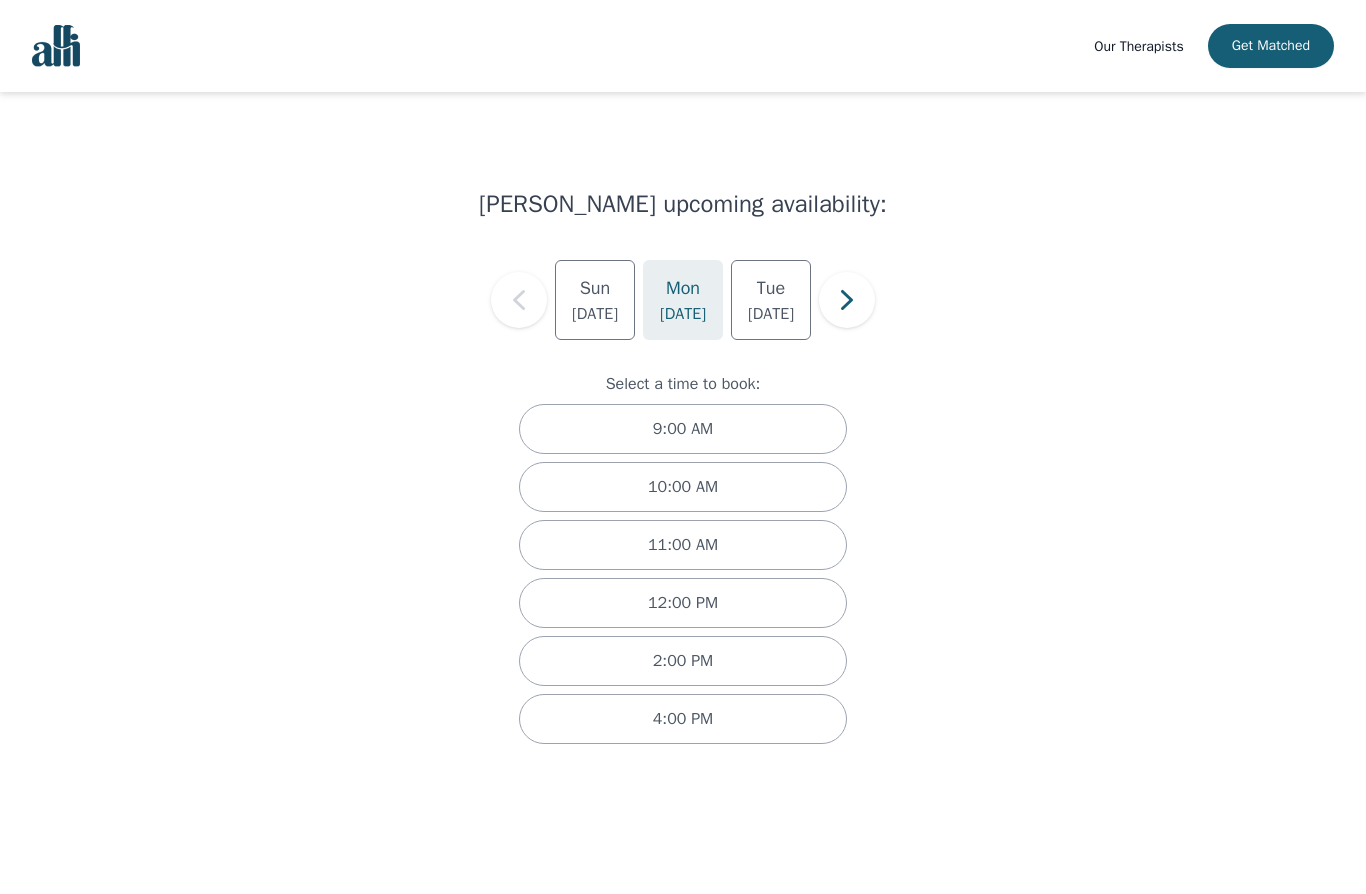 click on "9:00 AM" at bounding box center [683, 429] 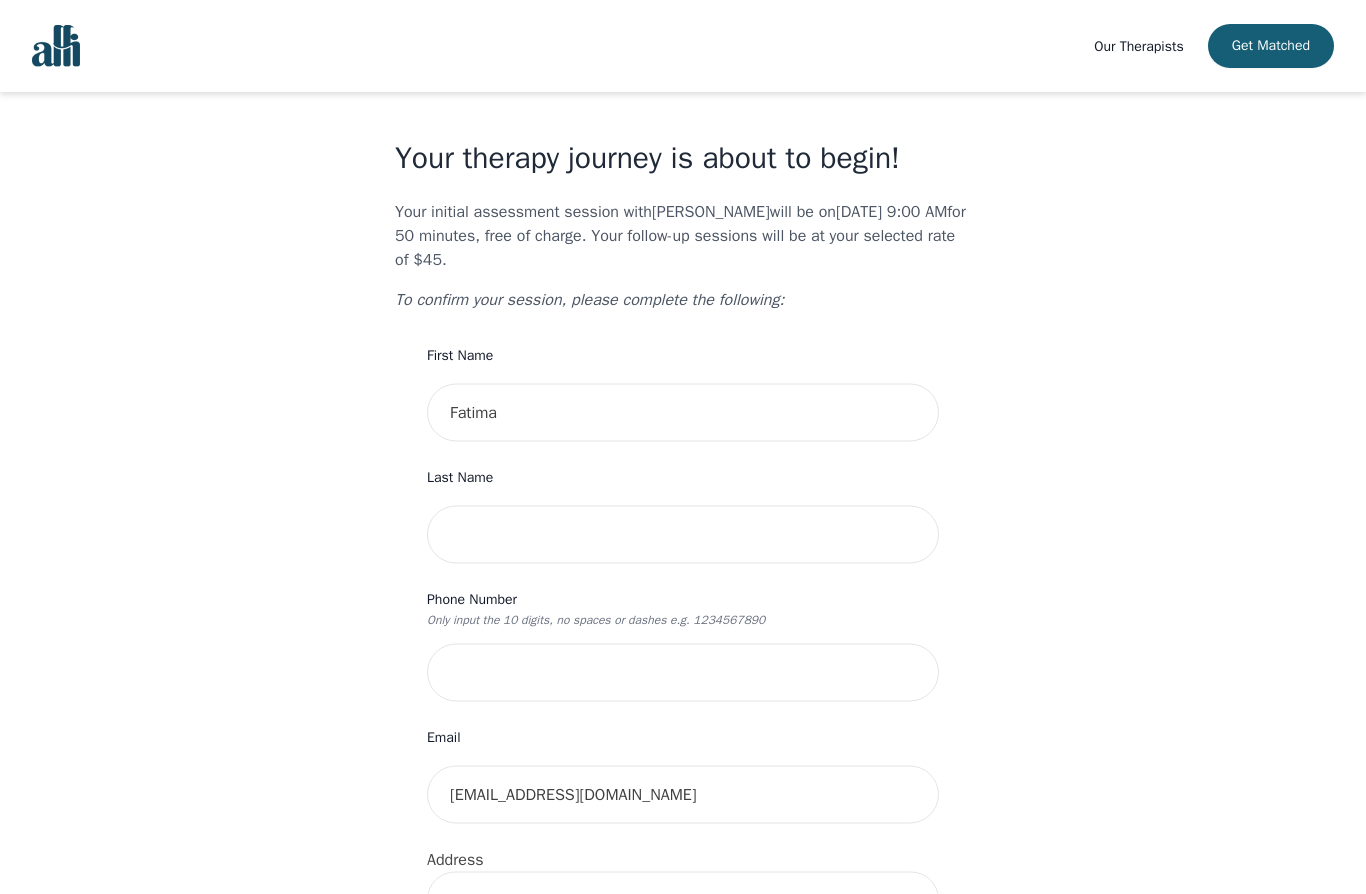 scroll, scrollTop: 0, scrollLeft: 0, axis: both 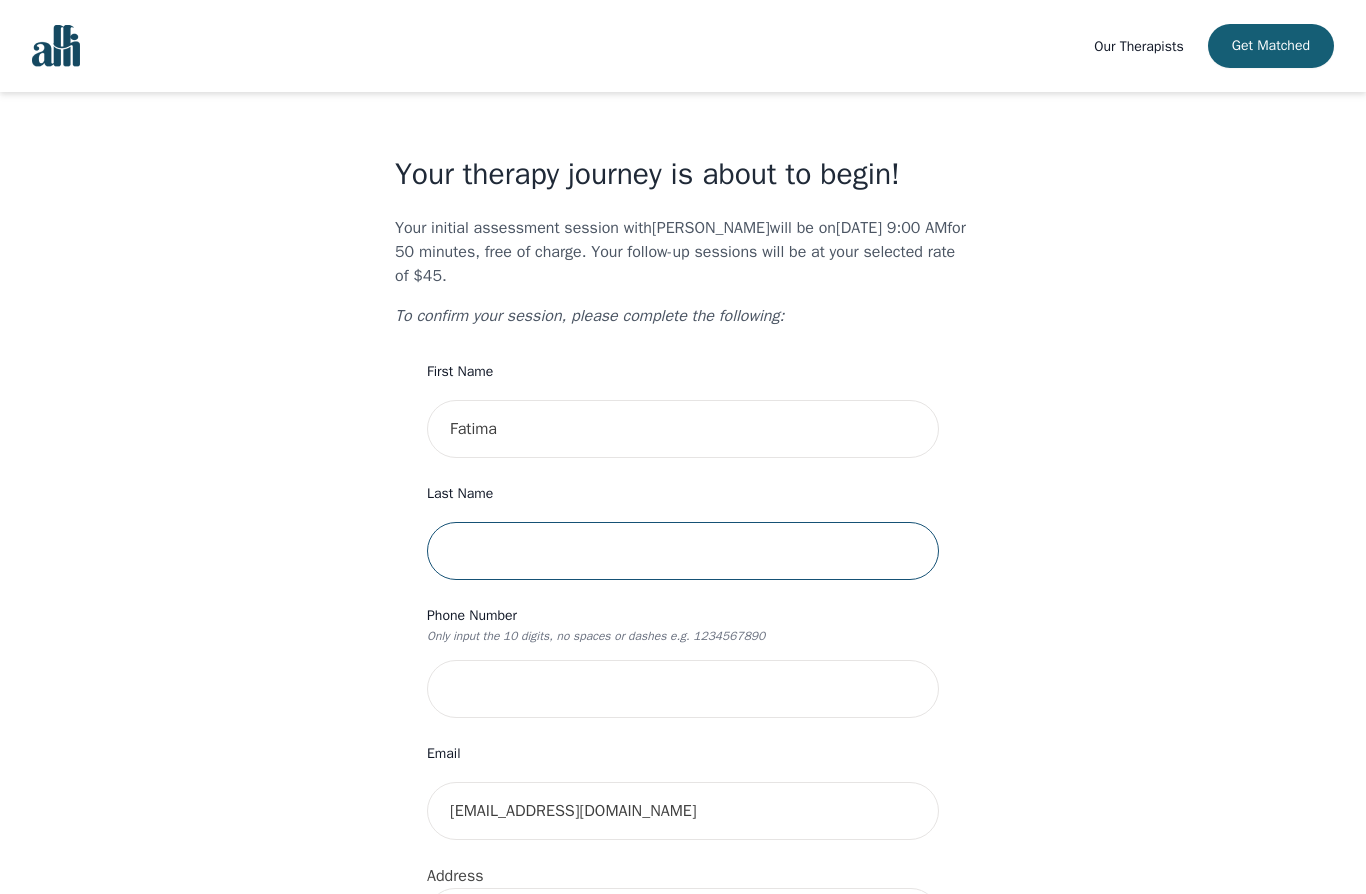 click at bounding box center [683, 551] 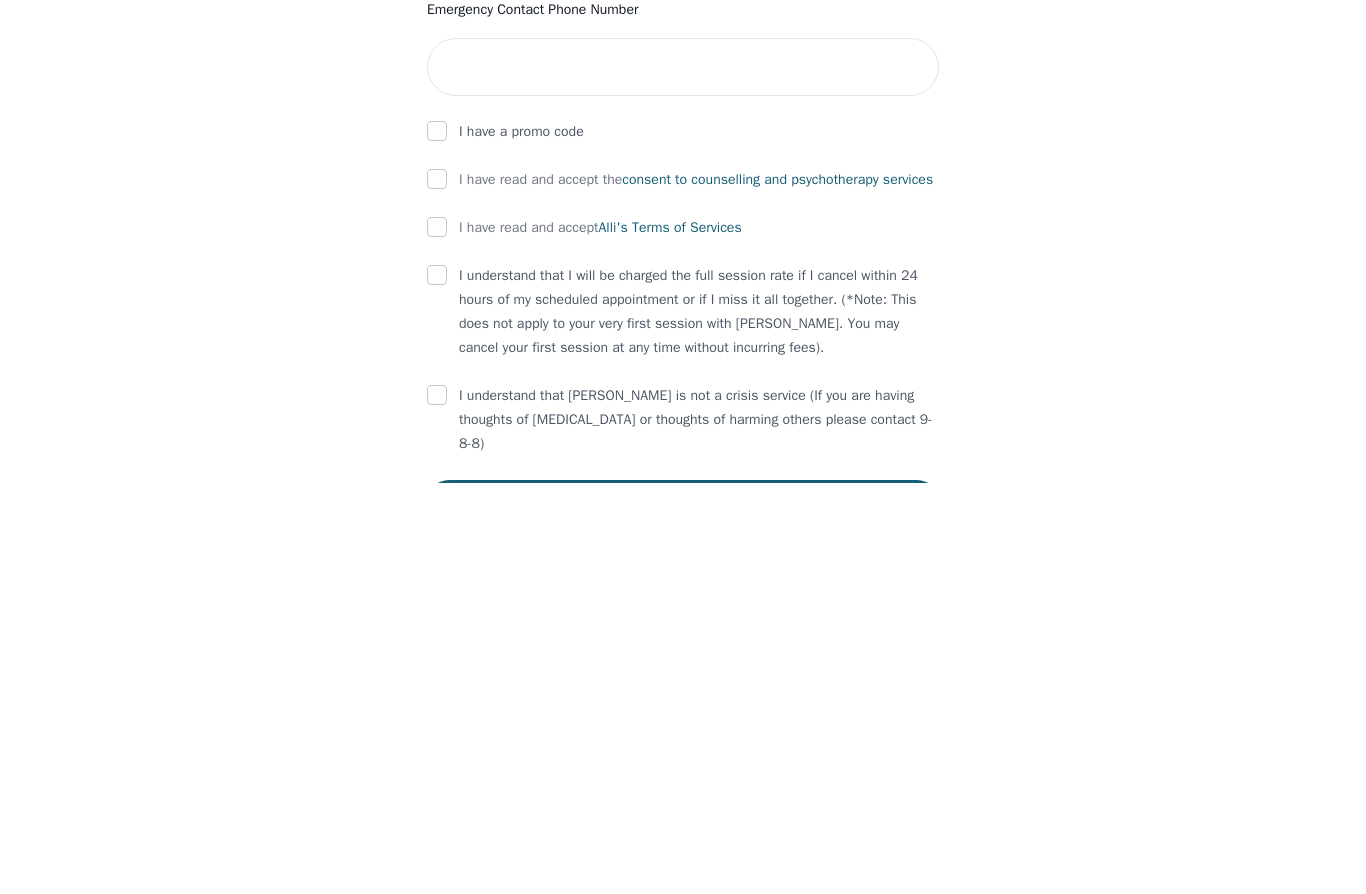 scroll, scrollTop: 804, scrollLeft: 0, axis: vertical 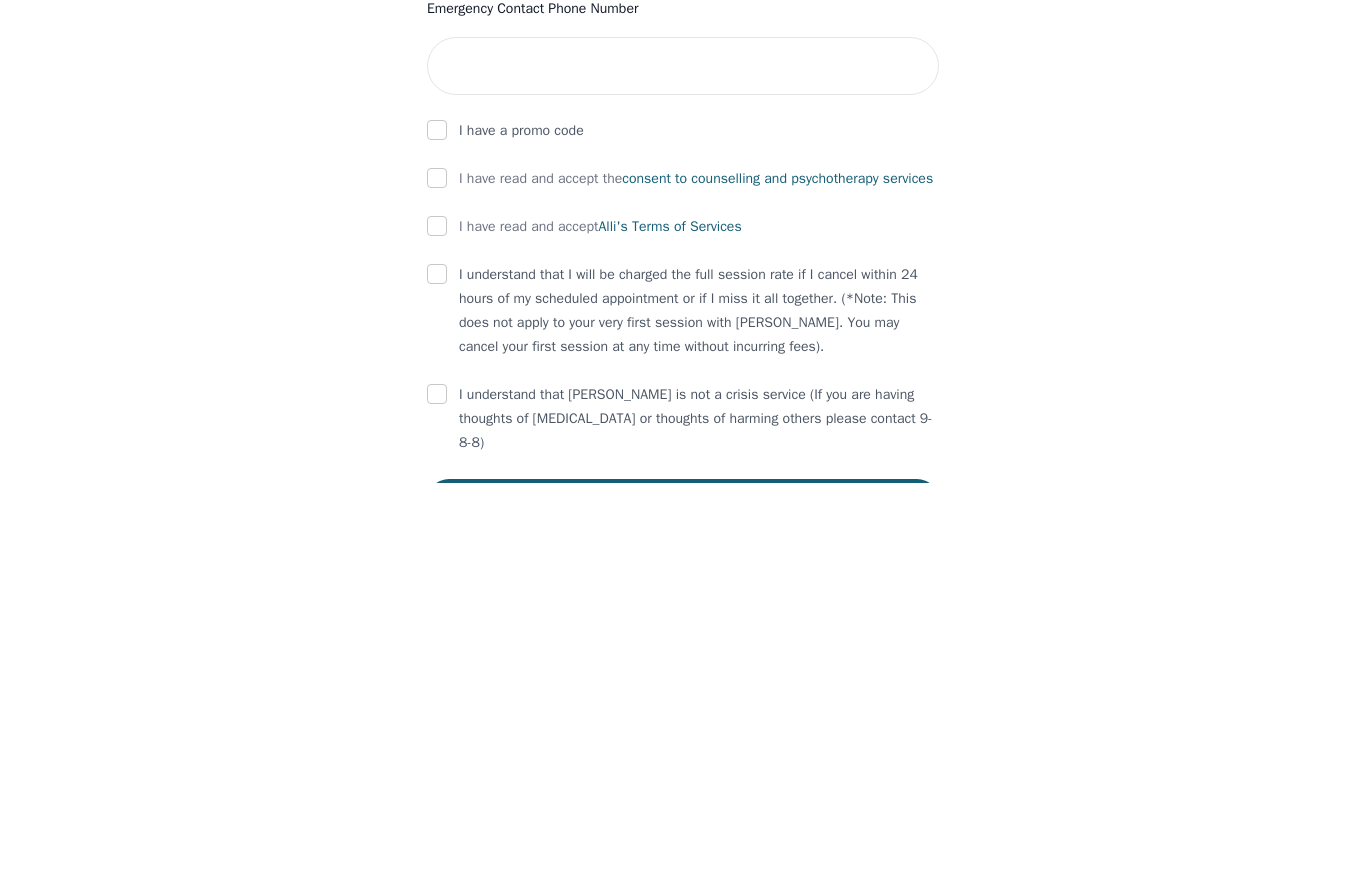 type on "[PERSON_NAME]" 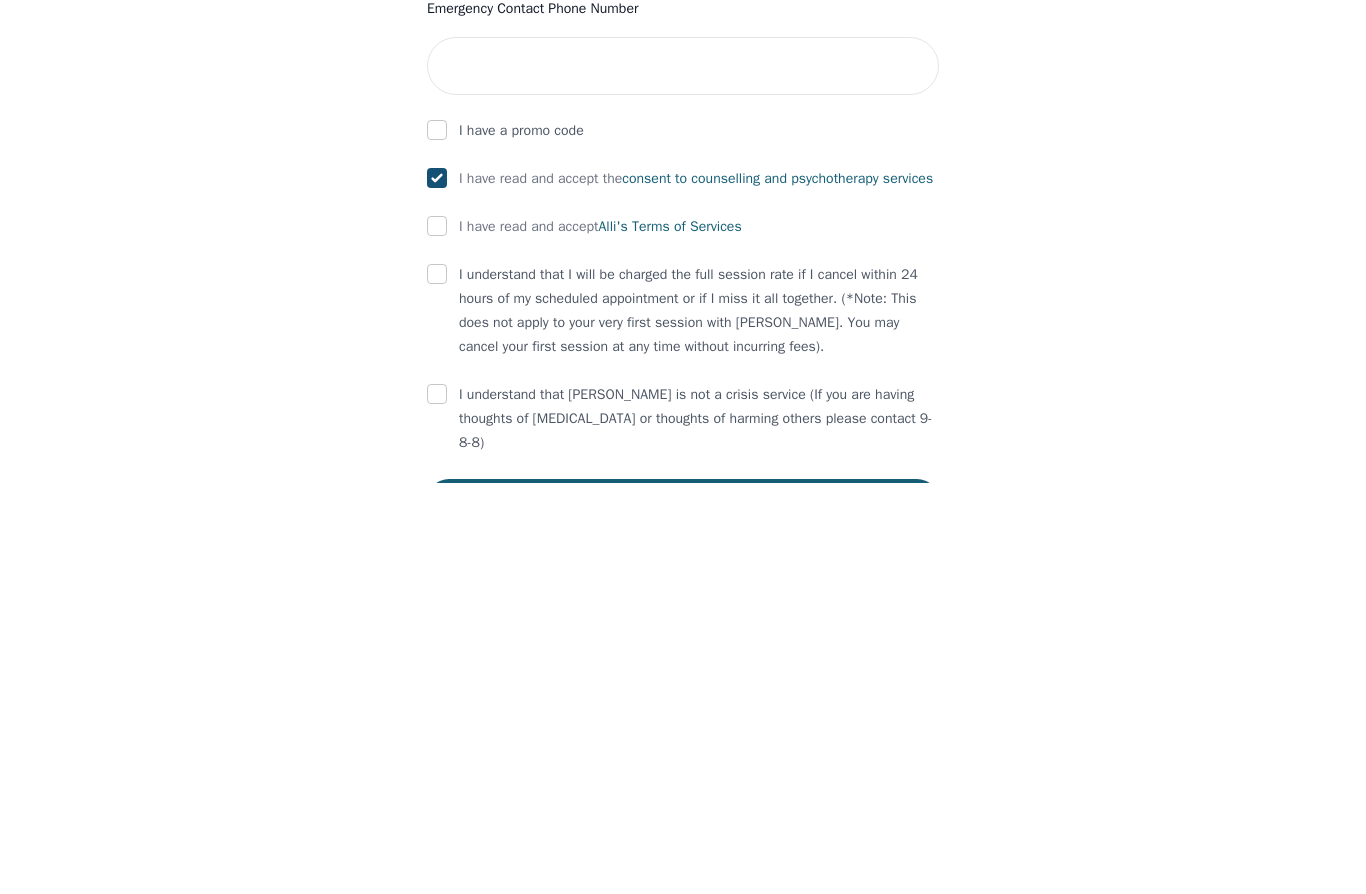 scroll, scrollTop: 821, scrollLeft: 0, axis: vertical 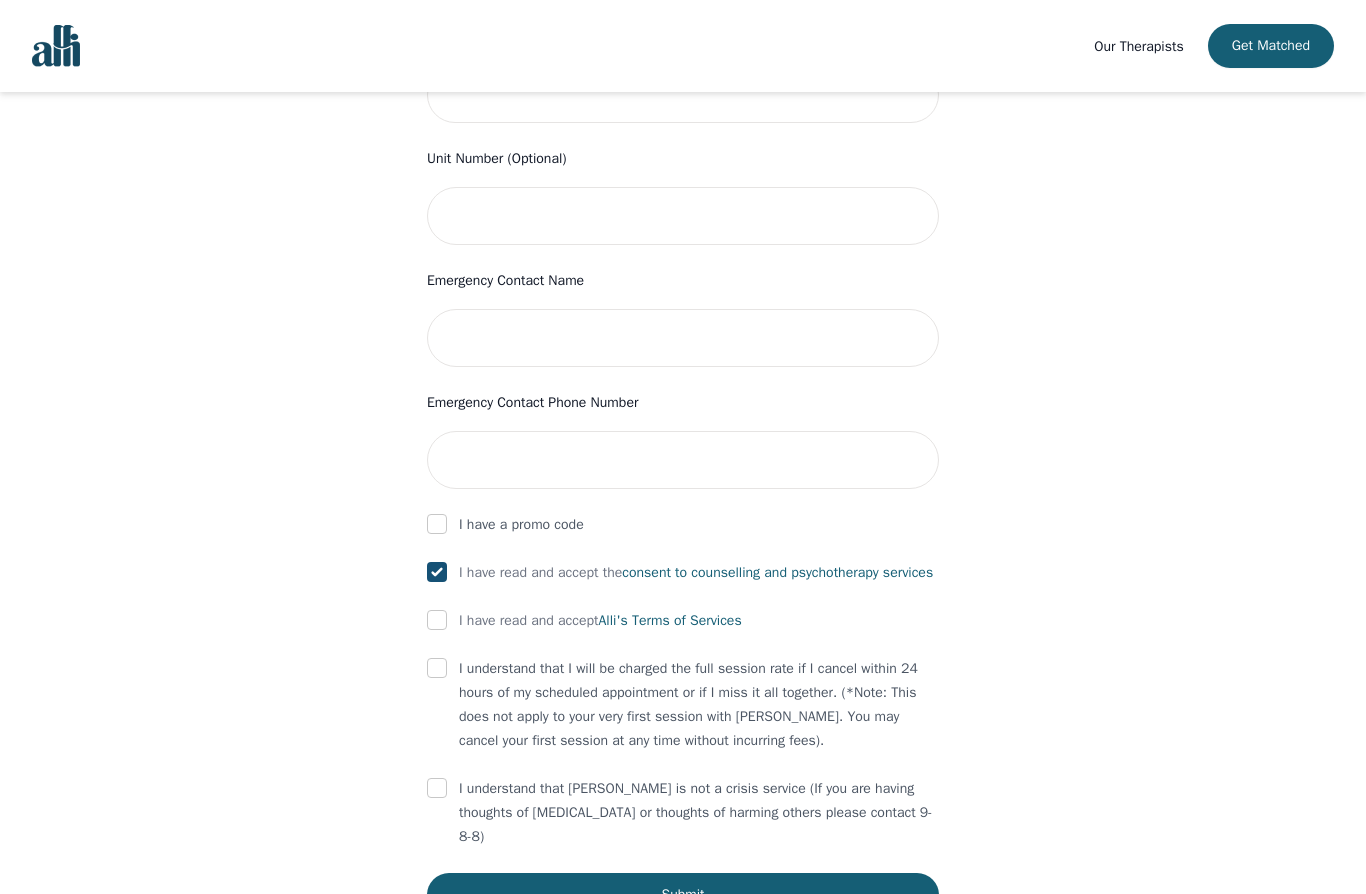 click at bounding box center (437, 620) 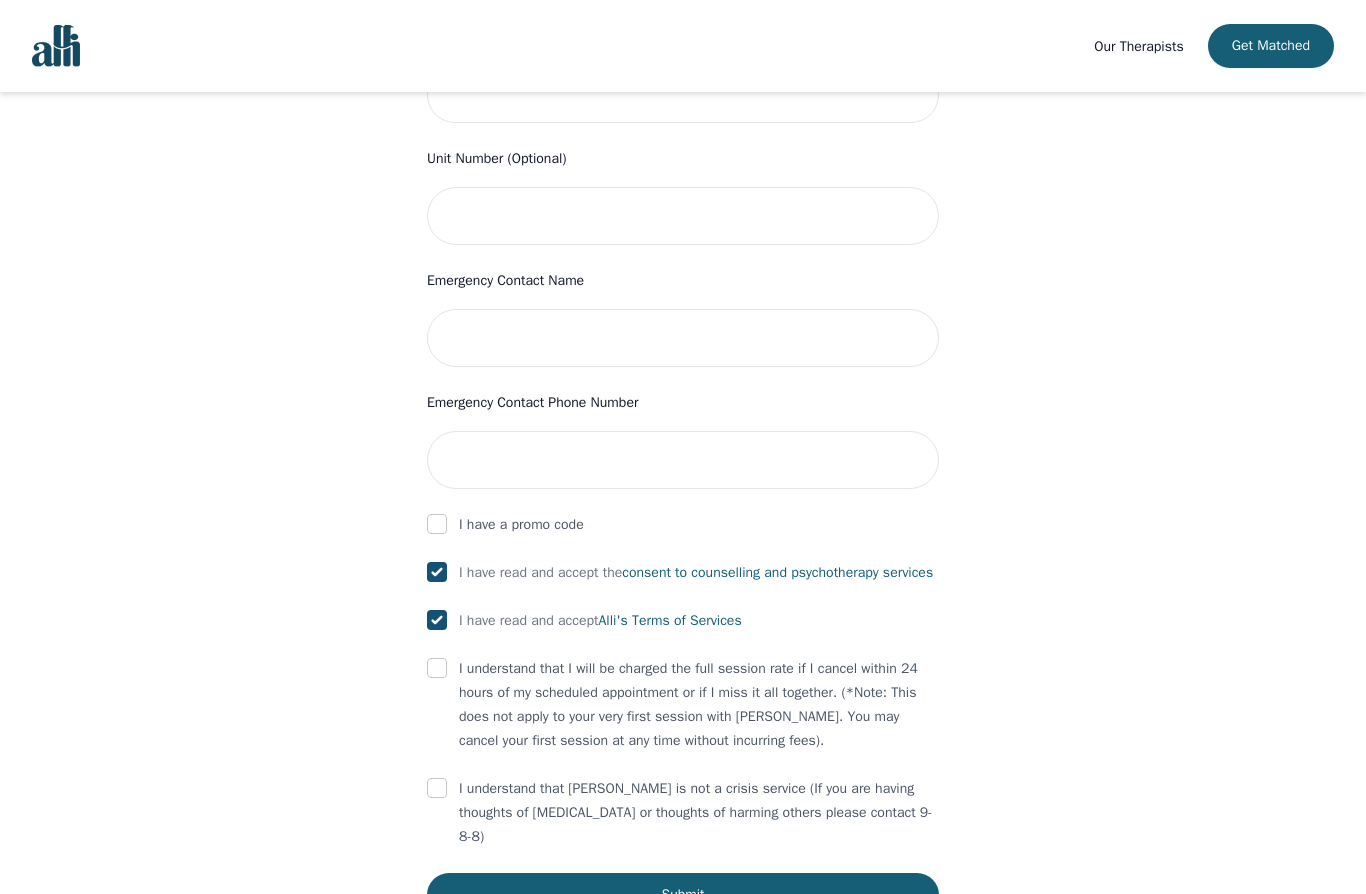 click at bounding box center [437, 788] 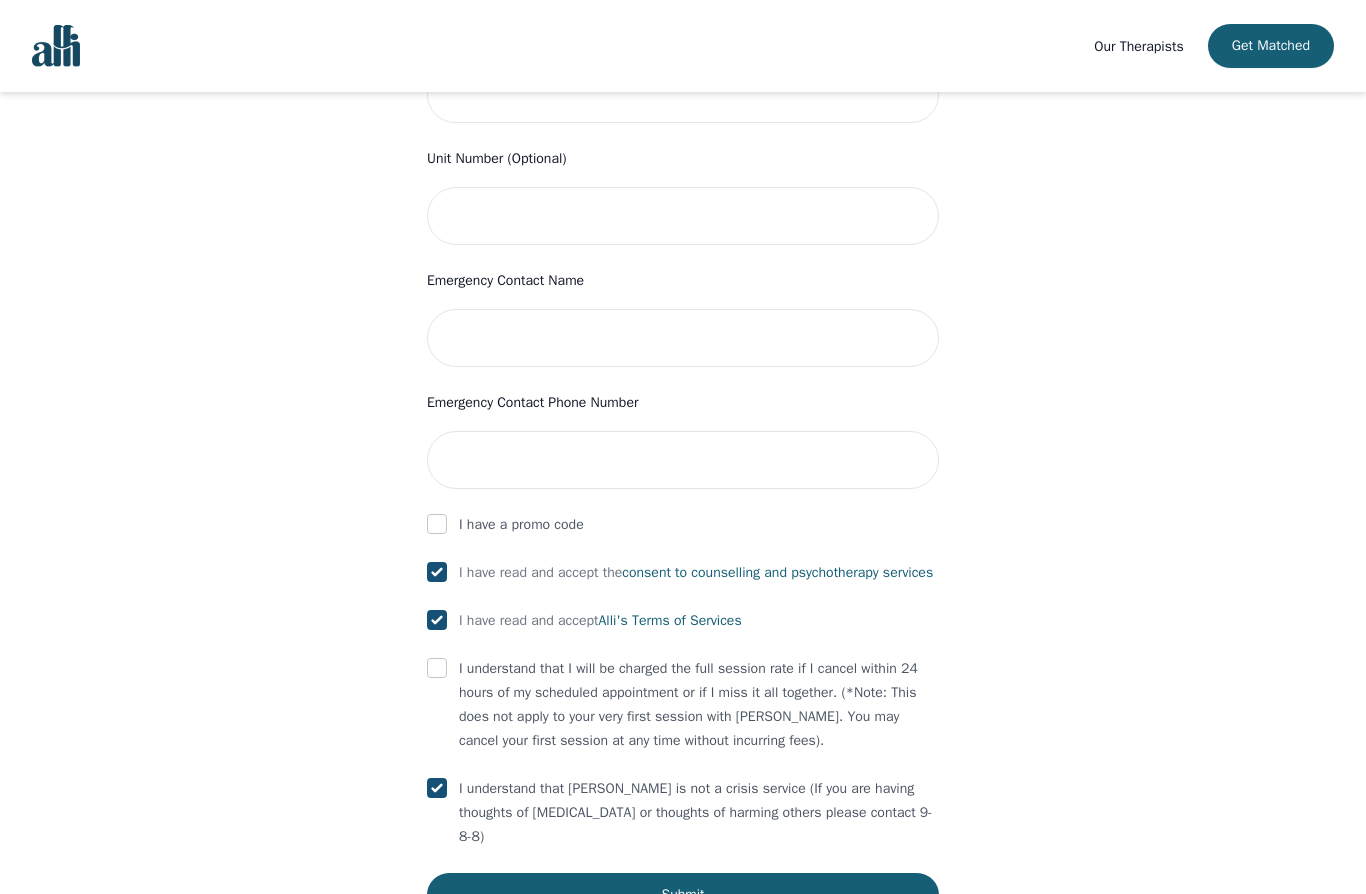 checkbox on "true" 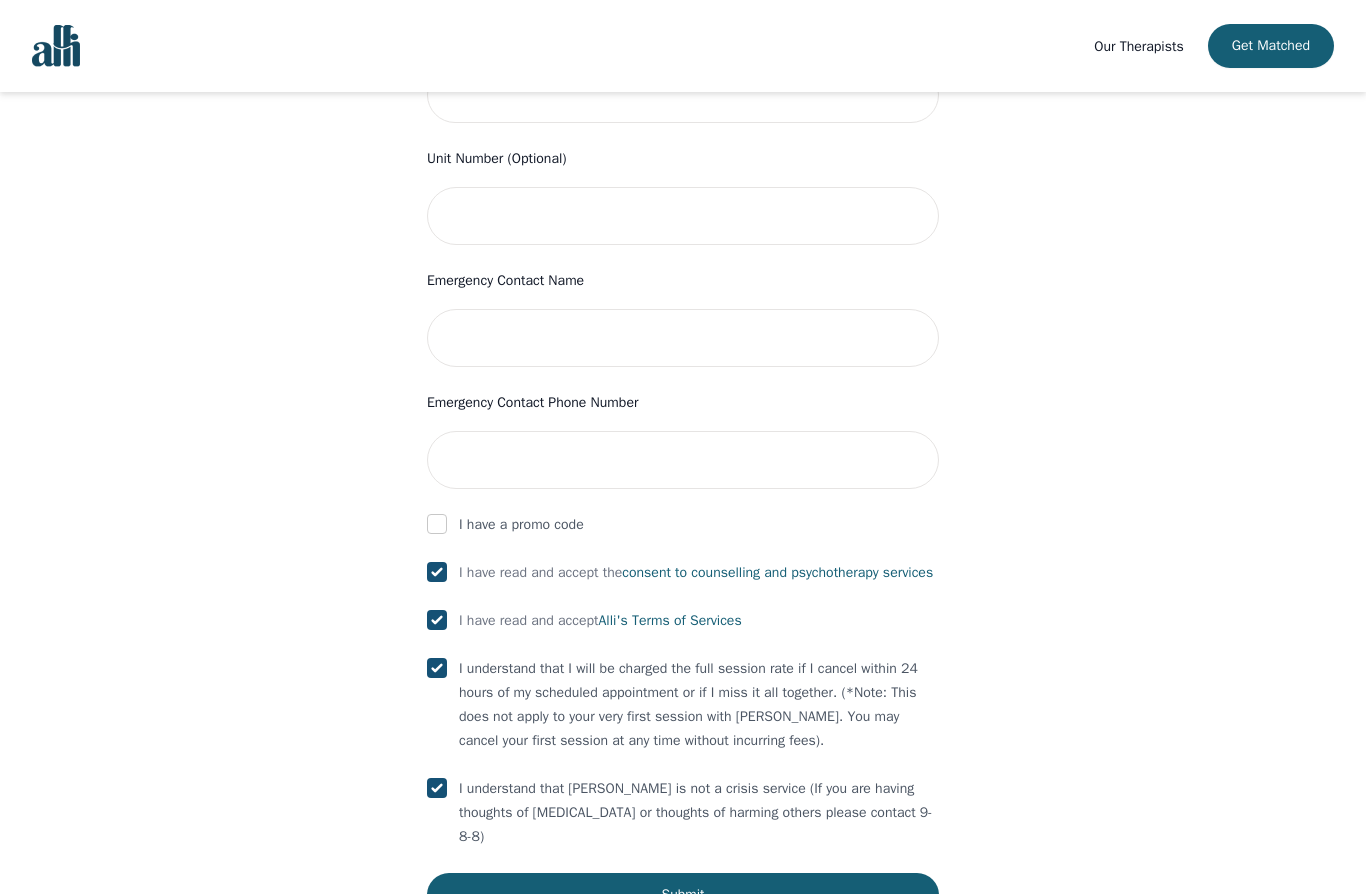 checkbox on "true" 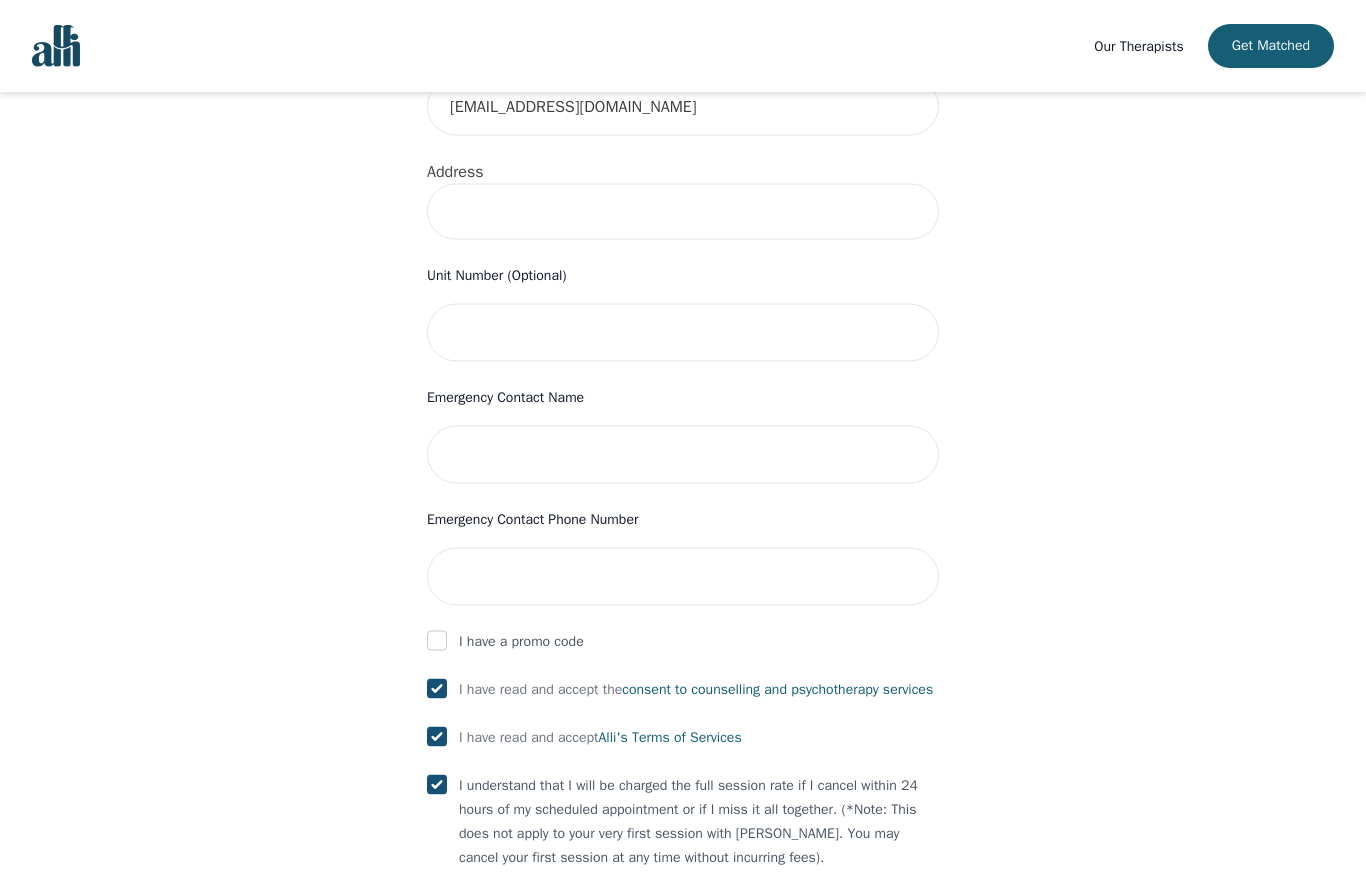 scroll, scrollTop: 821, scrollLeft: 0, axis: vertical 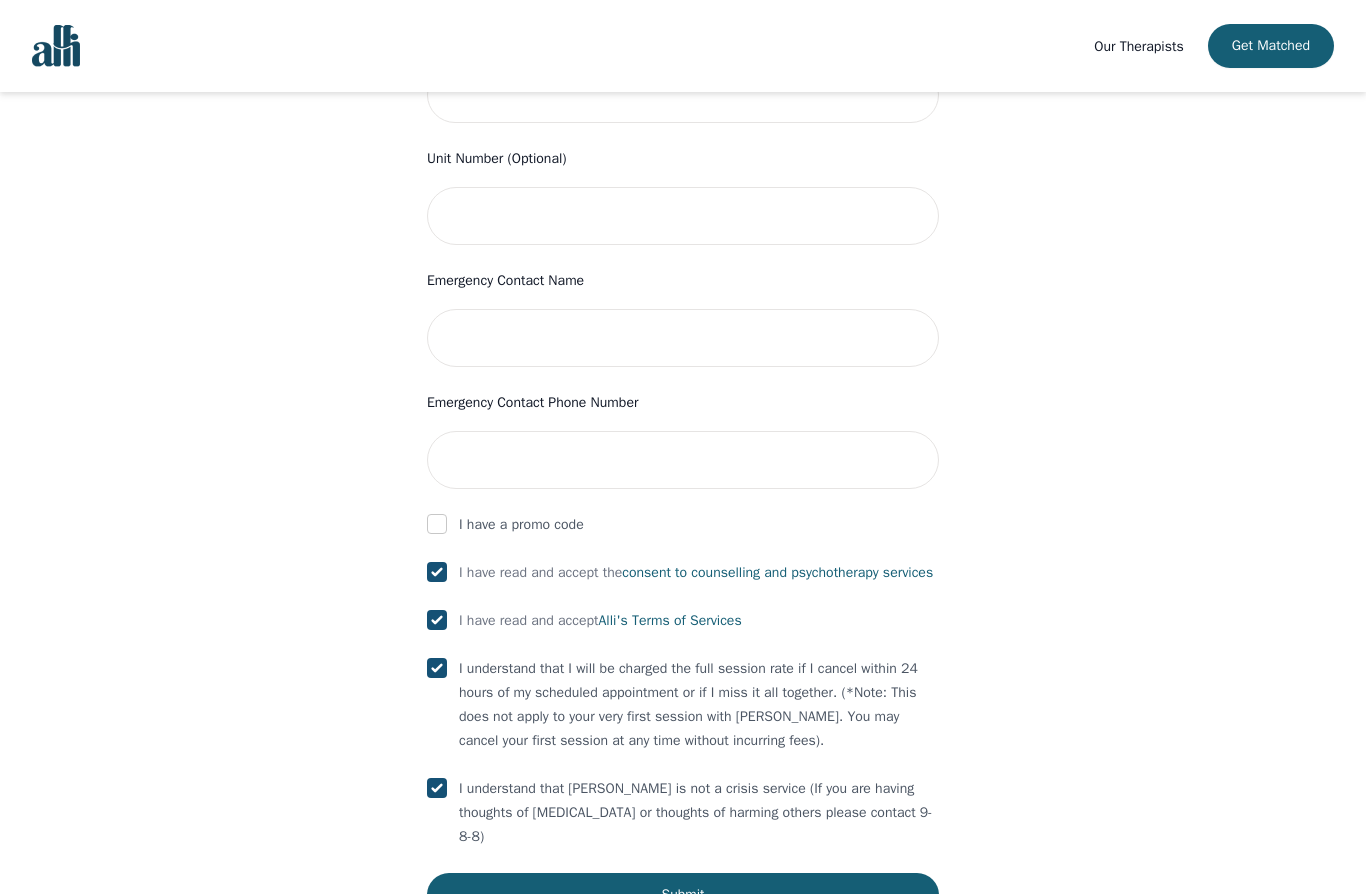 click on "Submit" at bounding box center (683, 895) 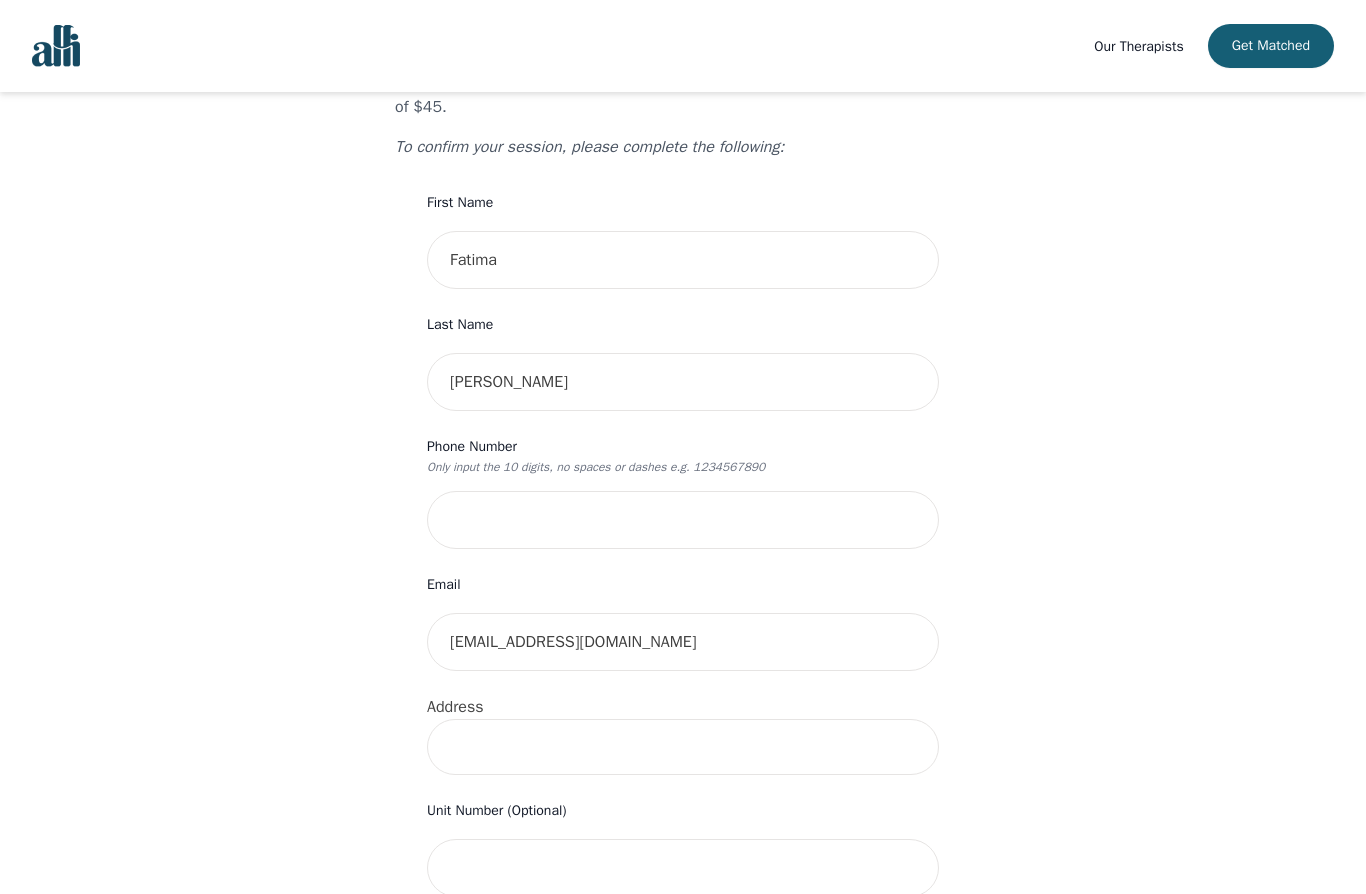scroll, scrollTop: 170, scrollLeft: 0, axis: vertical 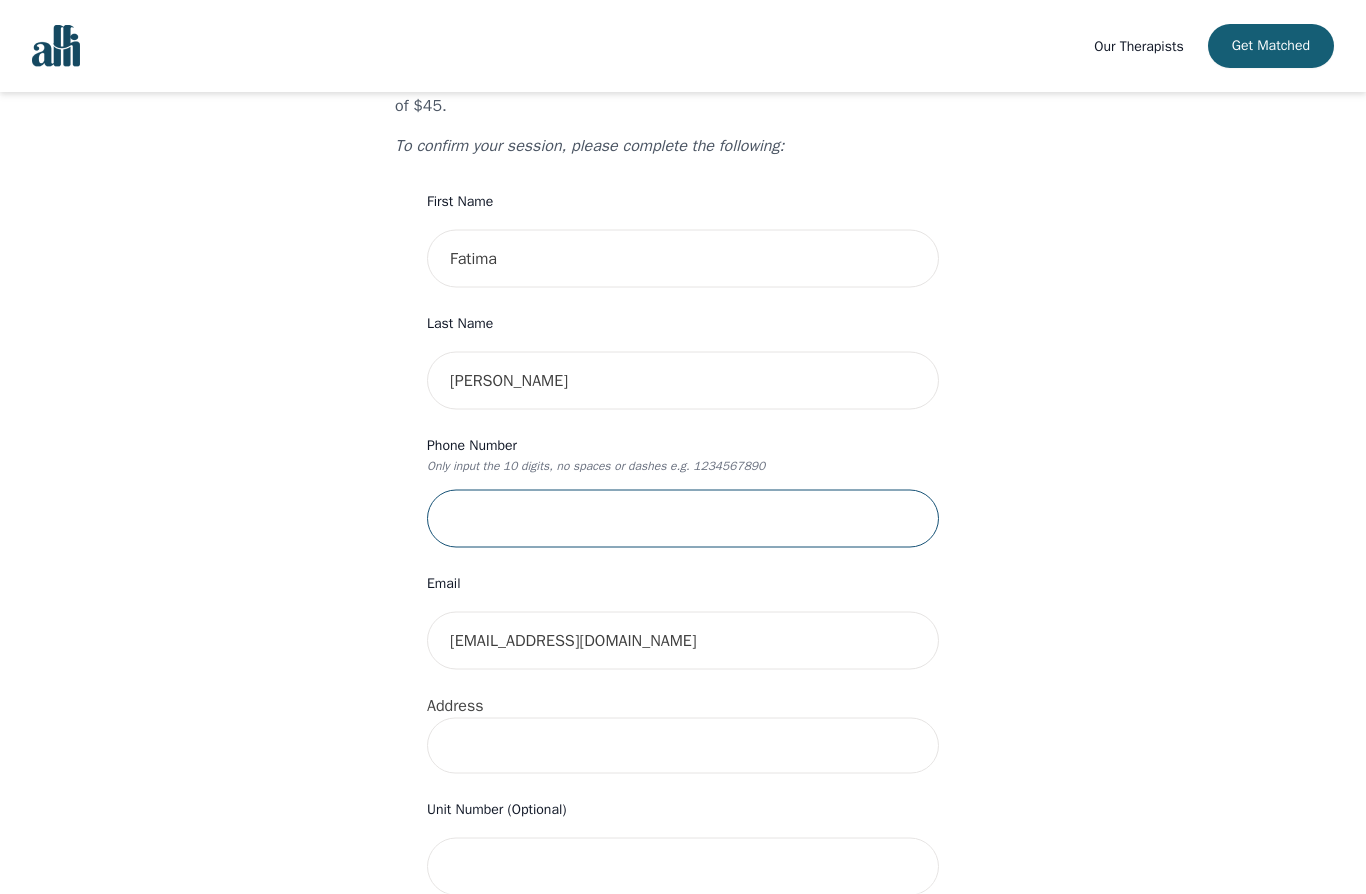 click at bounding box center (683, 519) 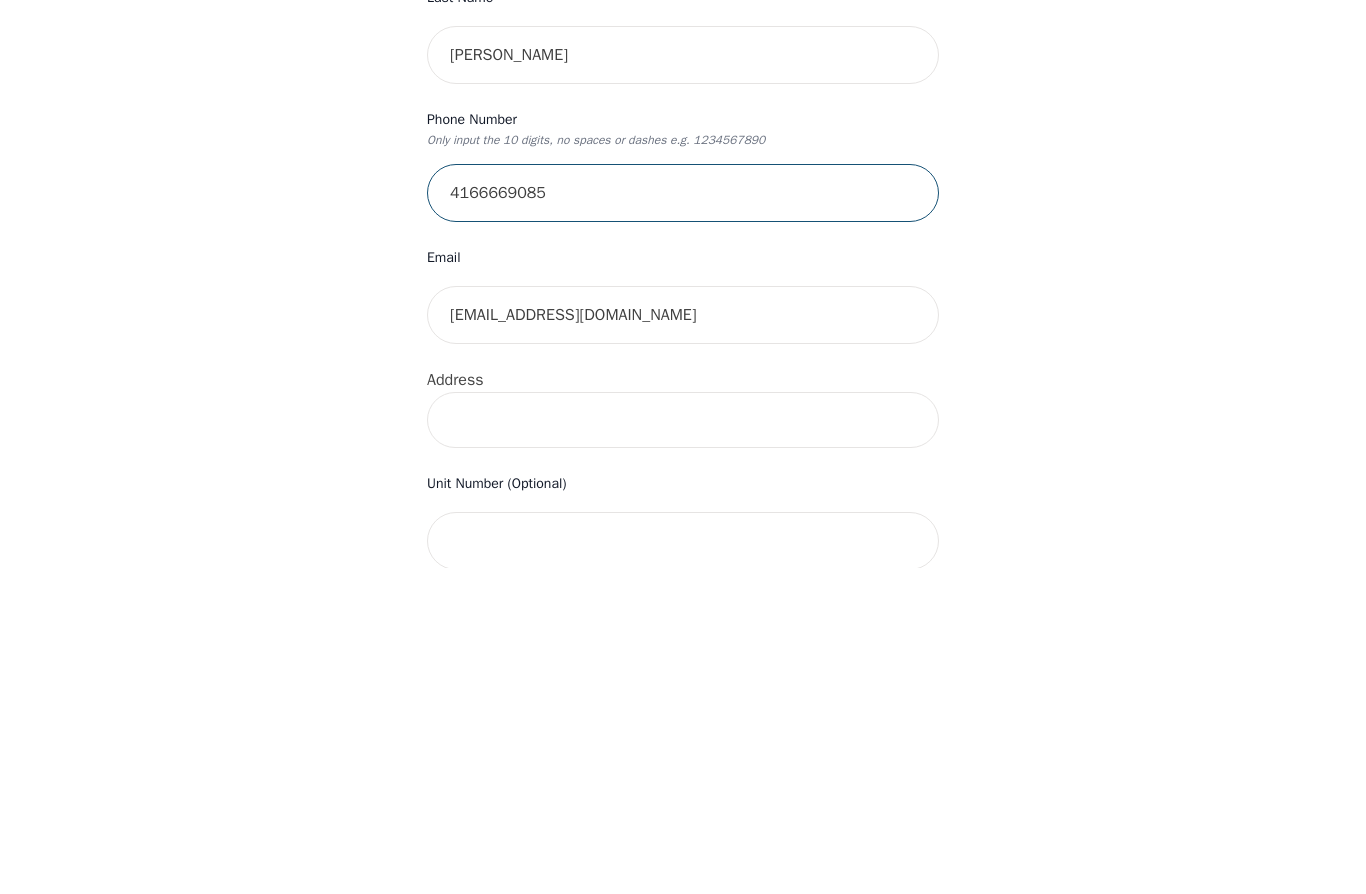 type on "4166669085" 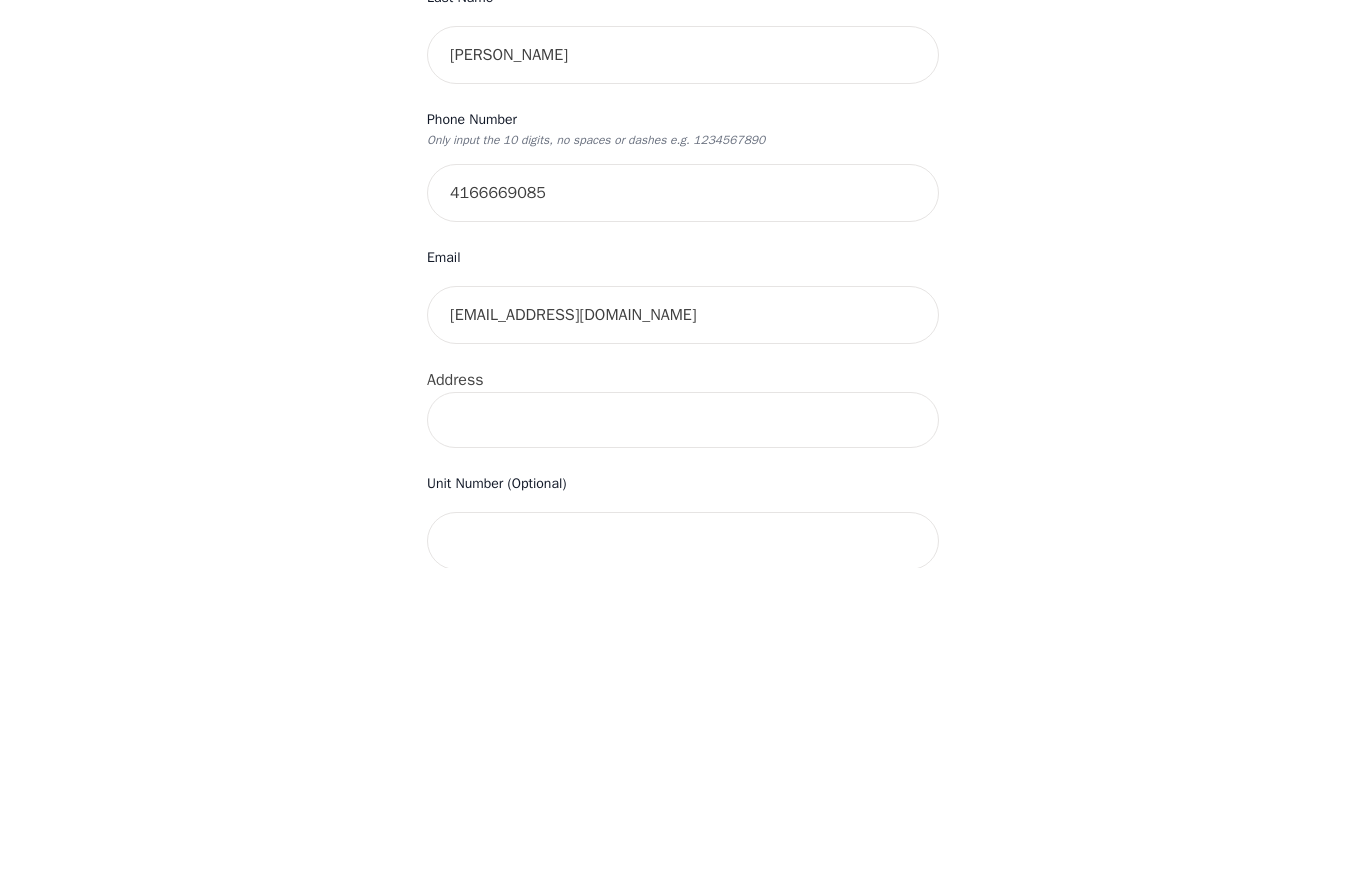 click on "Your therapy journey is about to begin! Your initial assessment session with   [PERSON_NAME]  will be on  [DATE] 9:00 AM  for 50 minutes , free of charge. Your follow-up sessions will be at your selected rate of $45. To confirm your session, please complete the following: First Name [PERSON_NAME] Last Name [PERSON_NAME] Phone Number Only input the 10 digits, no spaces or dashes e.g. 1234567890 4166669085 Email [EMAIL_ADDRESS][DOMAIN_NAME] Address Unit Number (Optional) Emergency Contact Name Emergency Contact Phone Number I have a promo code I have read and accept the  consent to counselling and [MEDICAL_DATA] services I have read and accept  [PERSON_NAME]'s Terms of Services I understand that I will be charged the full session rate if I cancel within 24 hours of my scheduled appointment or if I miss it all together. (*Note: This does not apply to your very first session with [PERSON_NAME]. You may cancel your first session at any time without incurring fees). Info Oops -    Submit" at bounding box center (683, 825) 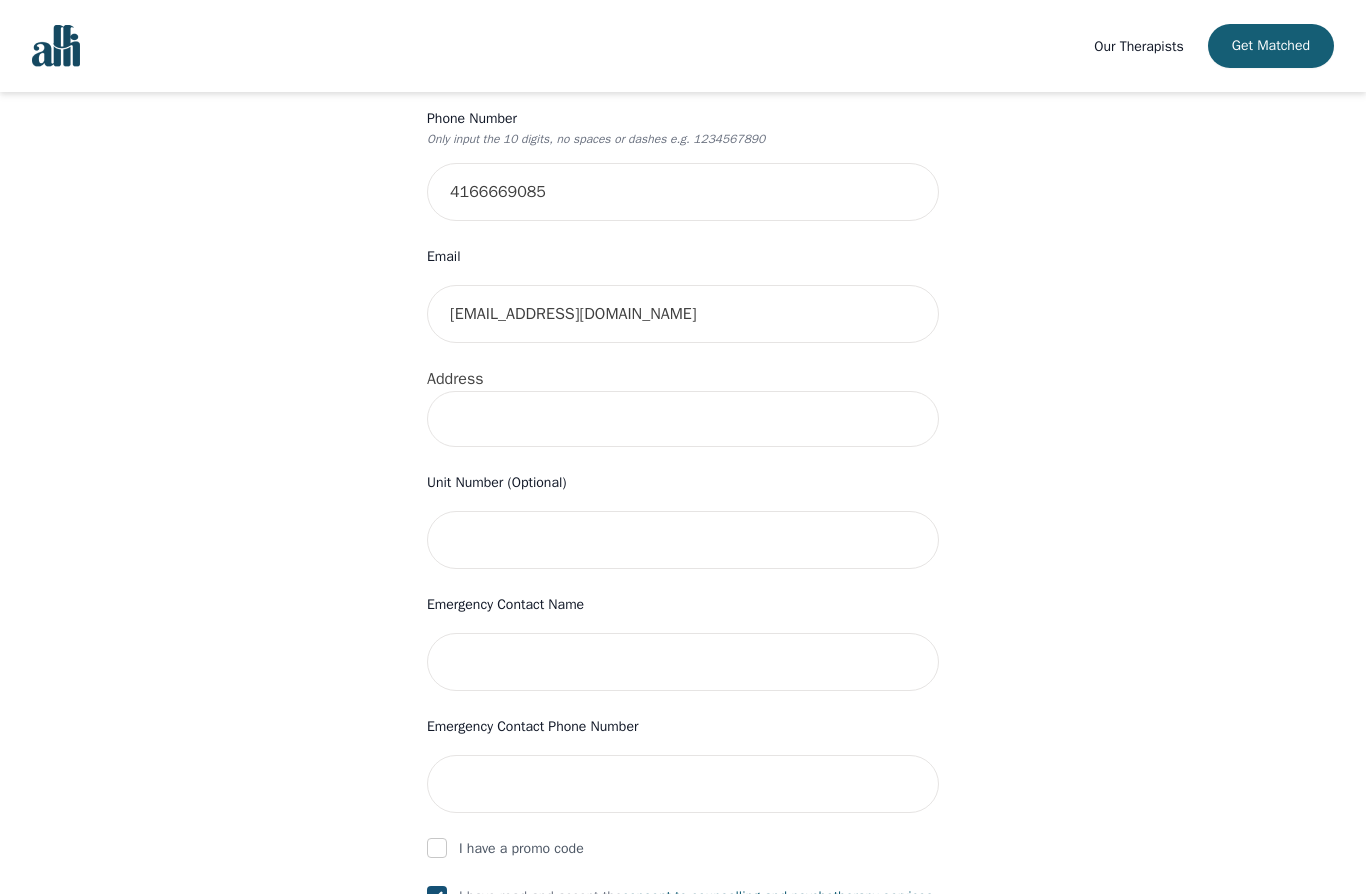click at bounding box center [683, 419] 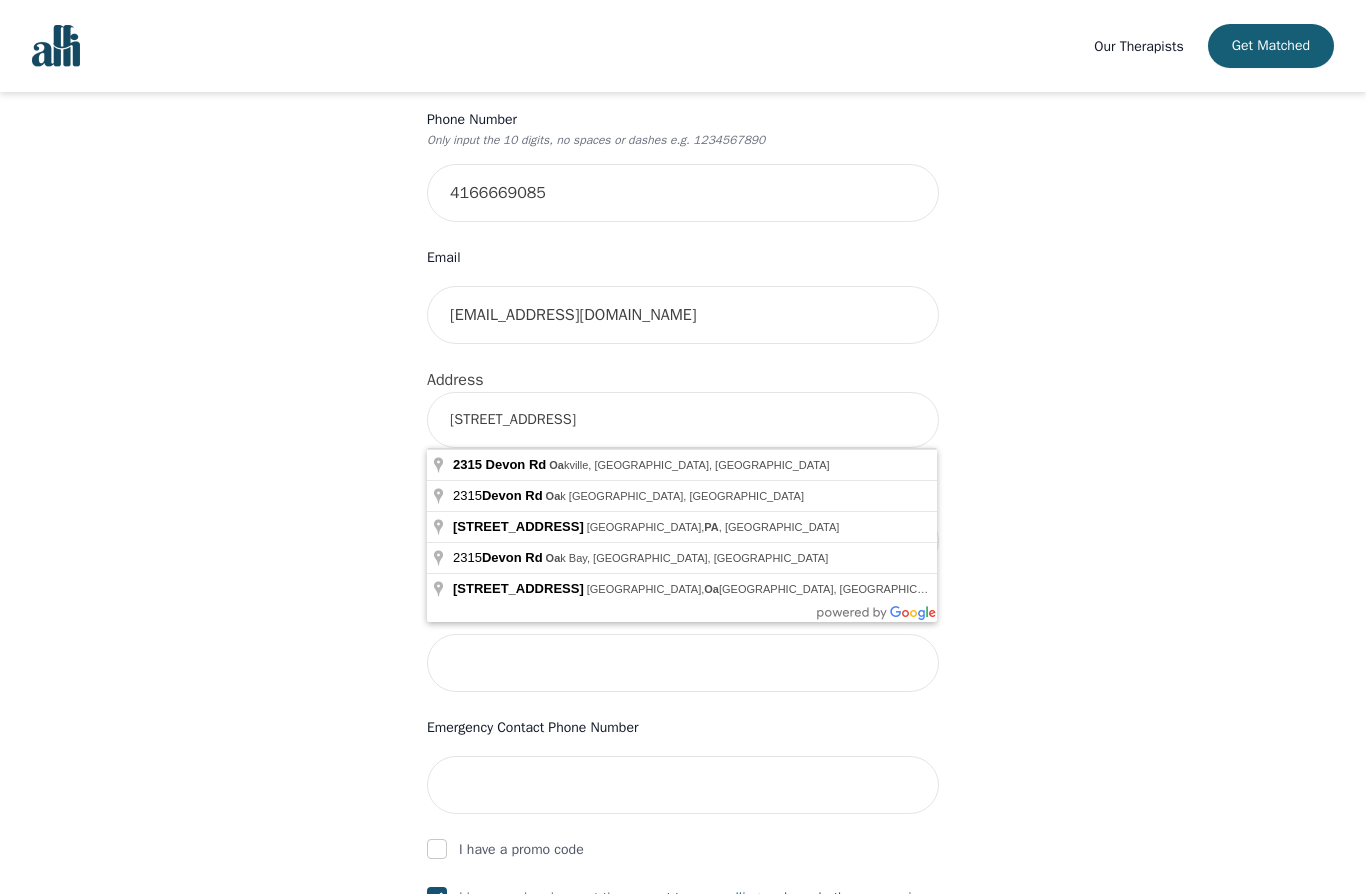 type on "[STREET_ADDRESS]" 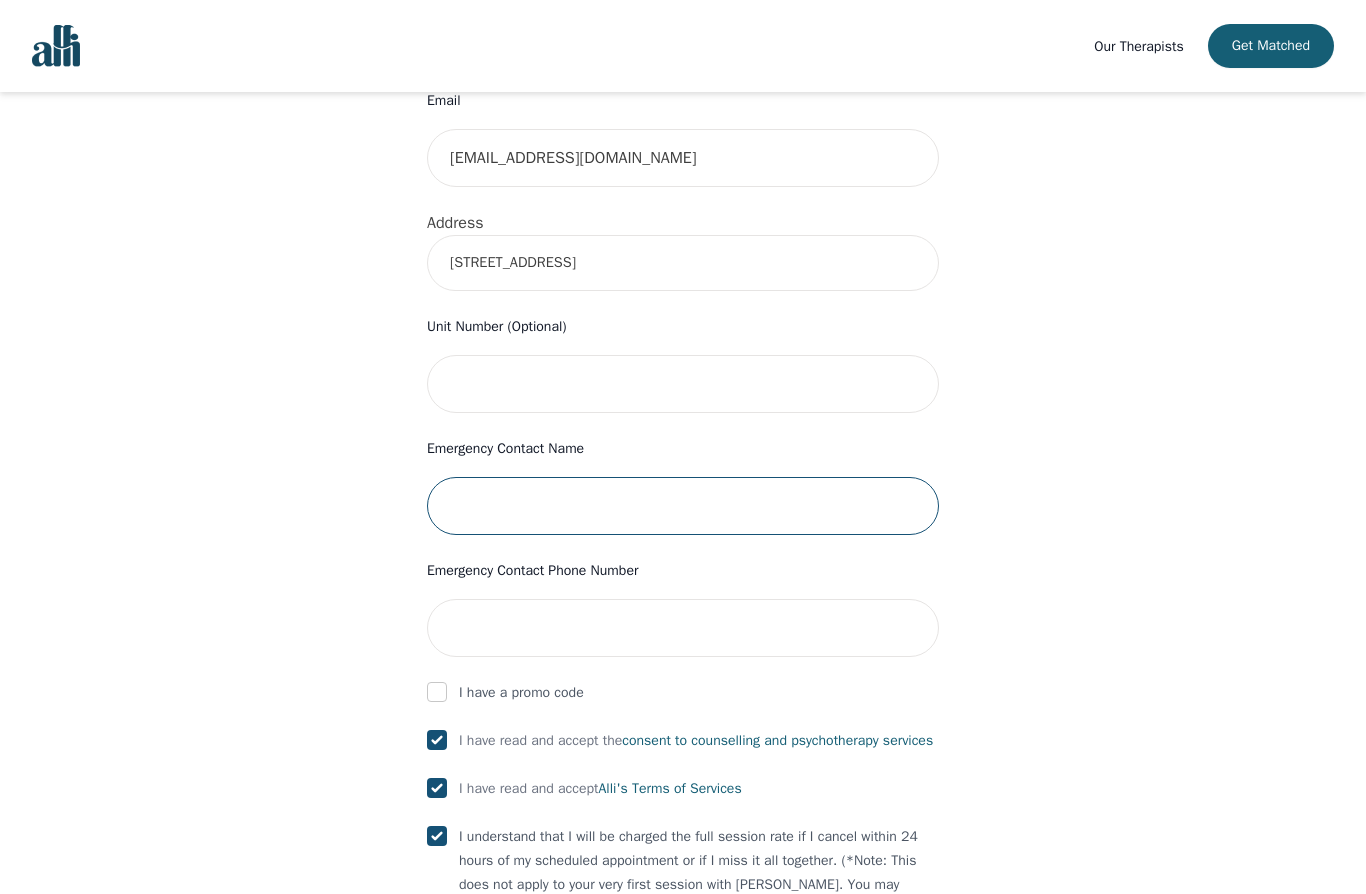 click at bounding box center [683, 506] 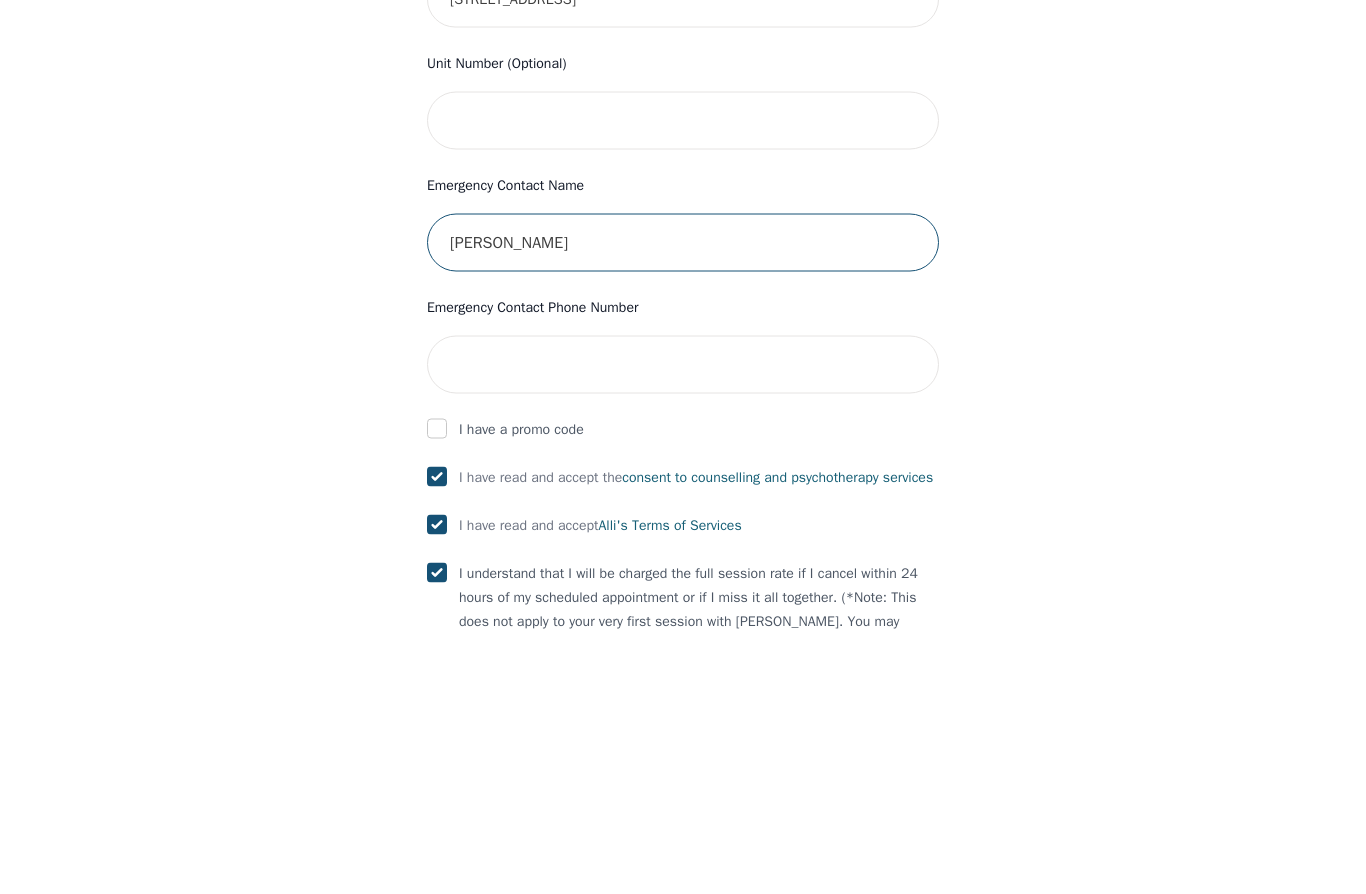 type on "[PERSON_NAME]" 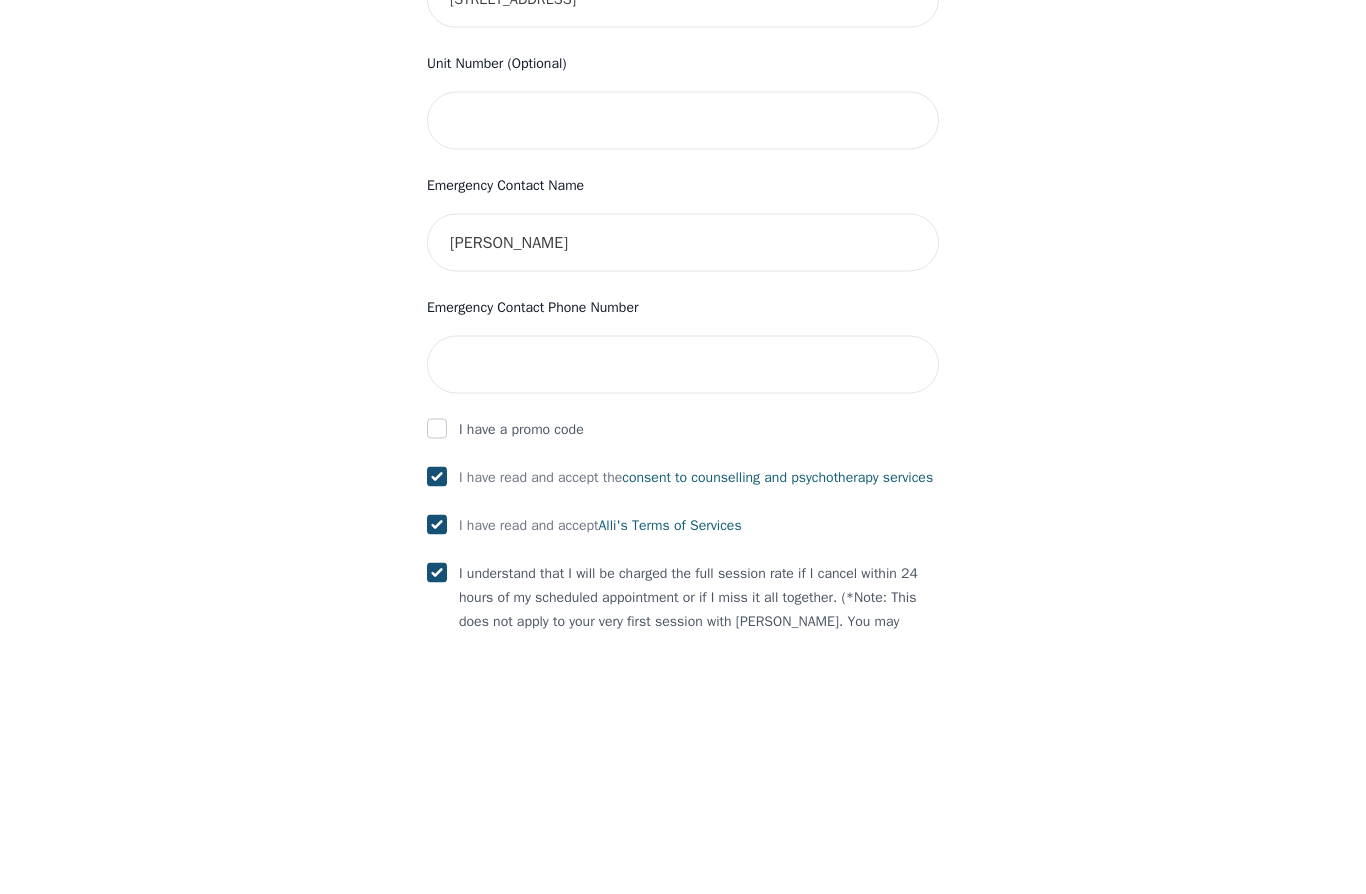 click at bounding box center (683, 629) 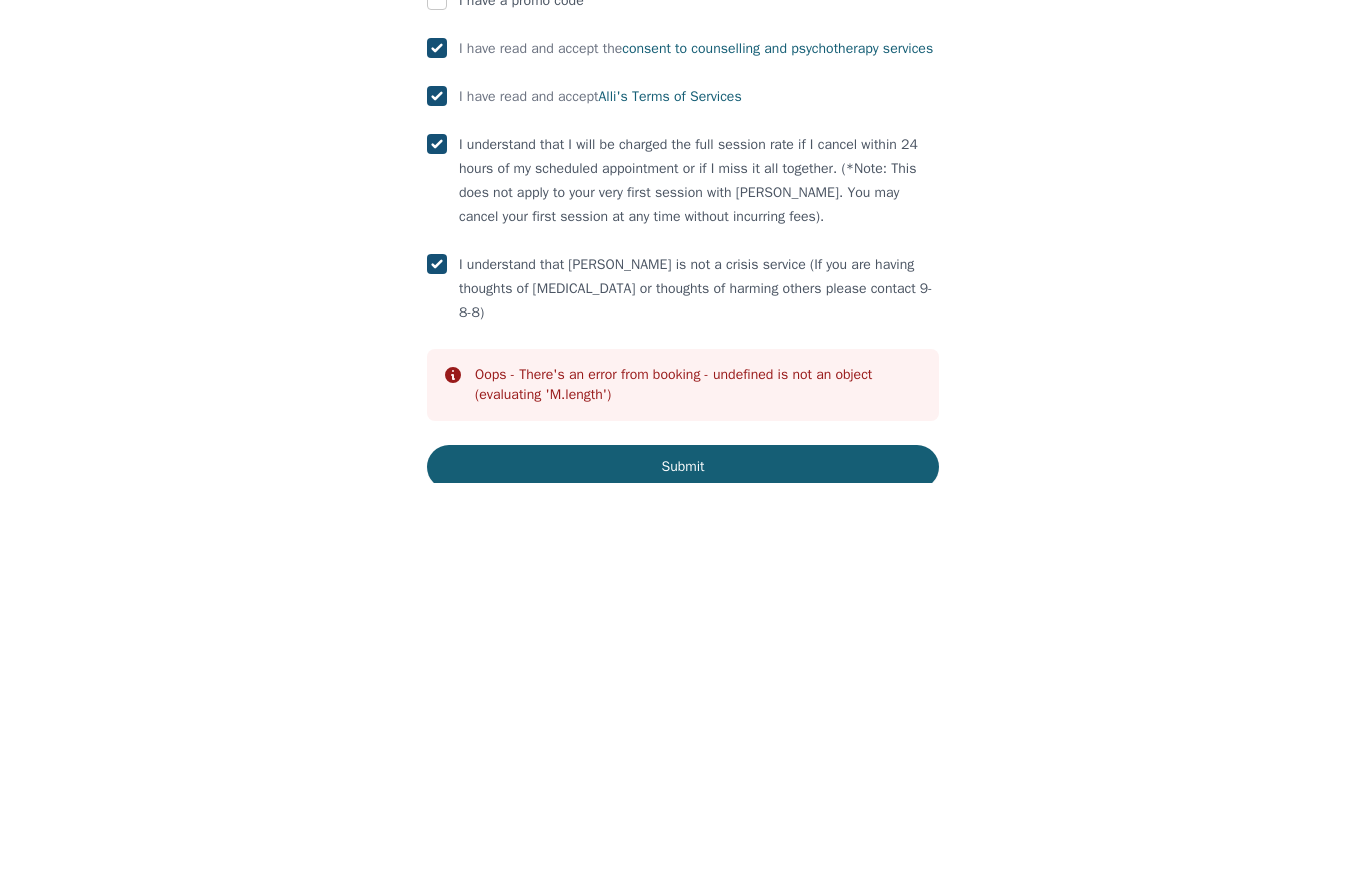 scroll, scrollTop: 959, scrollLeft: 0, axis: vertical 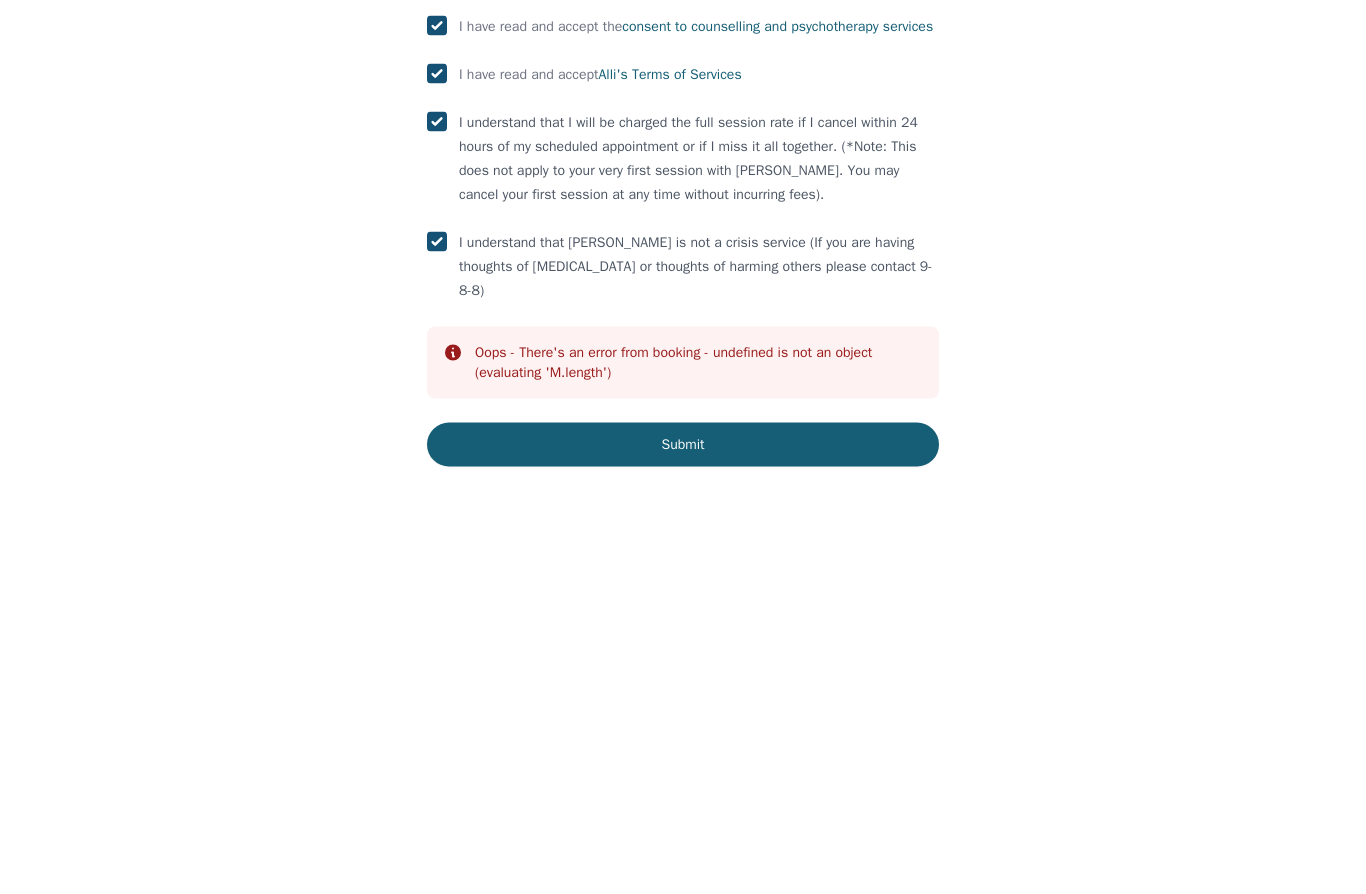 click on "Submit" at bounding box center [683, 853] 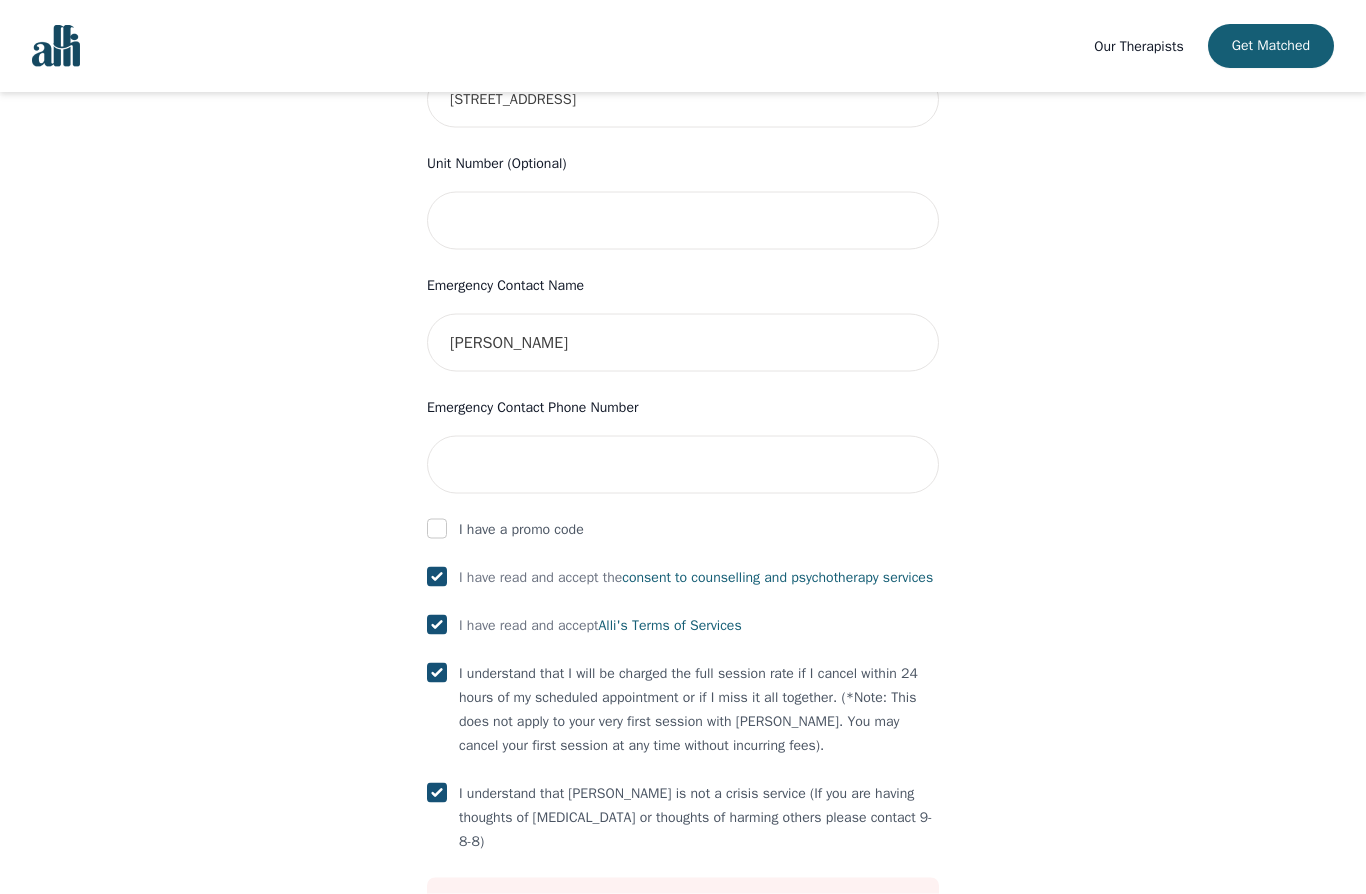 scroll, scrollTop: 807, scrollLeft: 0, axis: vertical 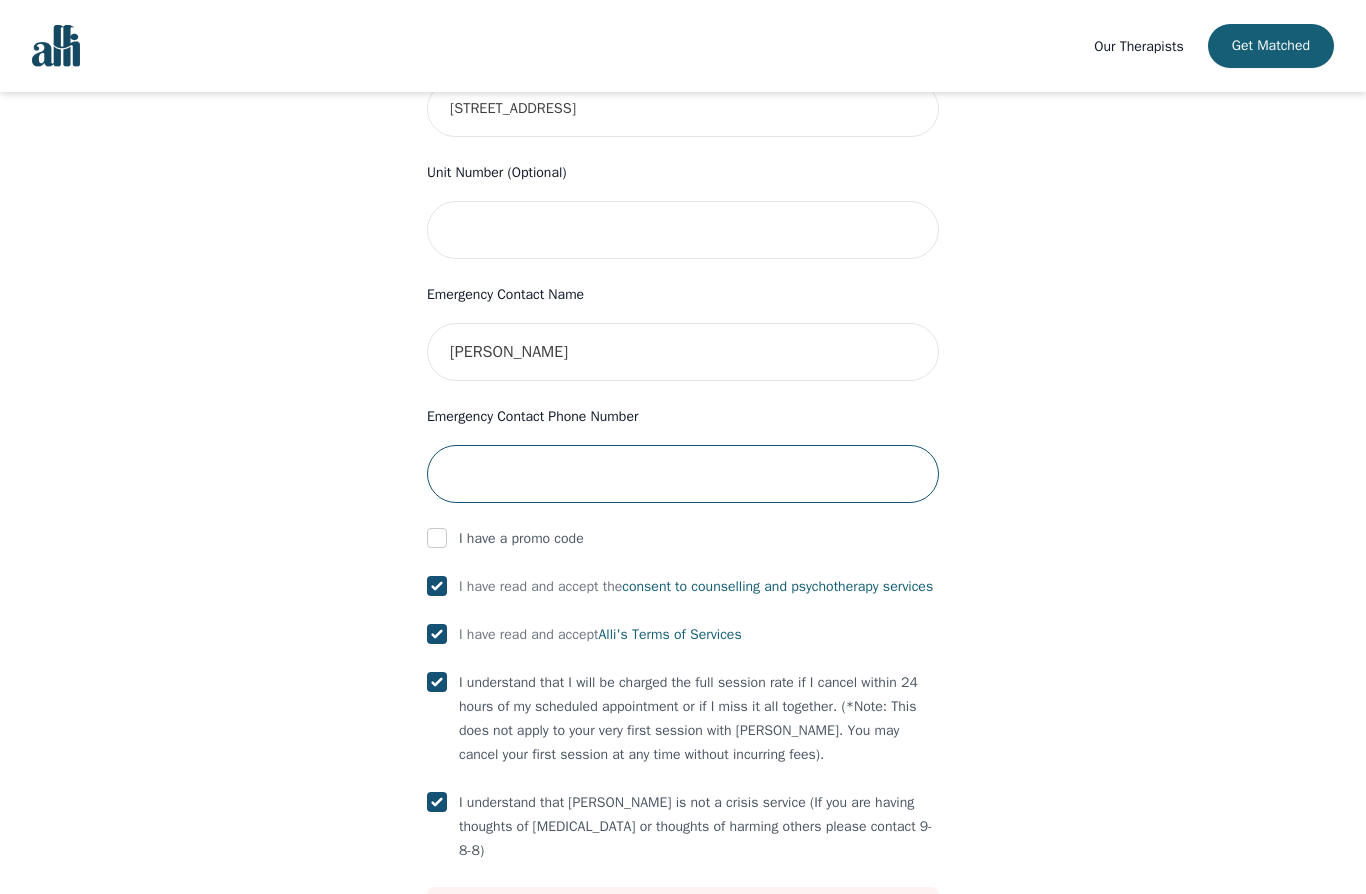 click at bounding box center [683, 474] 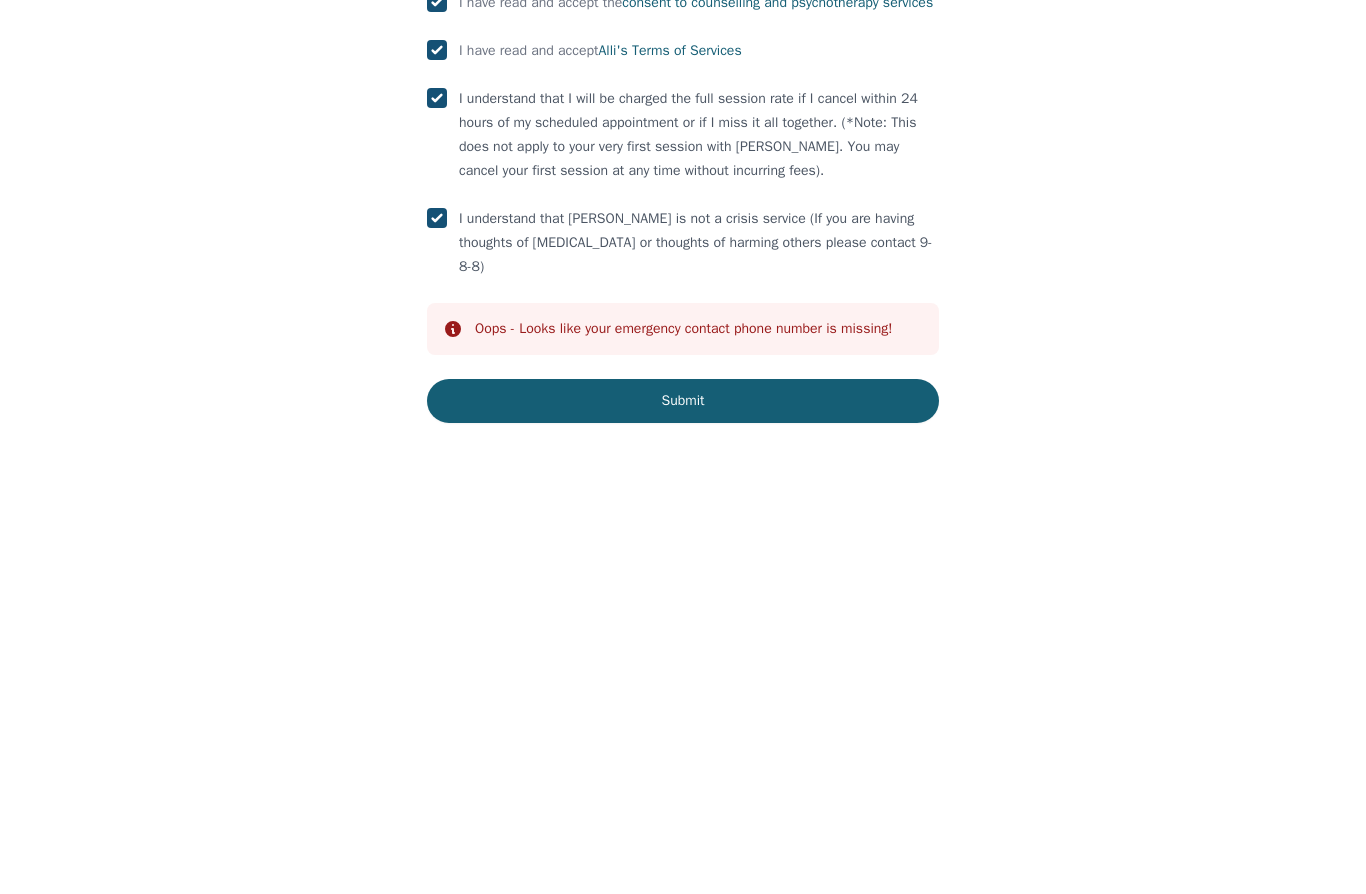 scroll, scrollTop: 984, scrollLeft: 0, axis: vertical 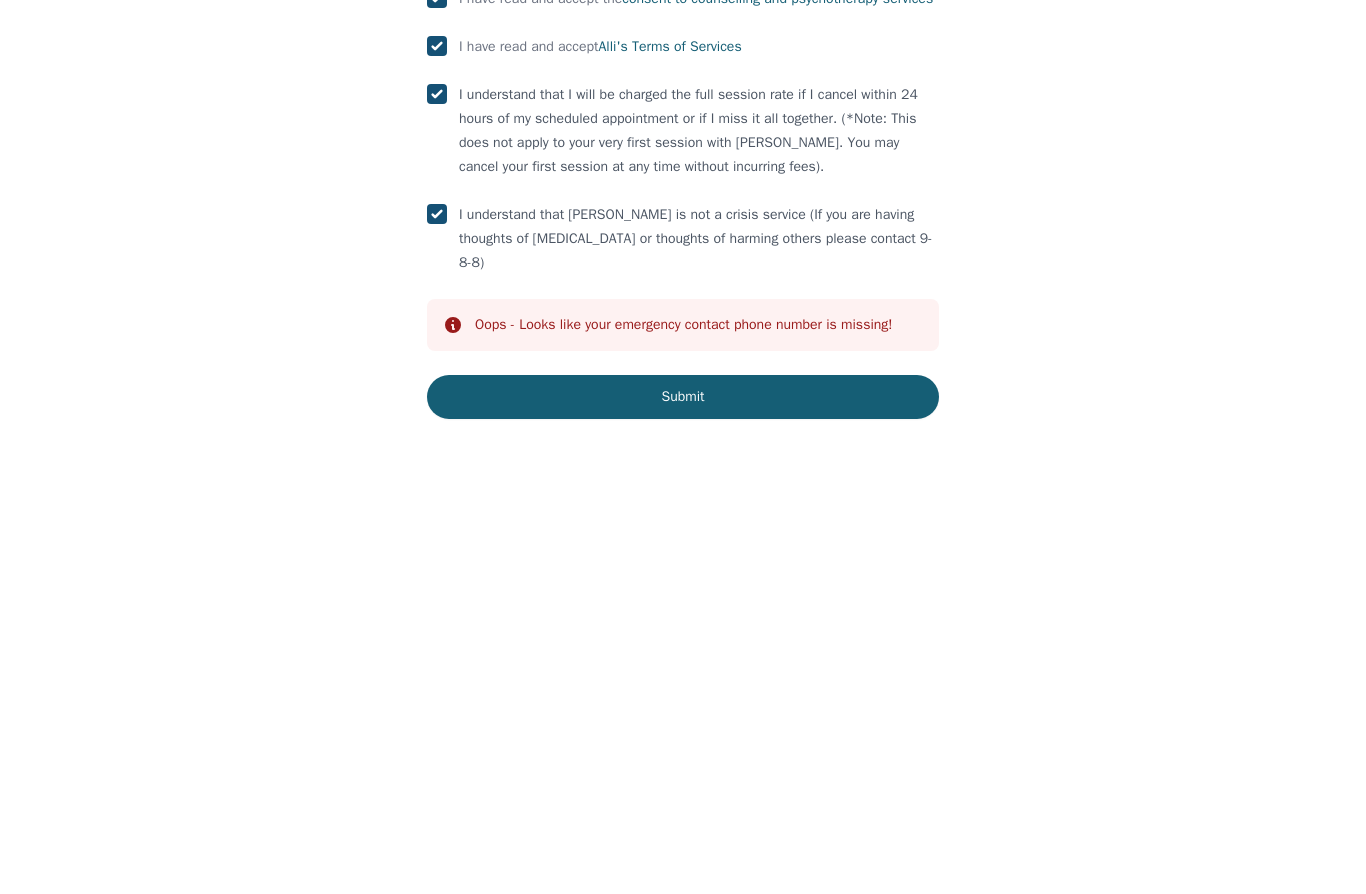 type on "4166669085" 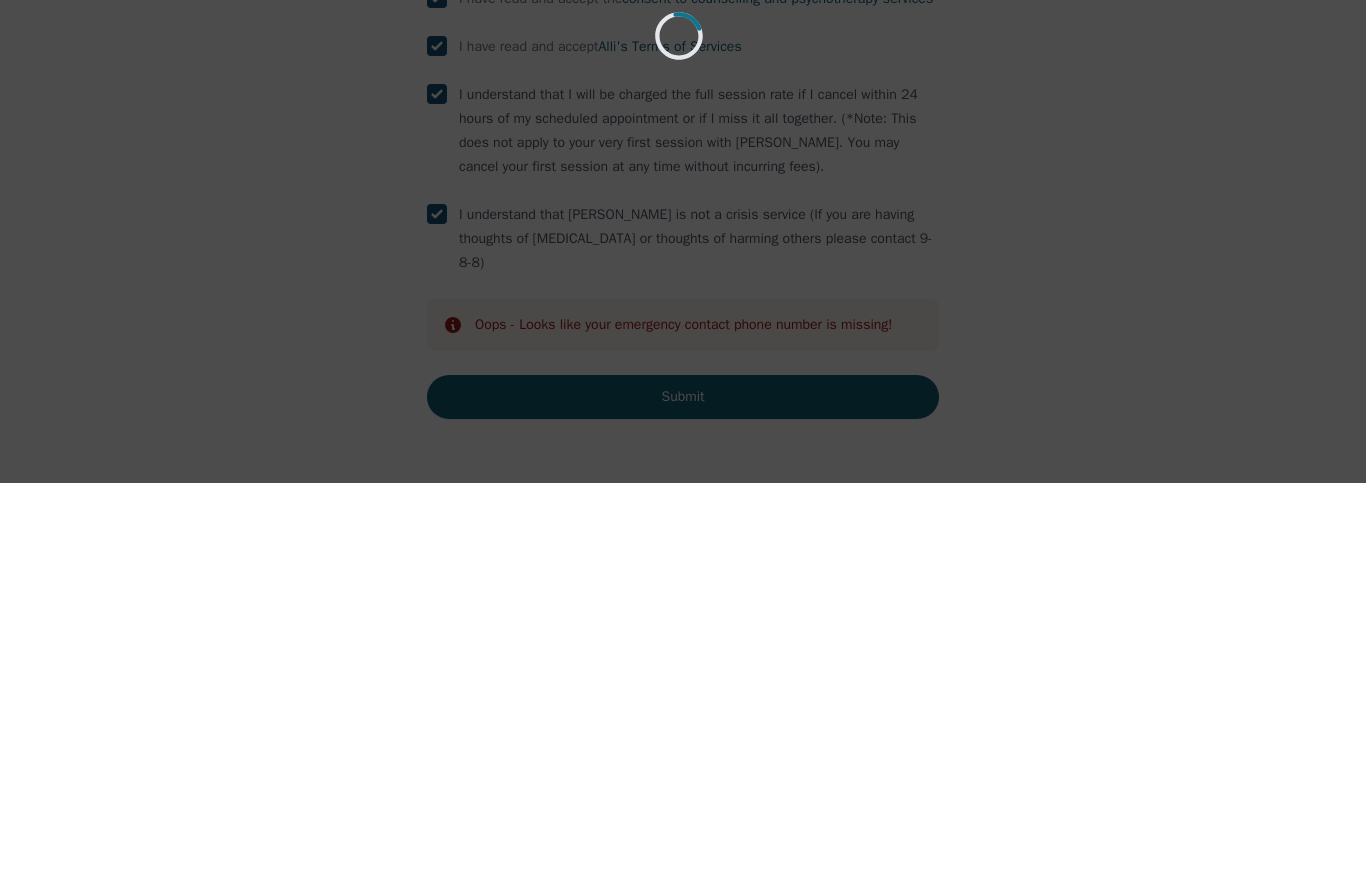 scroll, scrollTop: 897, scrollLeft: 0, axis: vertical 